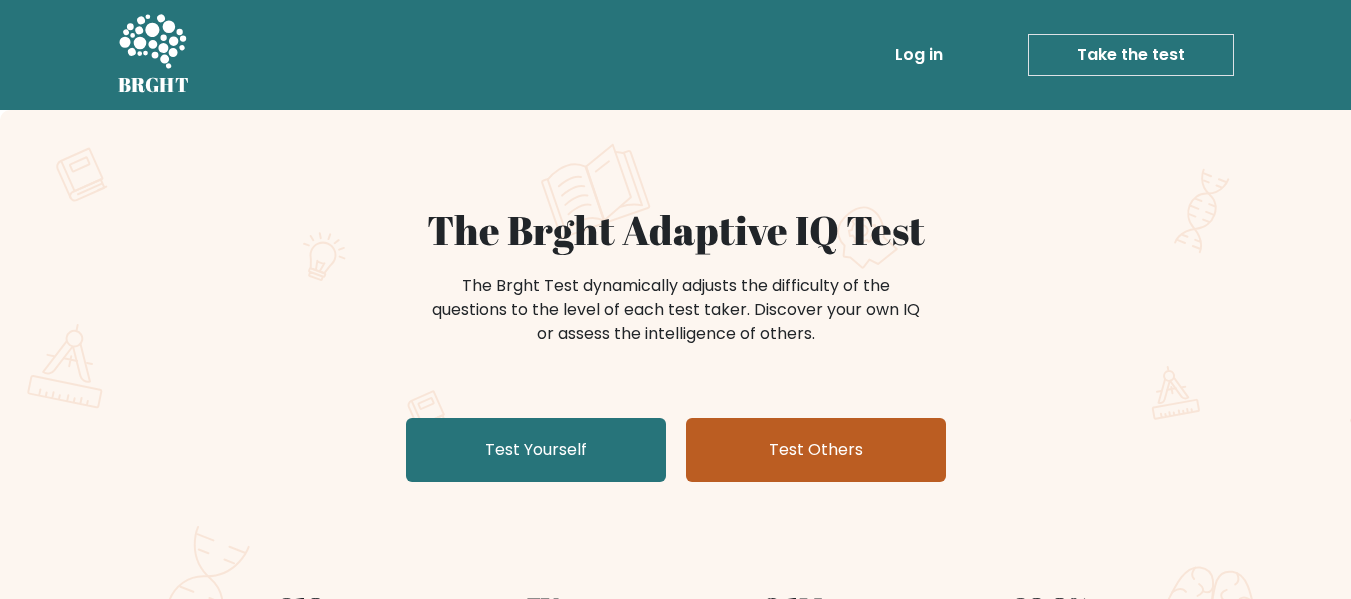scroll, scrollTop: 0, scrollLeft: 0, axis: both 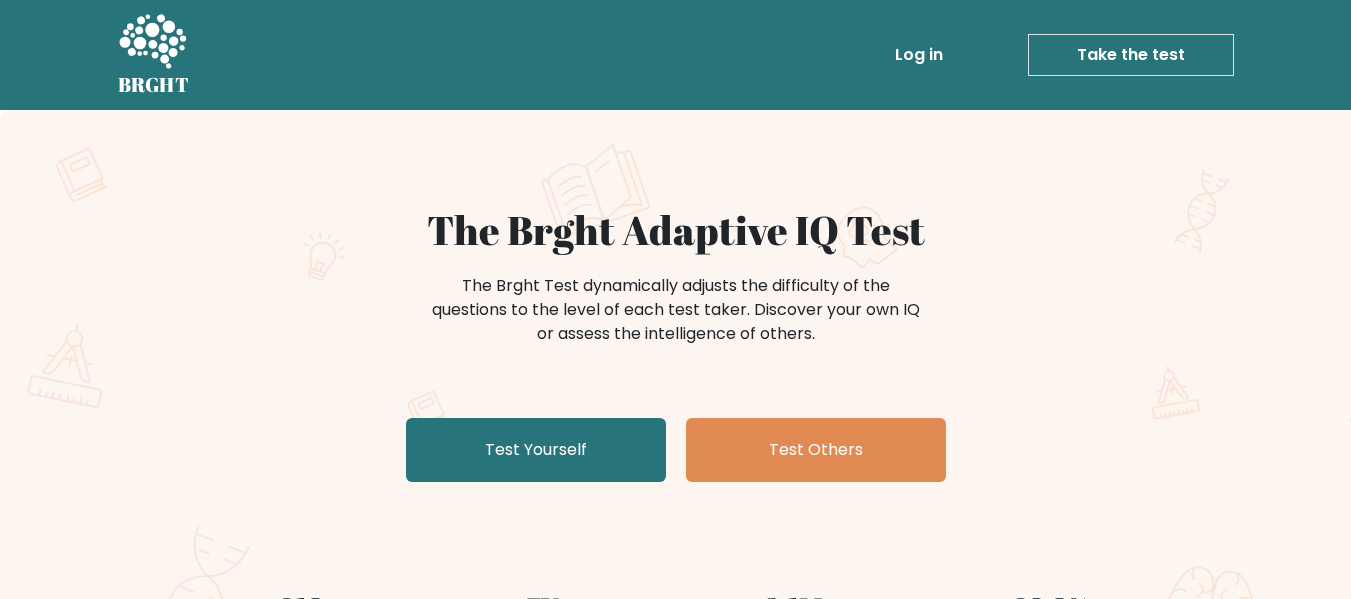 click on "Take the test" at bounding box center [1131, 55] 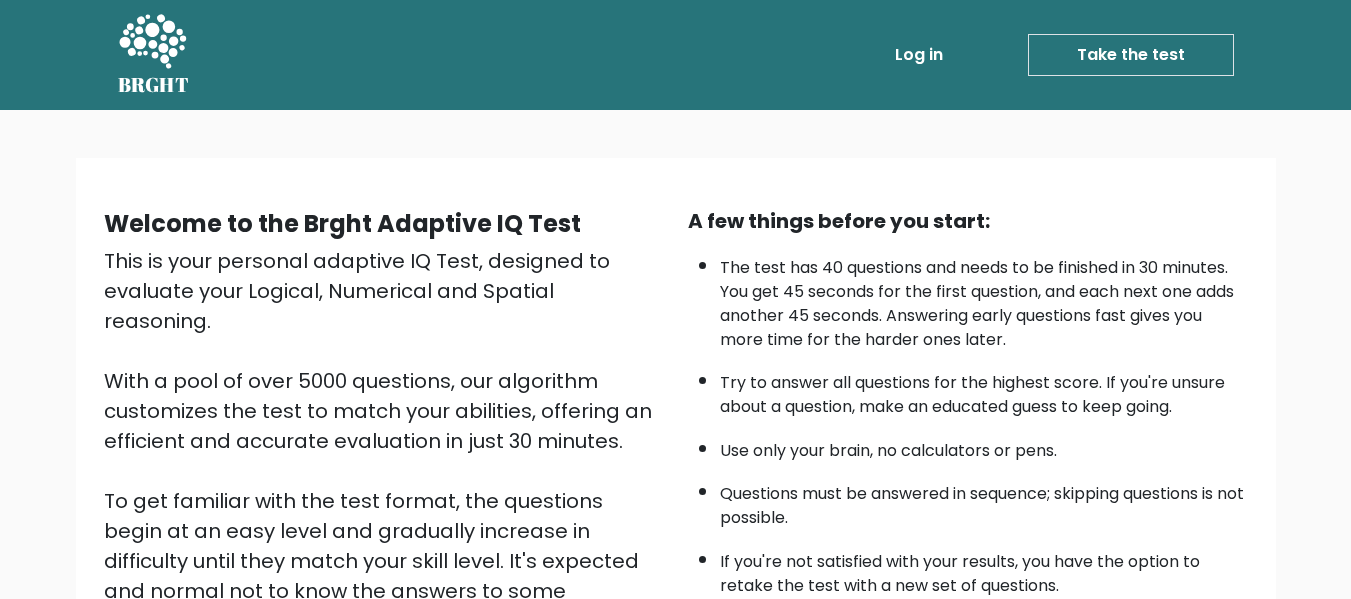 scroll, scrollTop: 317, scrollLeft: 0, axis: vertical 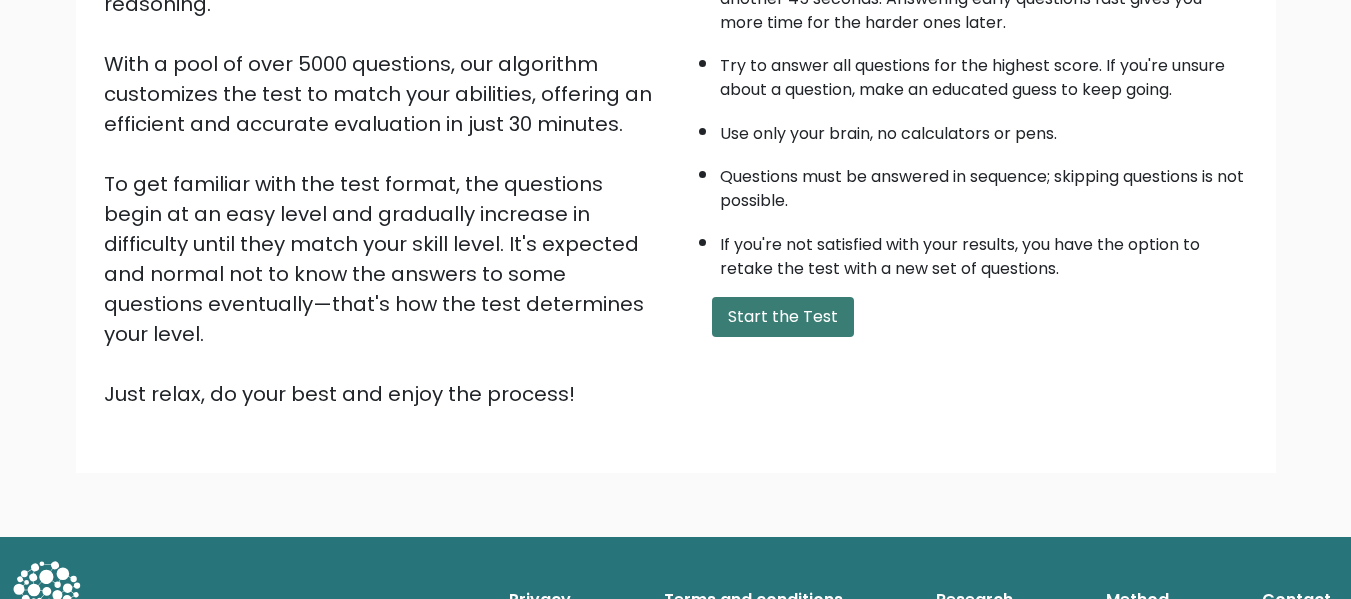 click on "Start the Test" at bounding box center (783, 317) 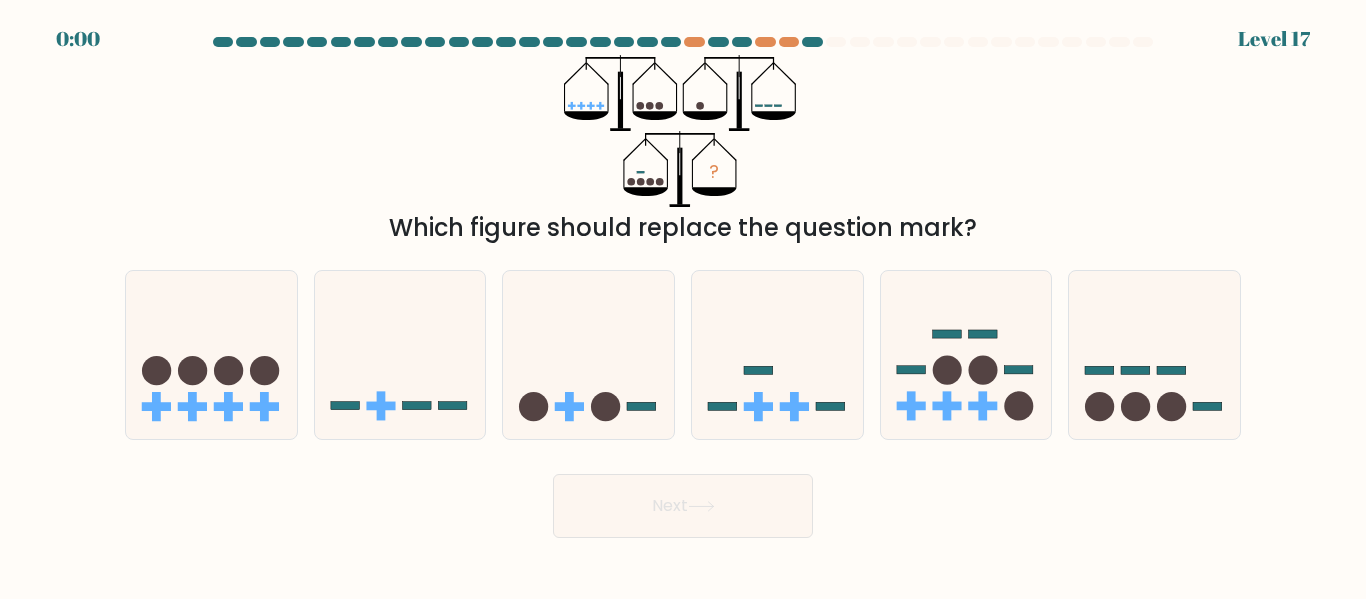 scroll, scrollTop: 0, scrollLeft: 0, axis: both 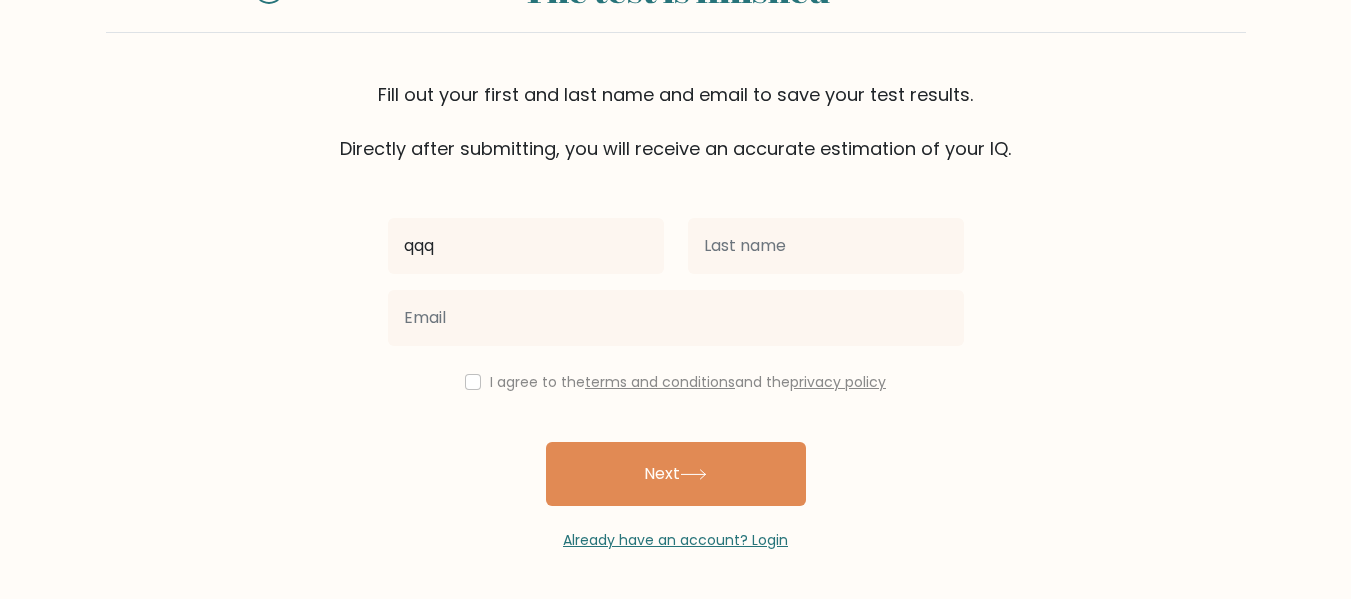 type on "qqq" 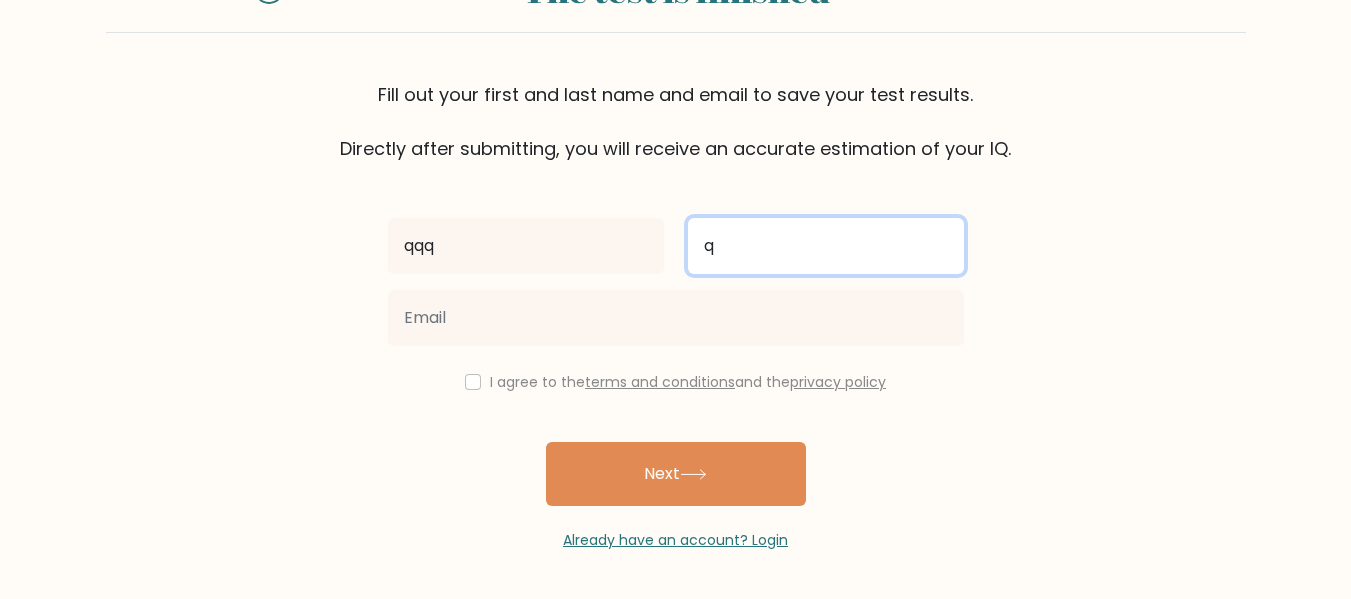 click on "q" at bounding box center (826, 246) 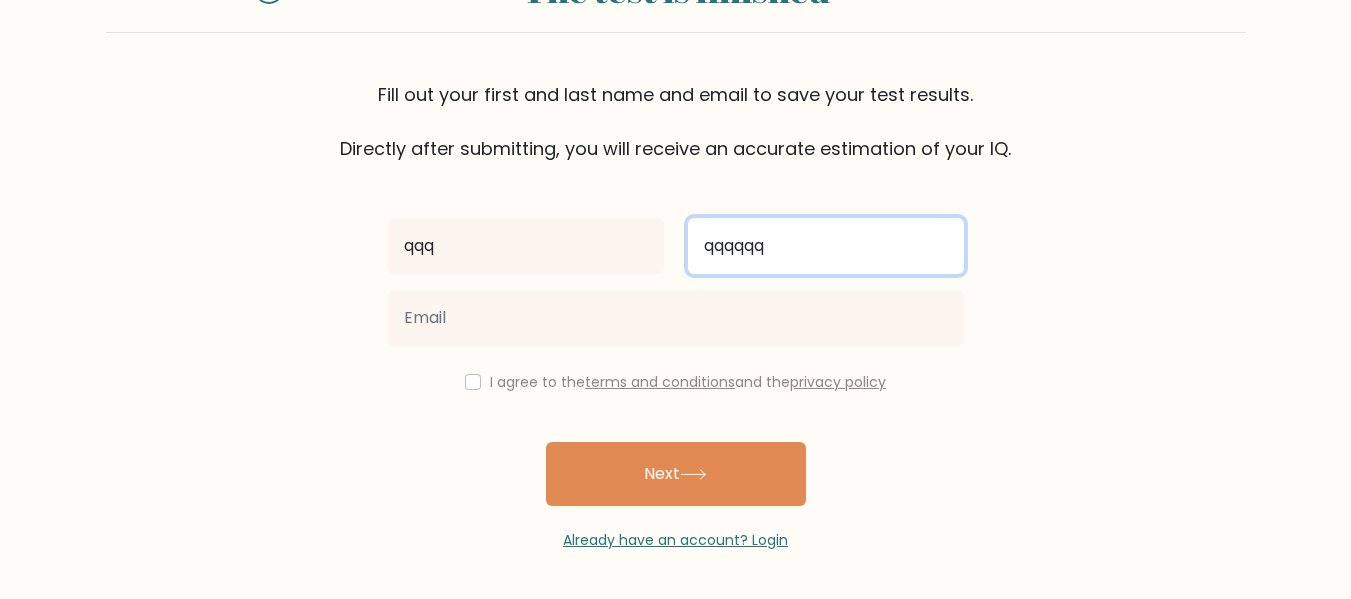type on "qqqqqq" 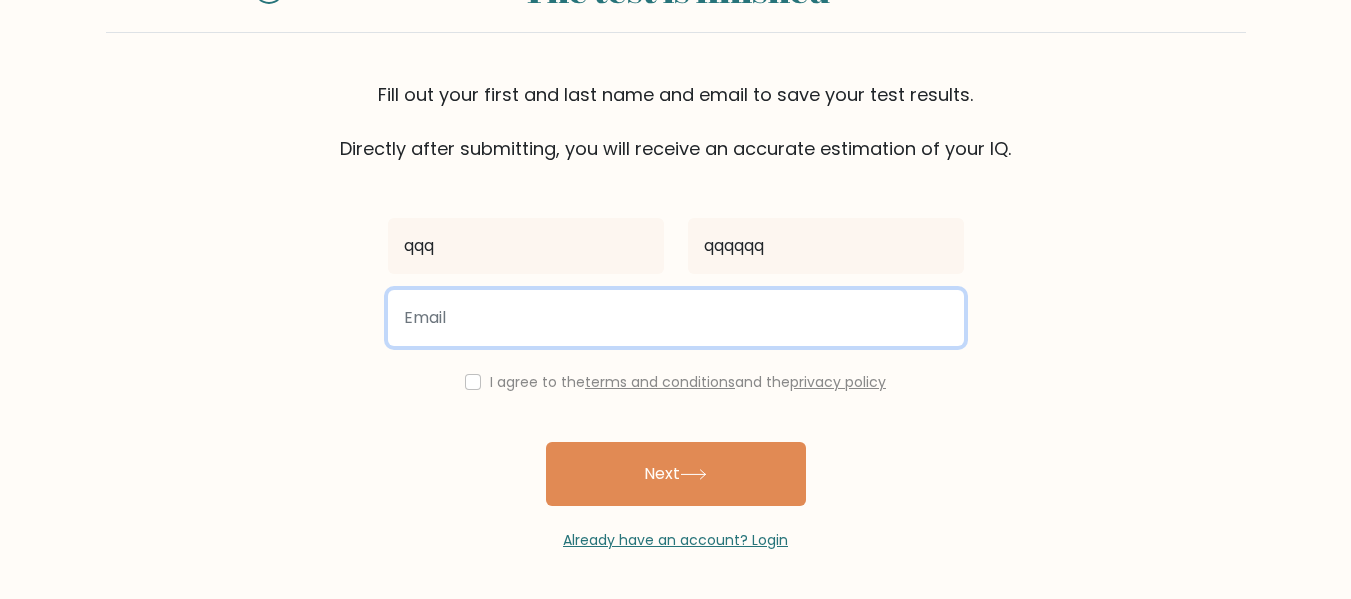 click at bounding box center (676, 318) 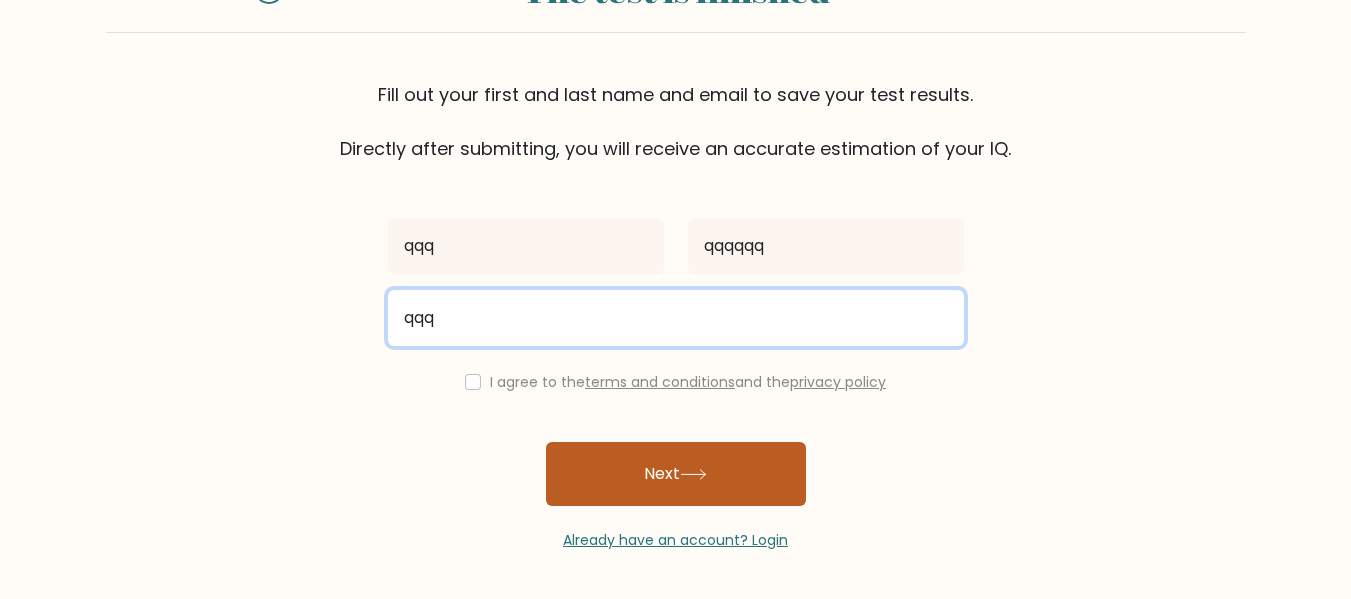 type on "qqq" 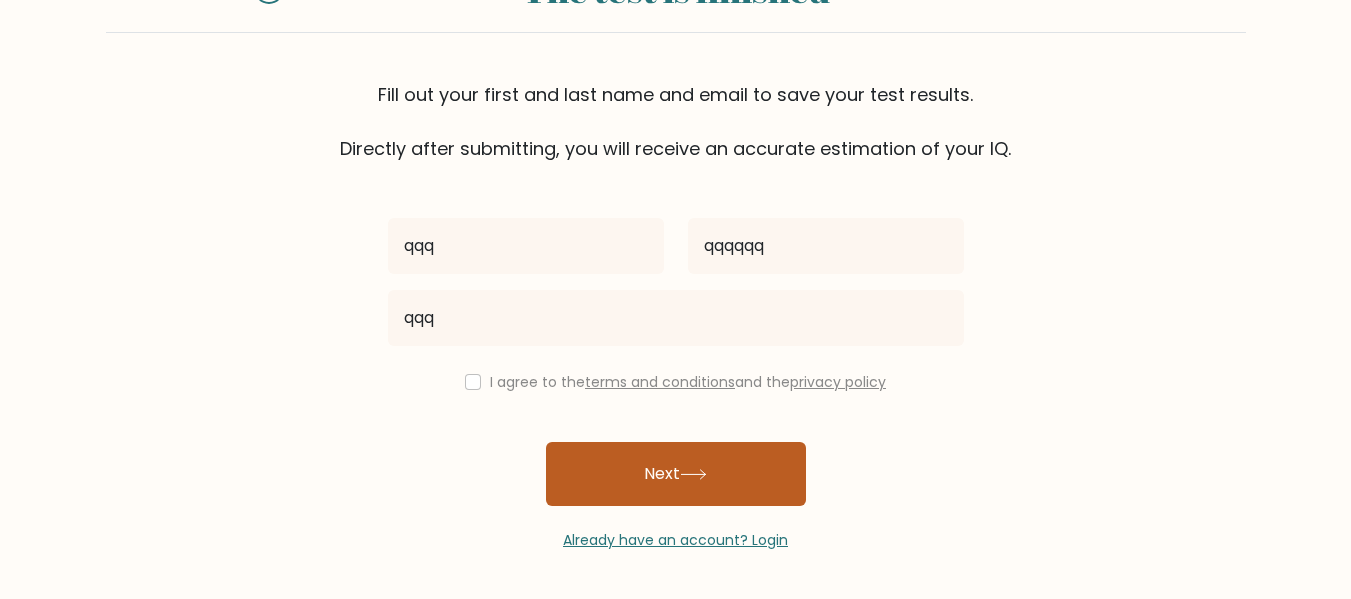 click on "Next" at bounding box center [676, 474] 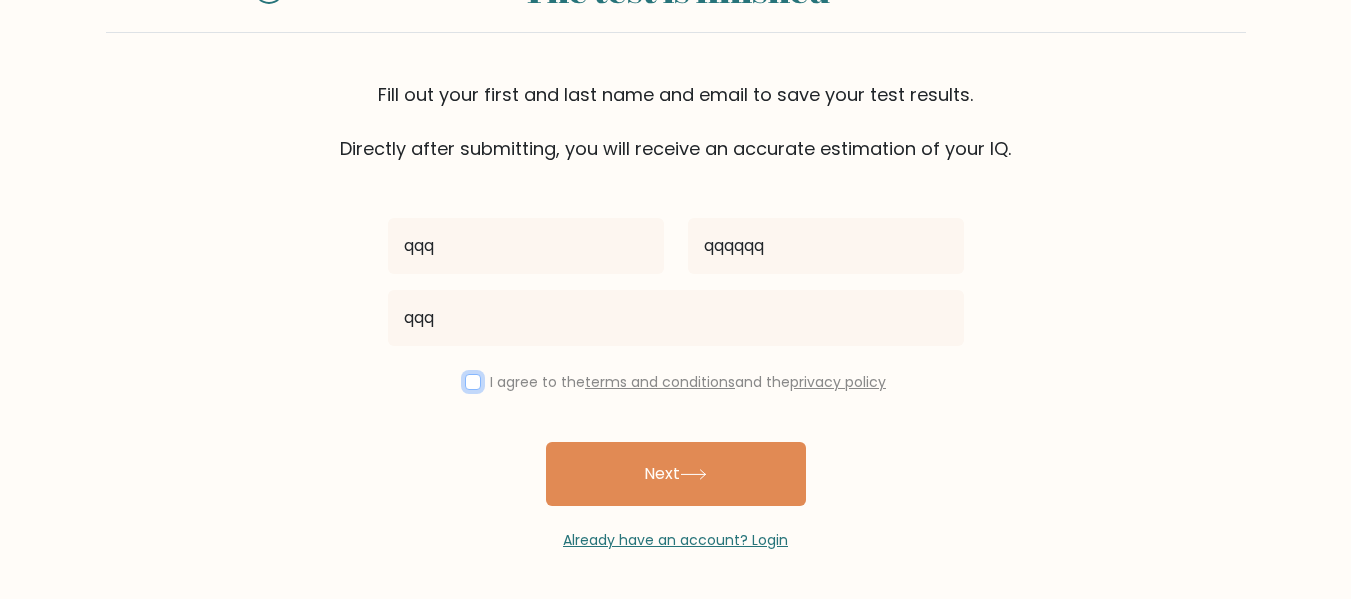 click at bounding box center (473, 382) 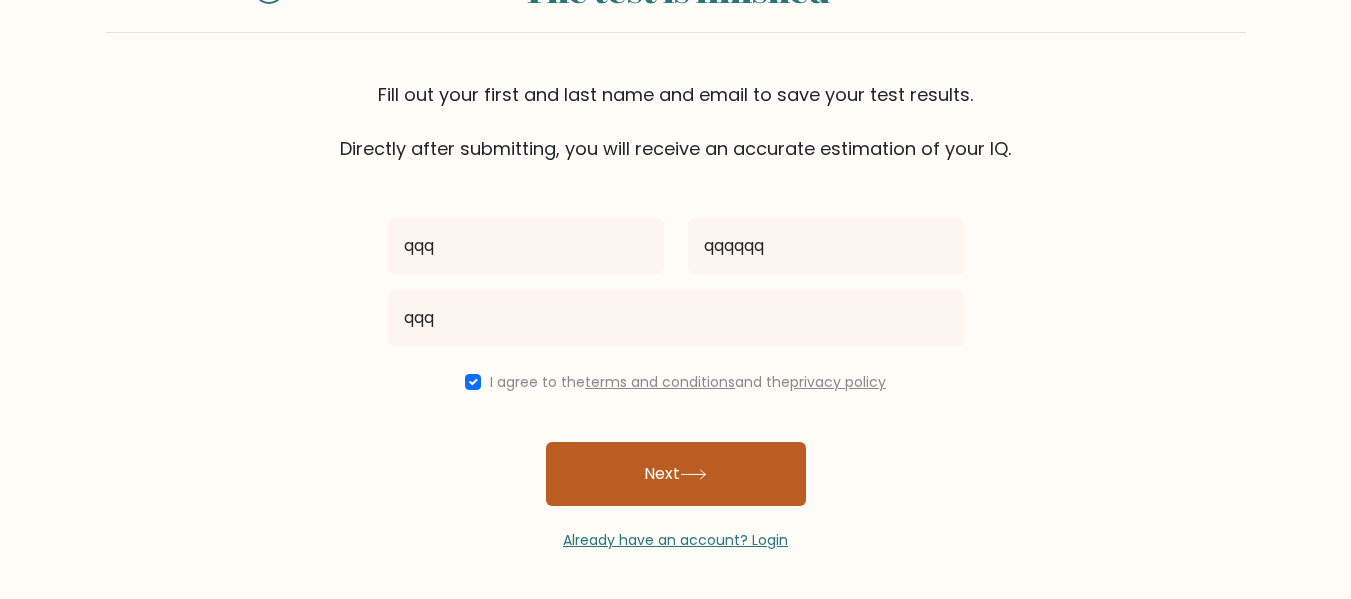 click on "Next" at bounding box center (676, 474) 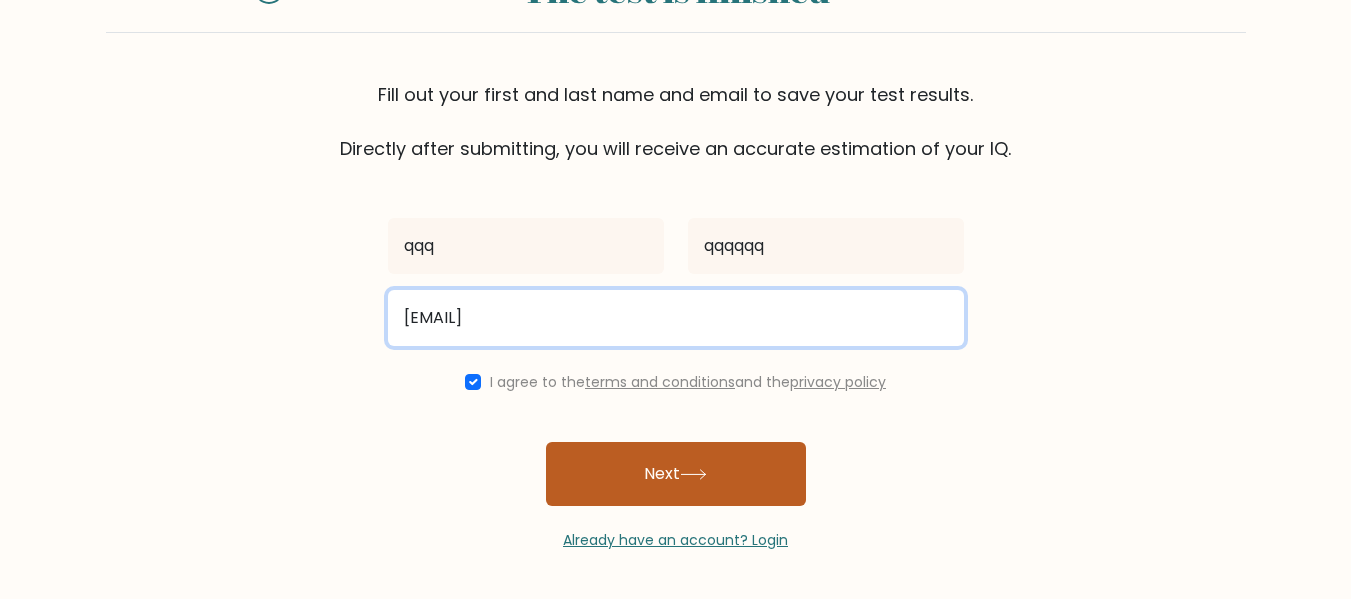 type on "qqq@gmail.com" 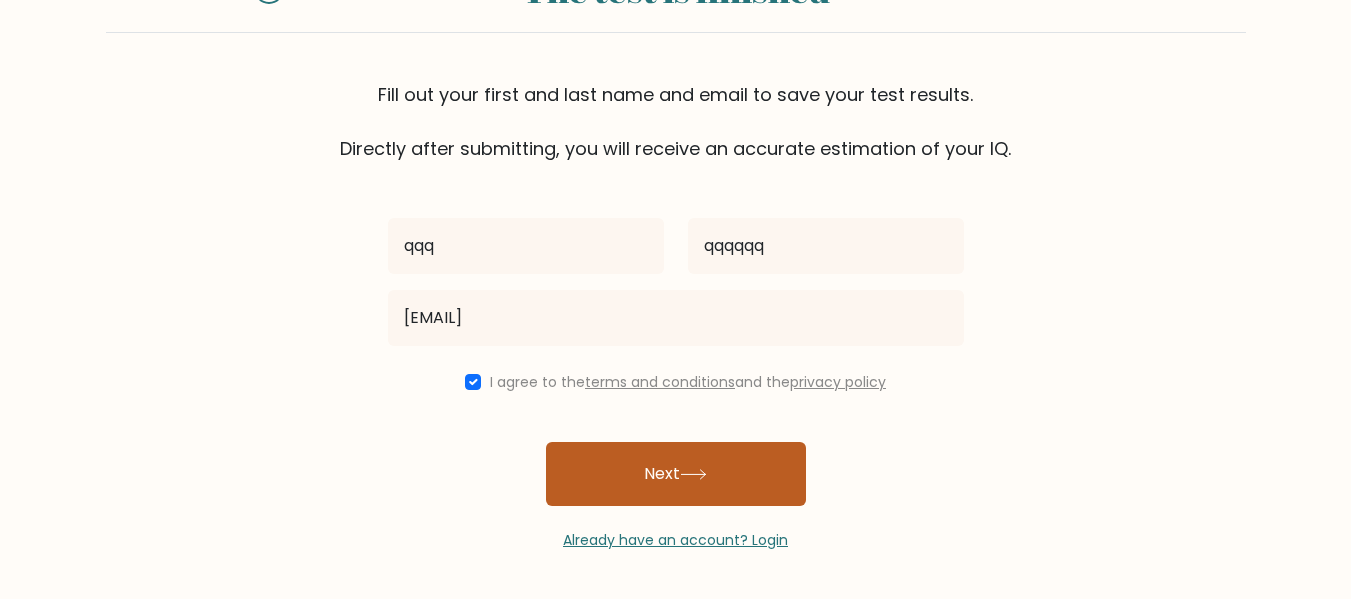 click on "Next" at bounding box center [676, 474] 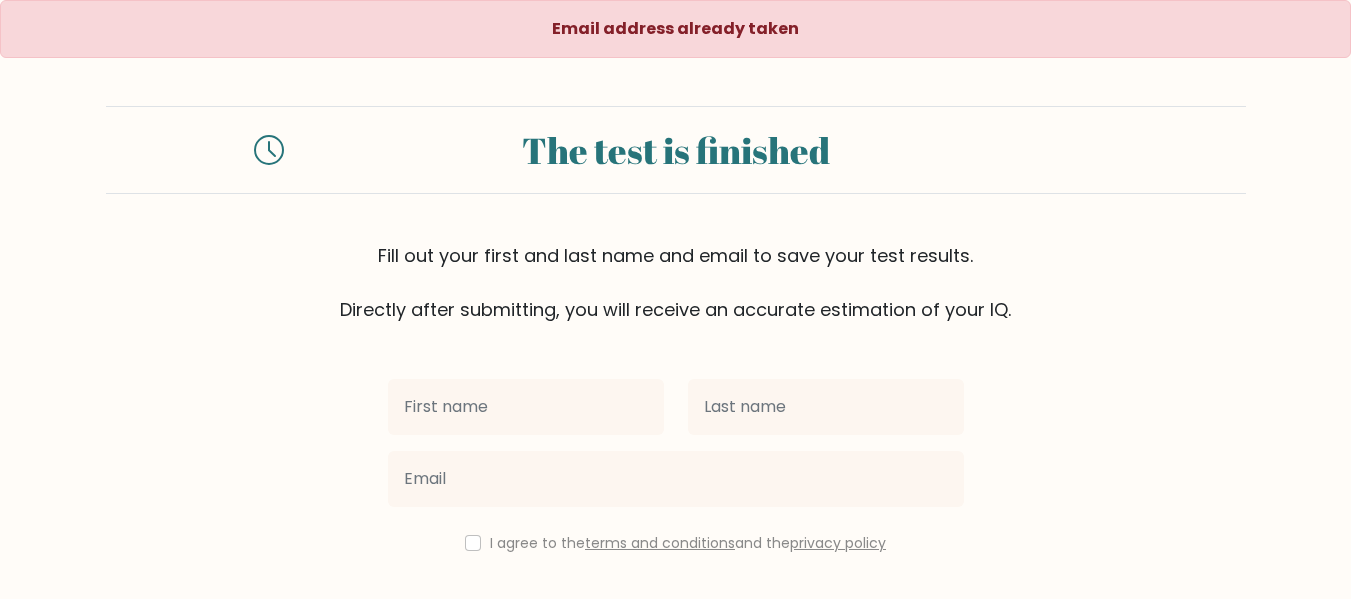 scroll, scrollTop: 0, scrollLeft: 0, axis: both 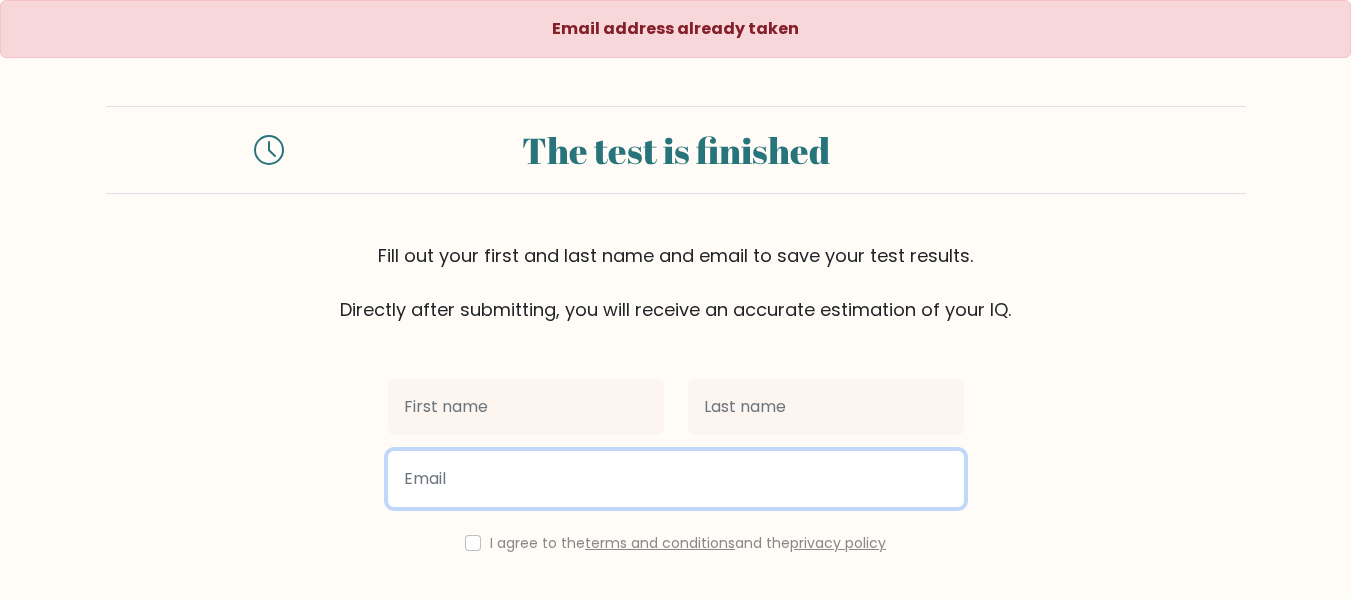 click at bounding box center [676, 479] 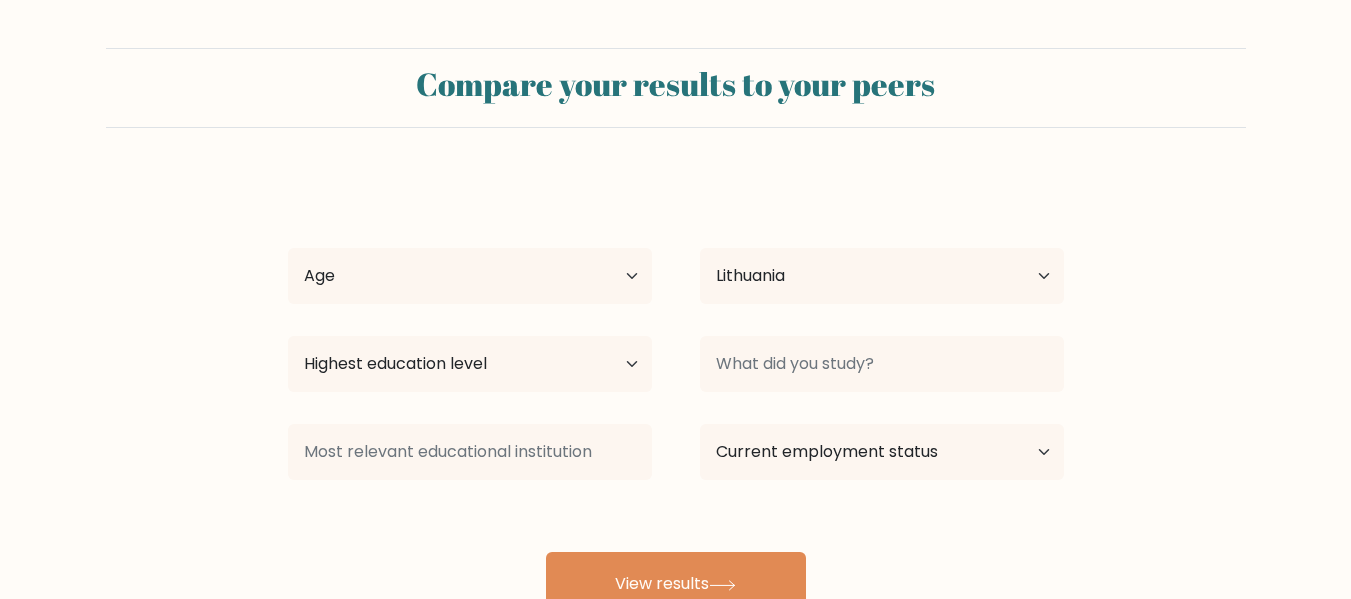 select on "LT" 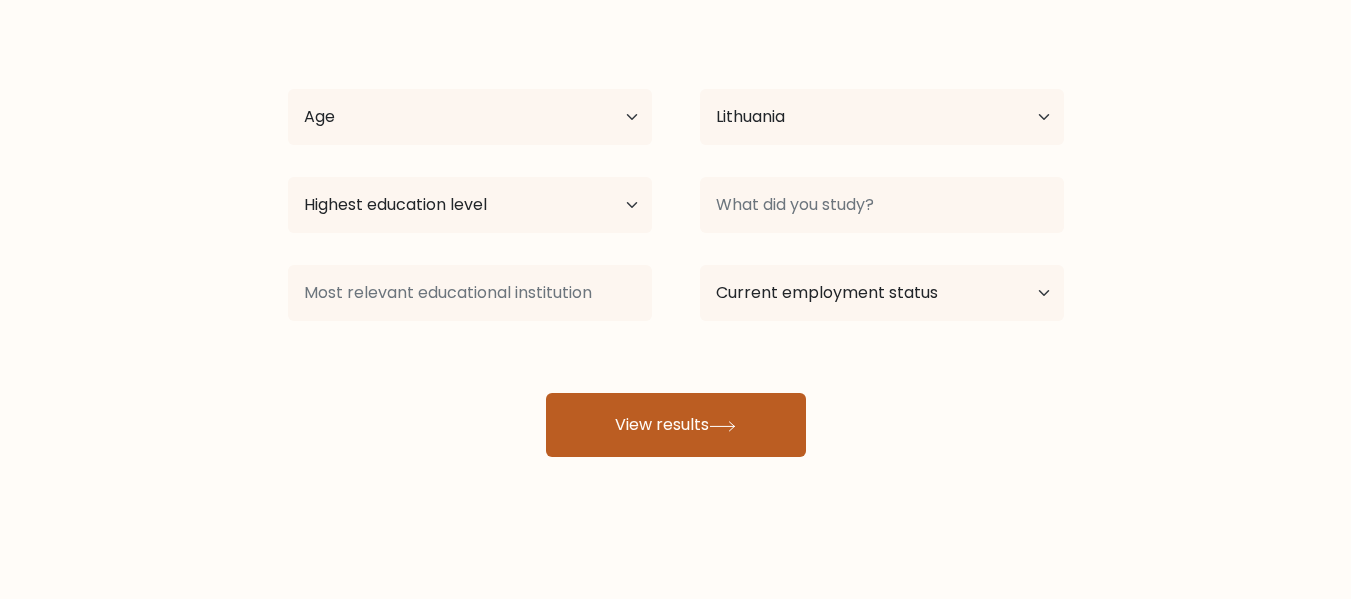 click on "View results" at bounding box center [676, 425] 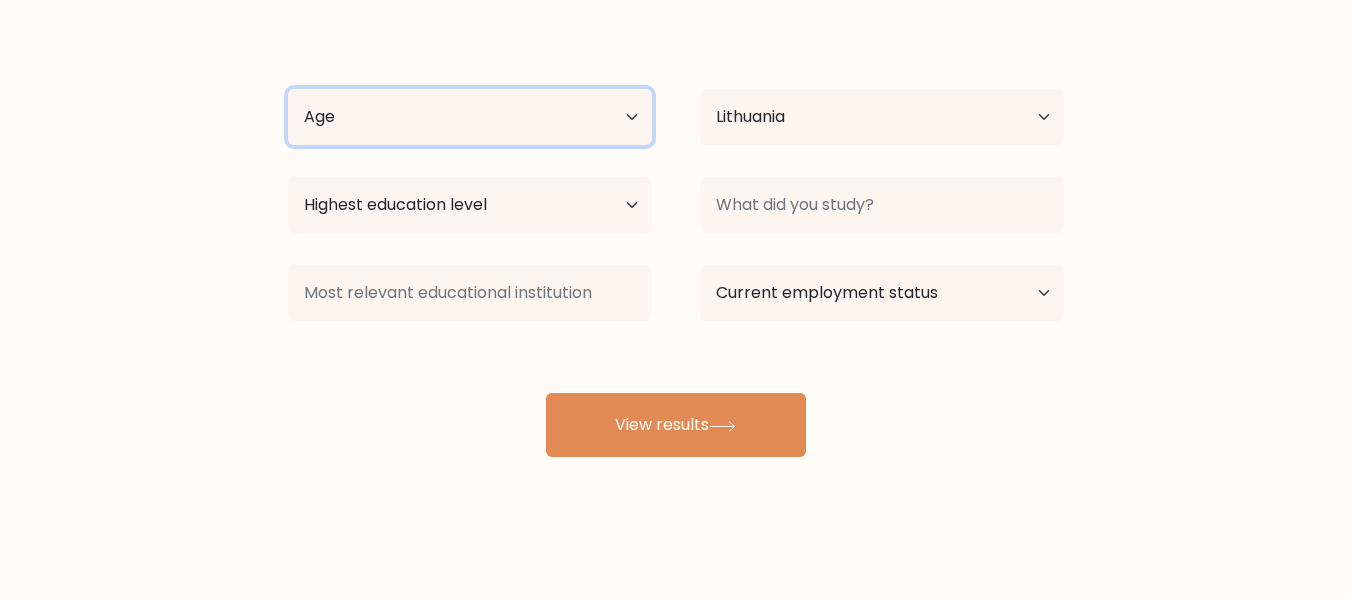 click on "Age
Under 18 years old
18-24 years old
25-34 years old
35-44 years old
45-54 years old
55-64 years old
65 years old and above" at bounding box center [470, 117] 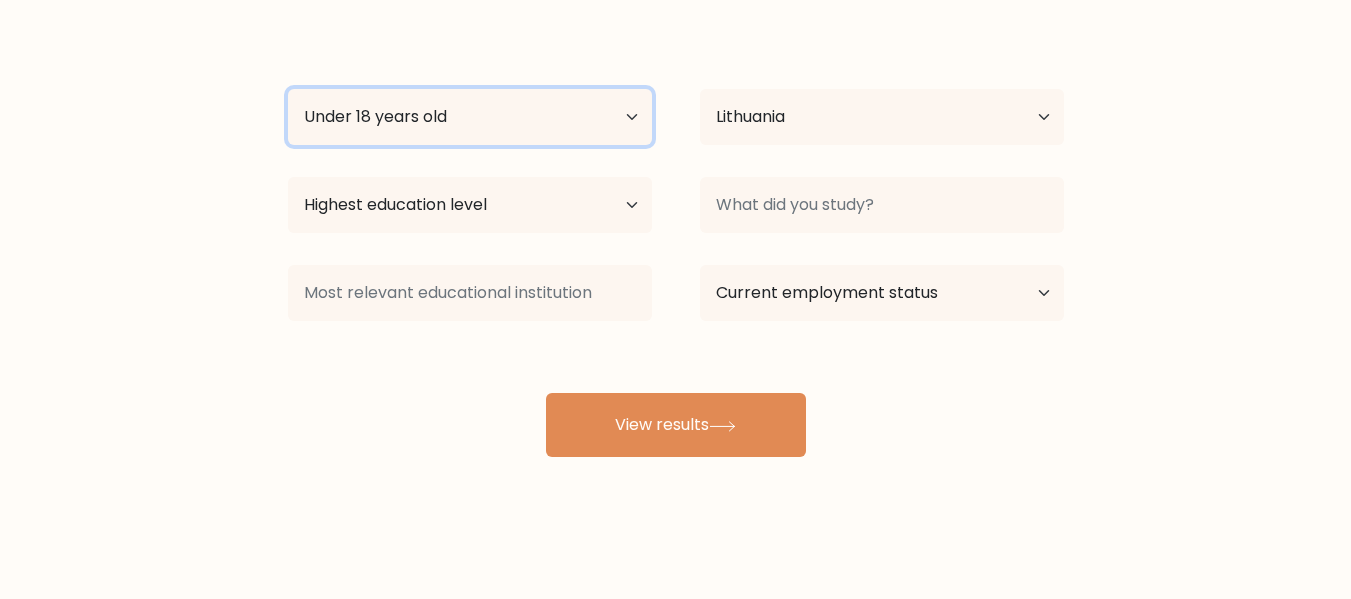 click on "Age
Under 18 years old
18-24 years old
25-34 years old
35-44 years old
45-54 years old
55-64 years old
65 years old and above" at bounding box center (470, 117) 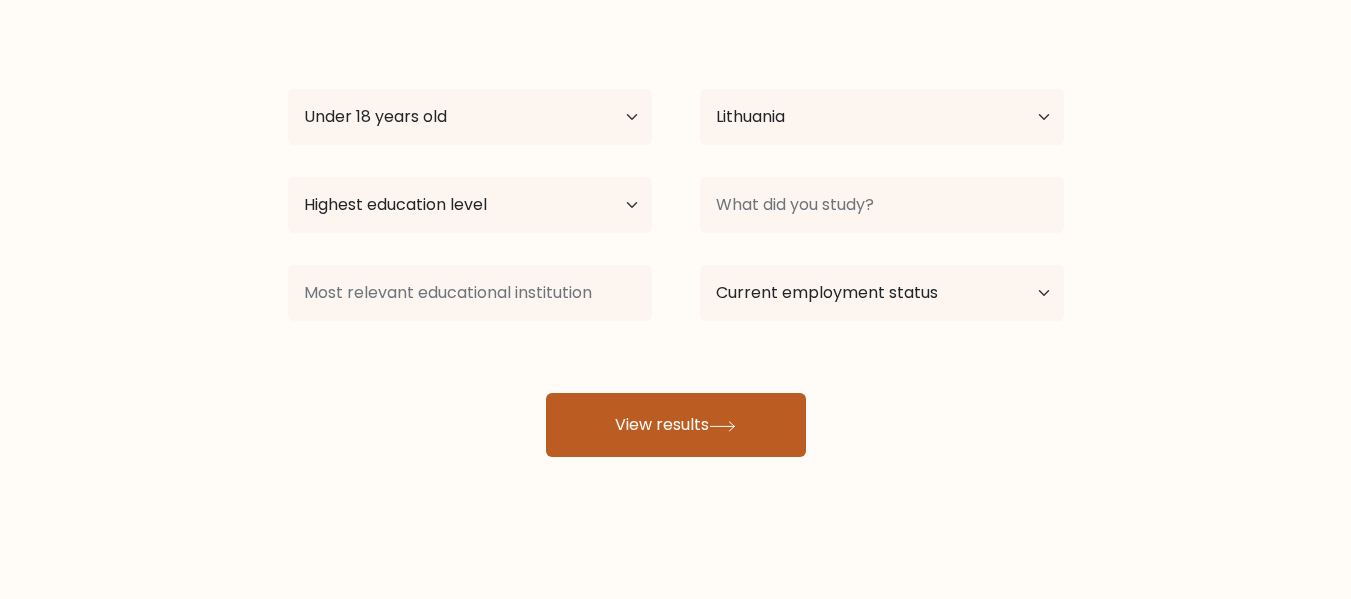 click on "View results" at bounding box center (676, 425) 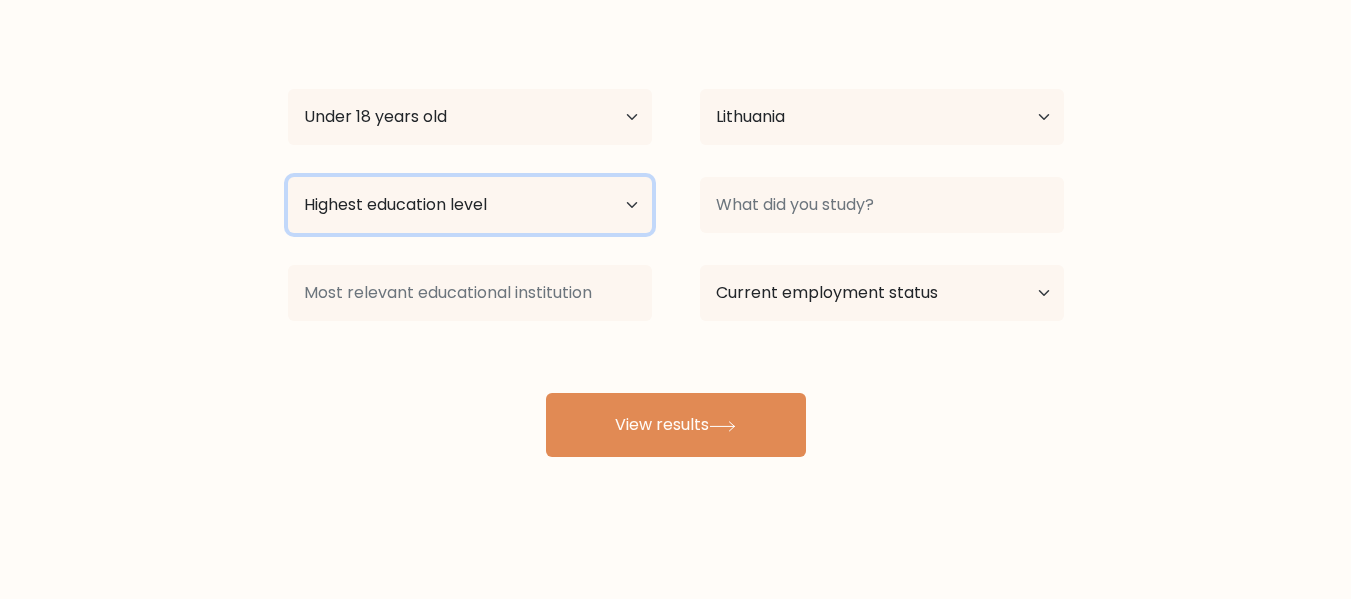 click on "Highest education level
No schooling
Primary
Lower Secondary
Upper Secondary
Occupation Specific
Bachelor's degree
Master's degree
Doctoral degree" at bounding box center (470, 205) 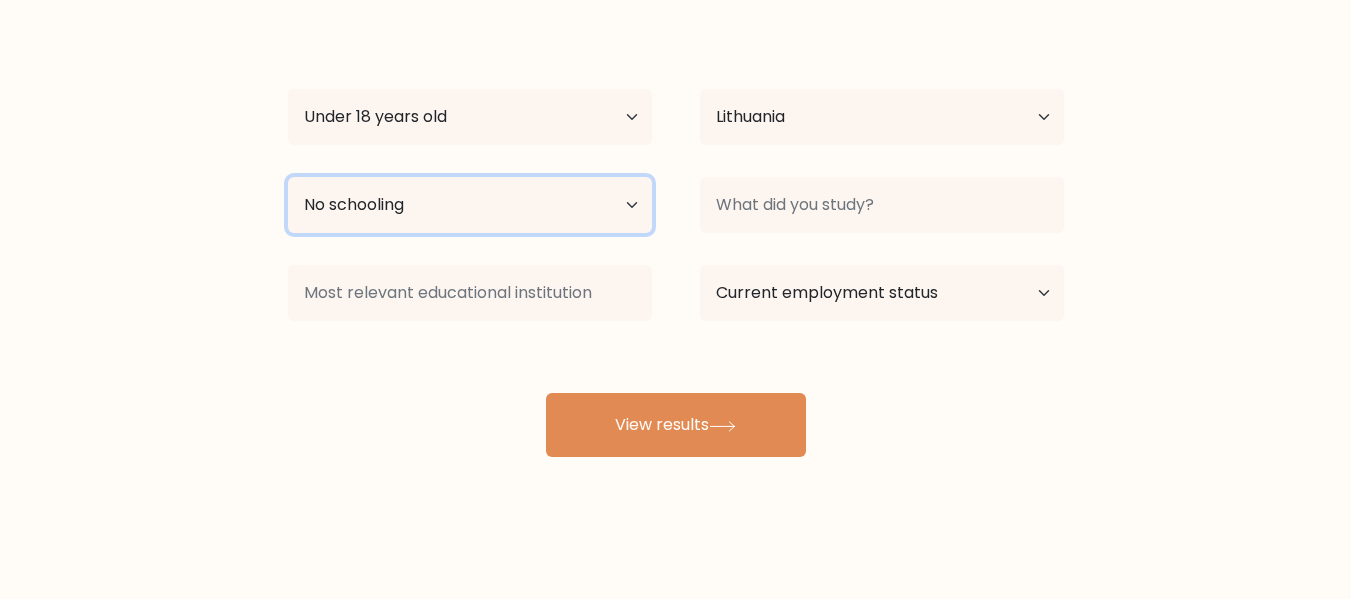 click on "Highest education level
No schooling
Primary
Lower Secondary
Upper Secondary
Occupation Specific
Bachelor's degree
Master's degree
Doctoral degree" at bounding box center [470, 205] 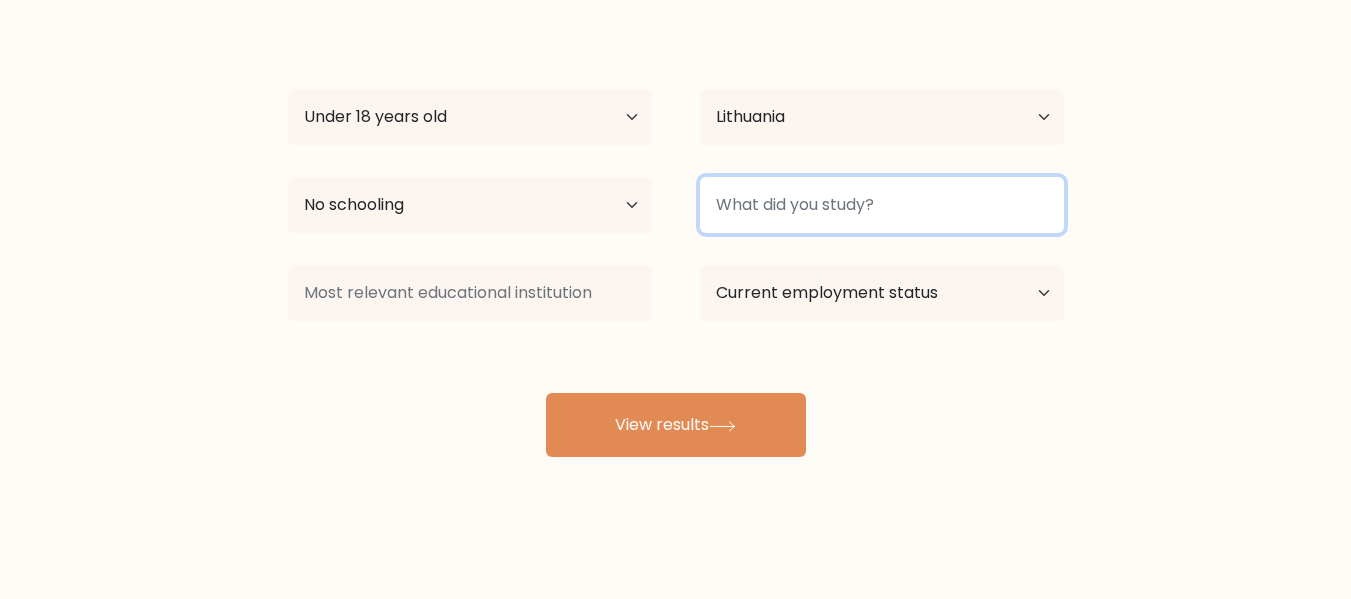 click at bounding box center [882, 205] 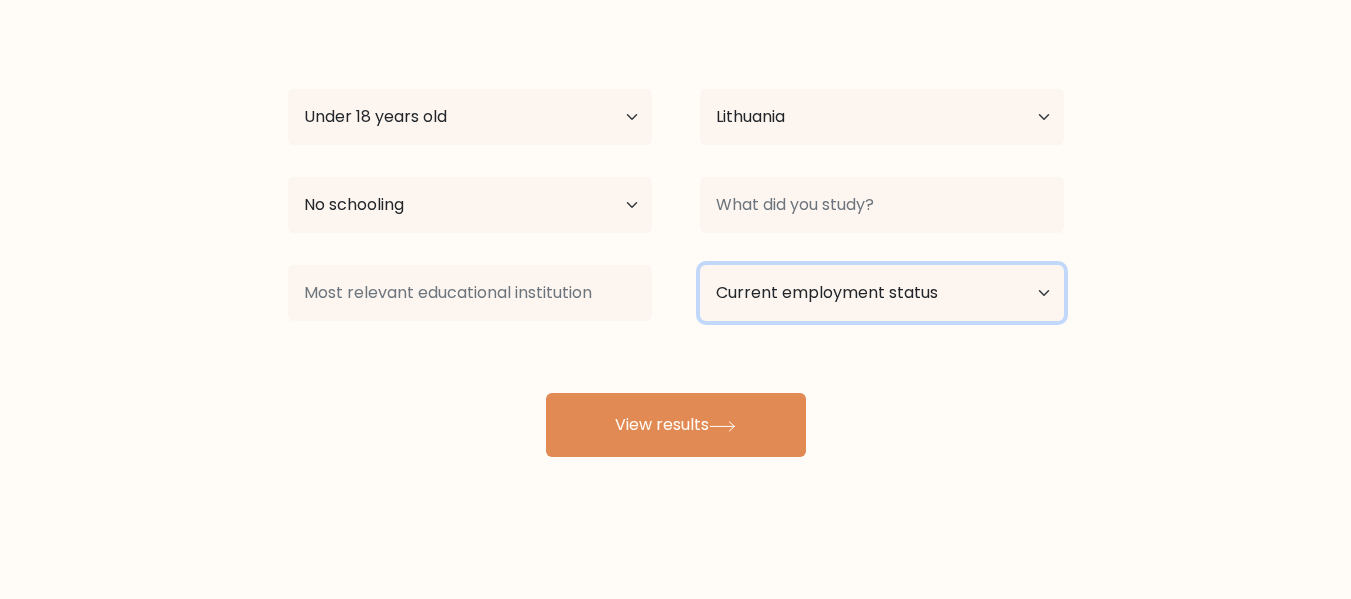 click on "Current employment status
Employed
Student
Retired
Other / prefer not to answer" at bounding box center [882, 293] 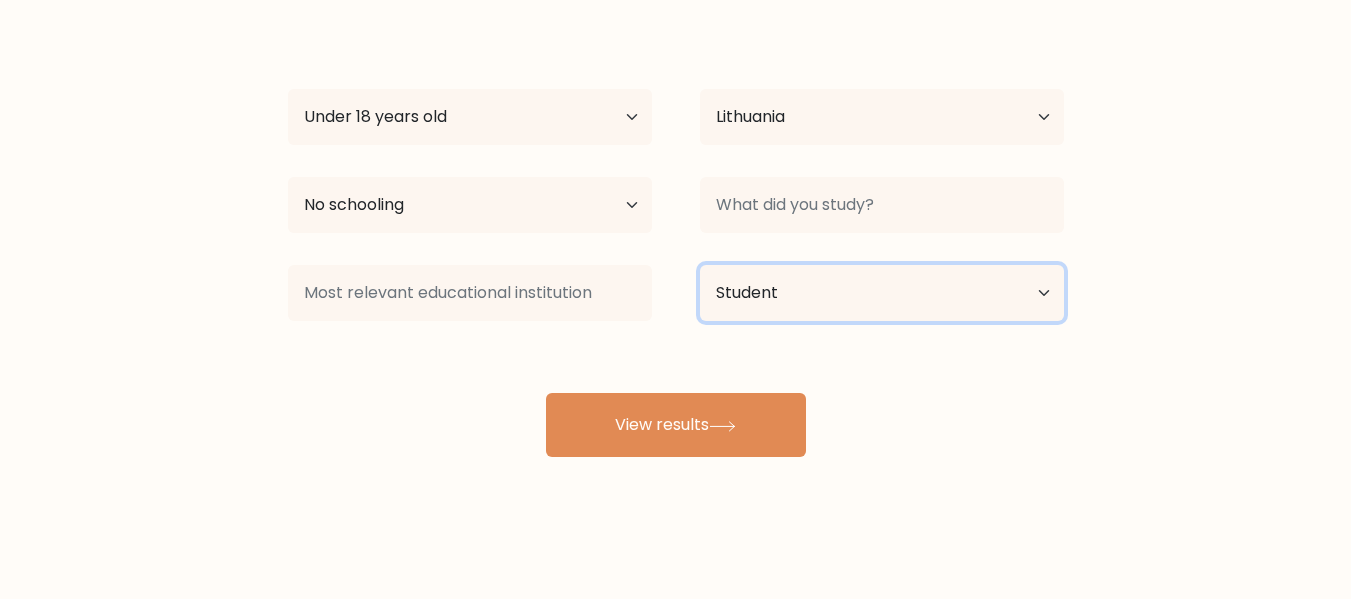 click on "Current employment status
Employed
Student
Retired
Other / prefer not to answer" at bounding box center (882, 293) 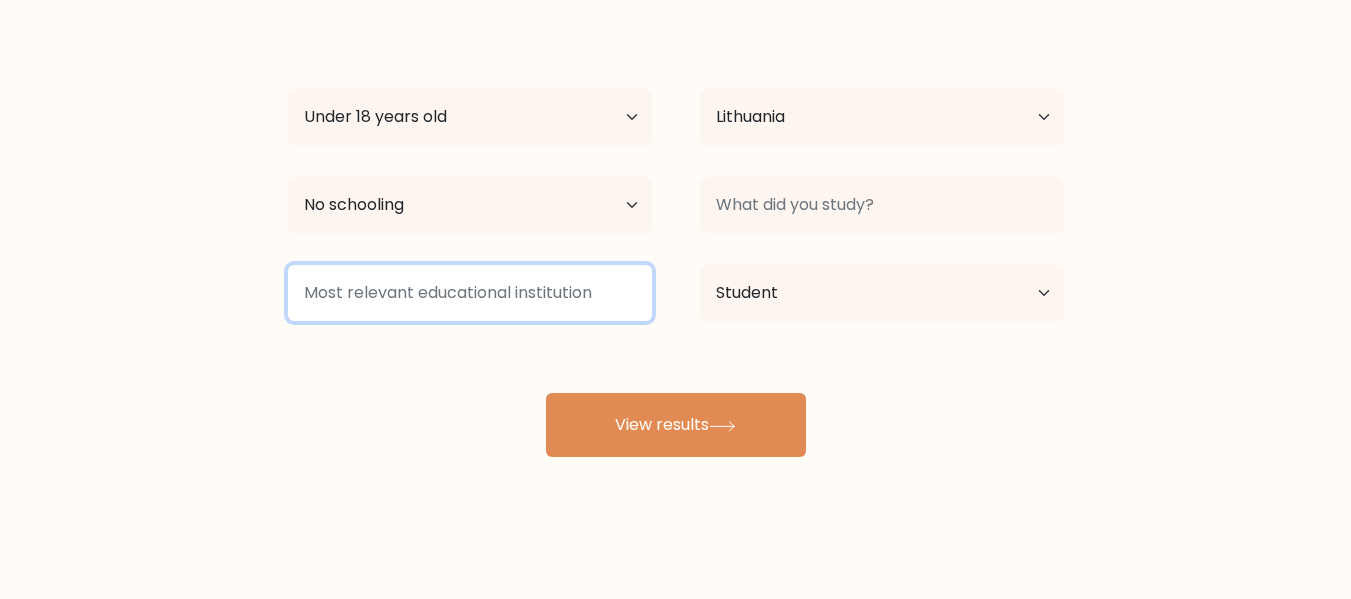 click at bounding box center (470, 293) 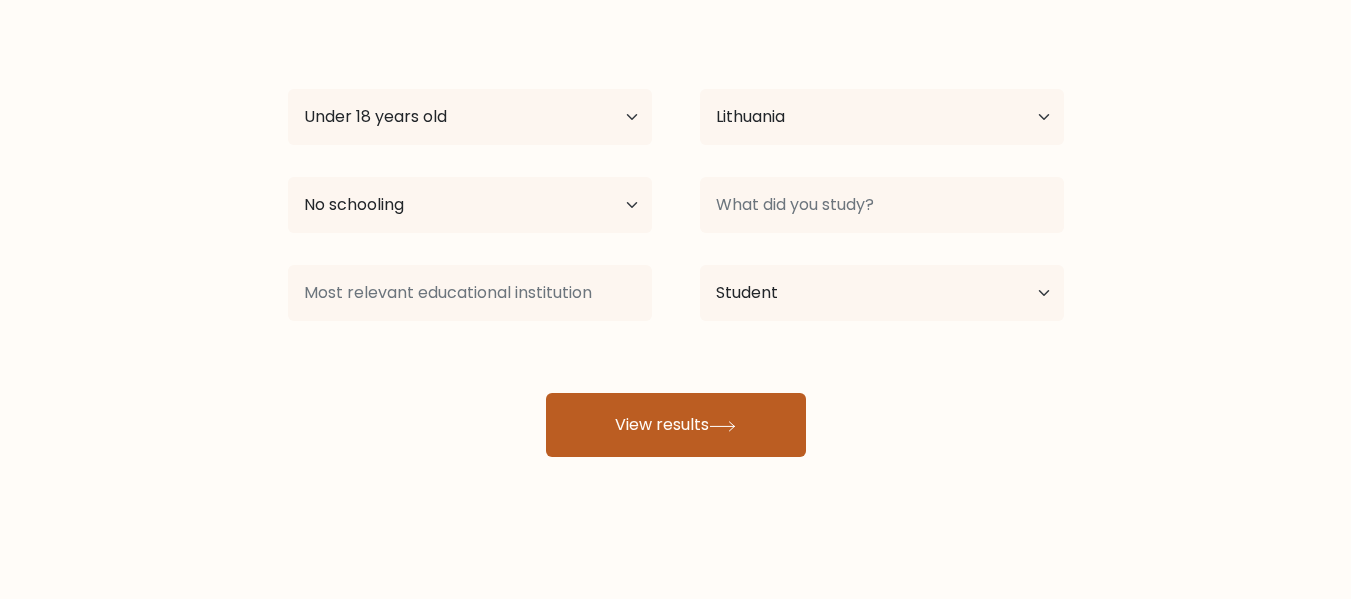 click on "View results" at bounding box center (676, 425) 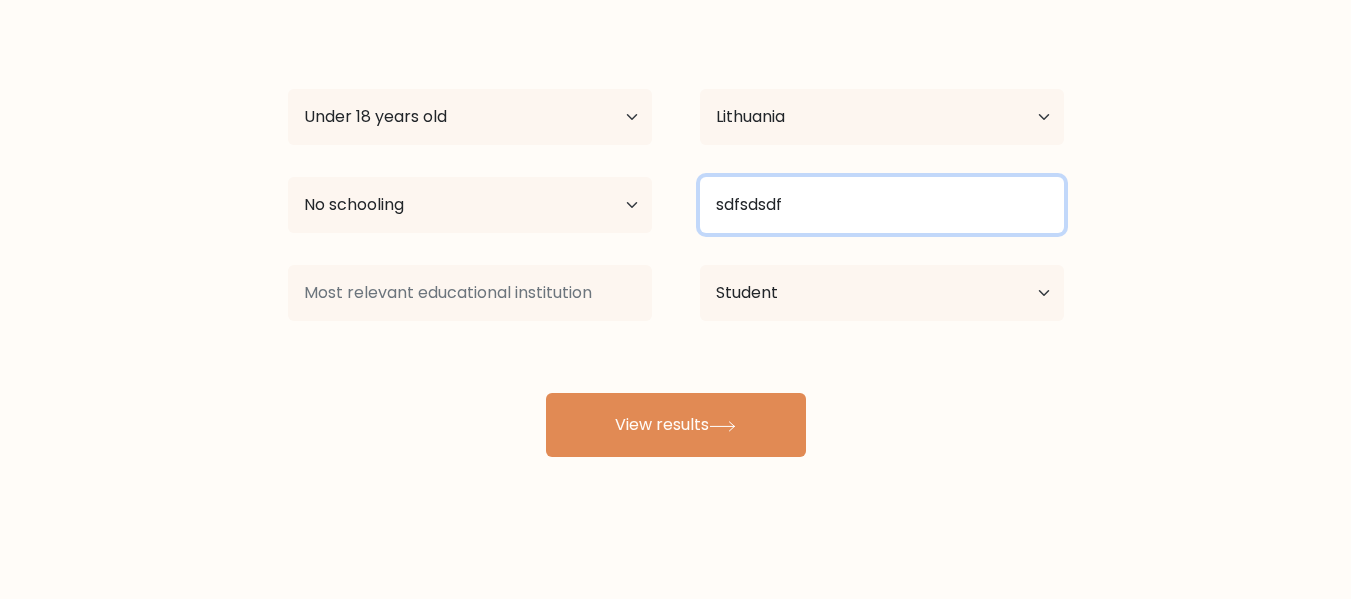 type on "sdfsdsdf" 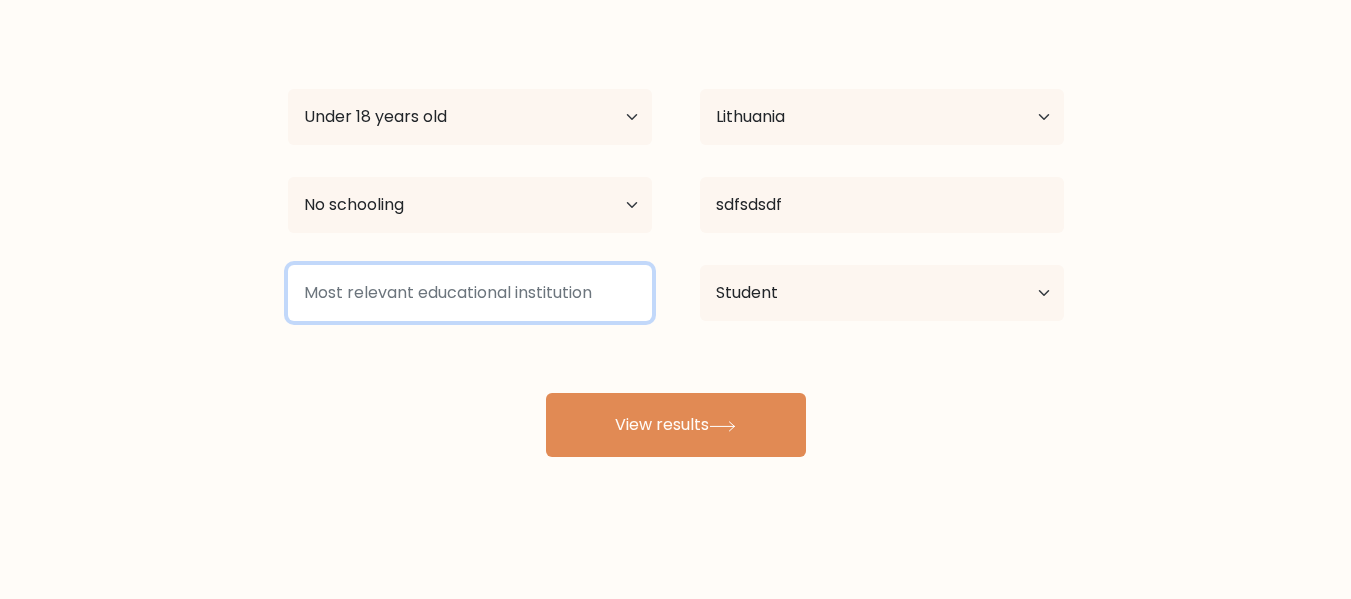click at bounding box center (470, 293) 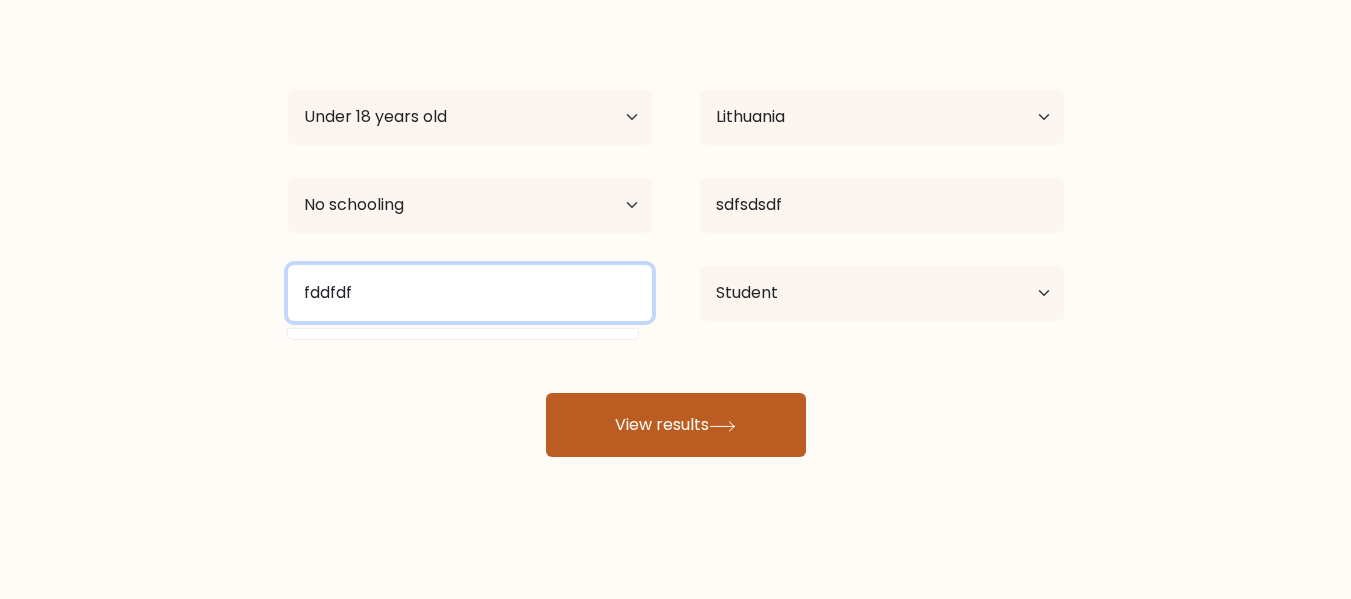 type on "fddfdf" 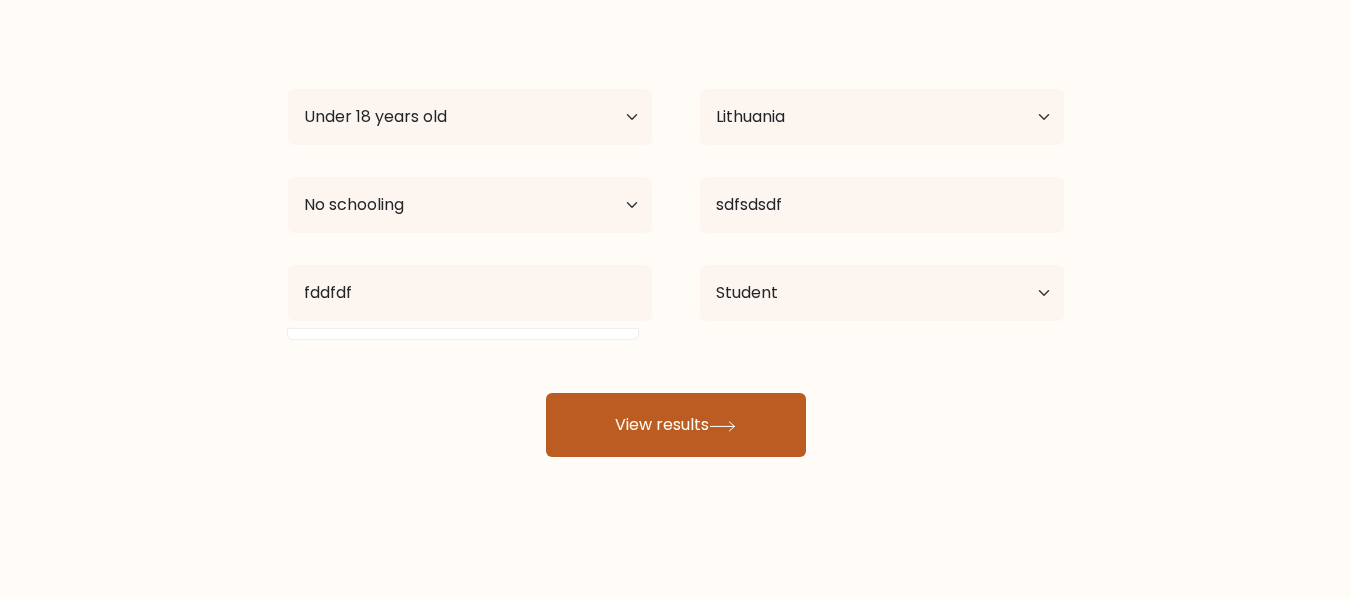 click on "View results" at bounding box center (676, 425) 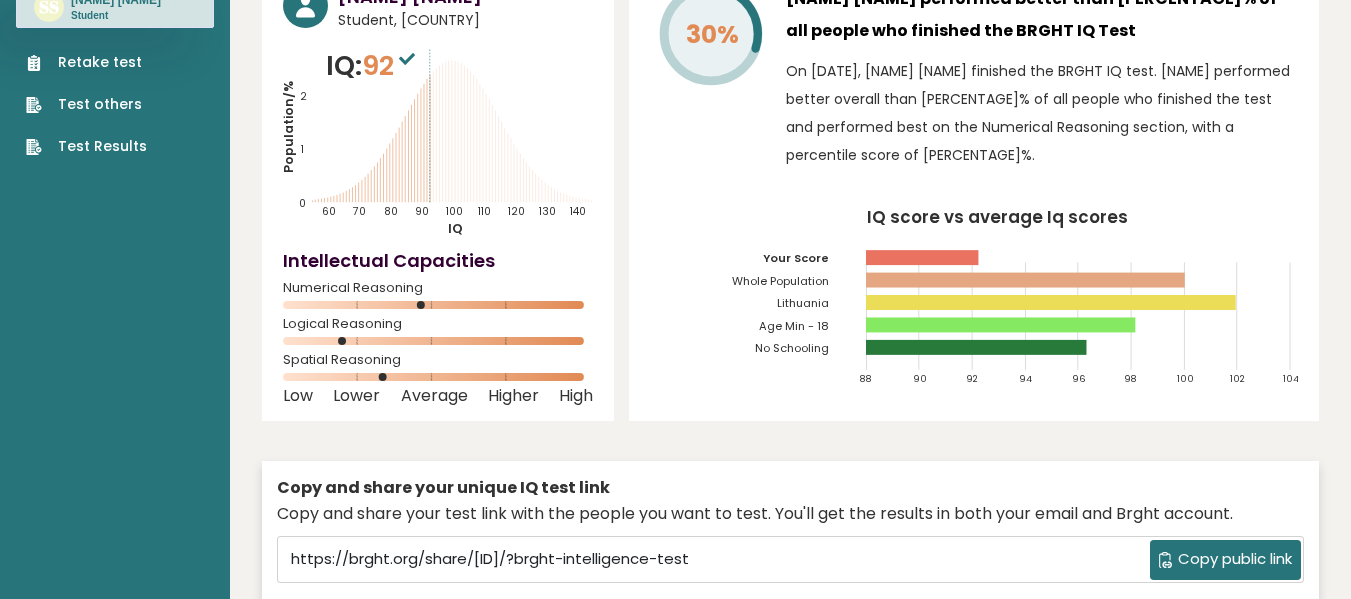 scroll, scrollTop: 0, scrollLeft: 0, axis: both 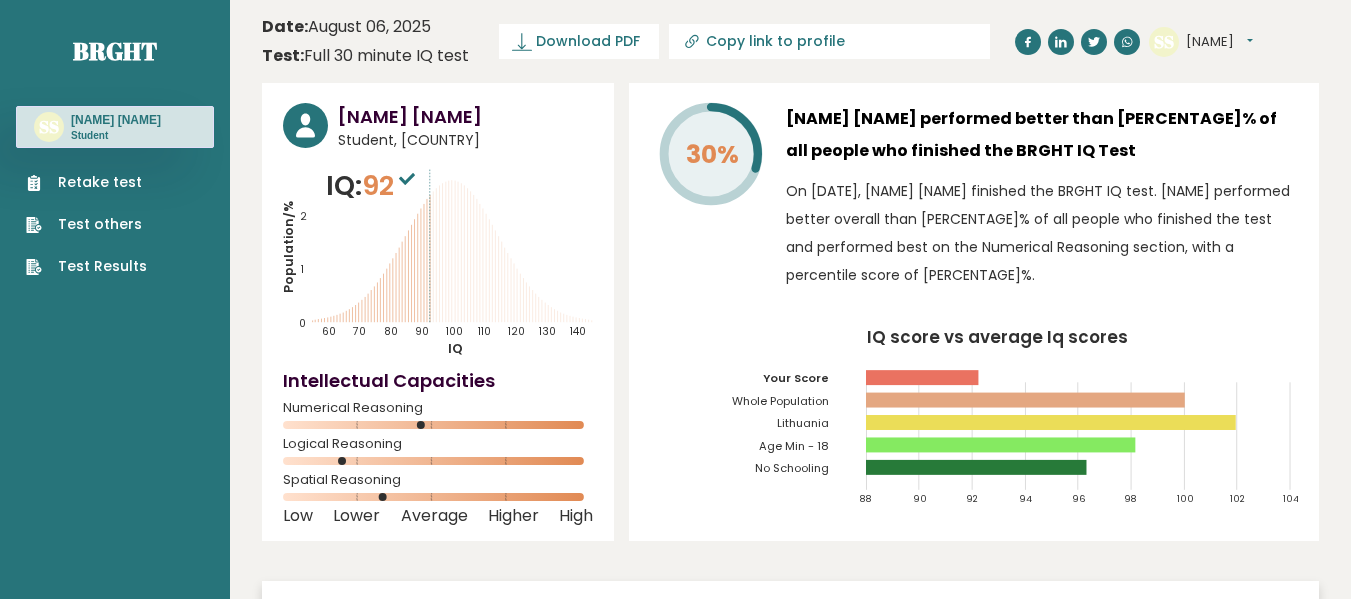click on "Sss" at bounding box center [1219, 42] 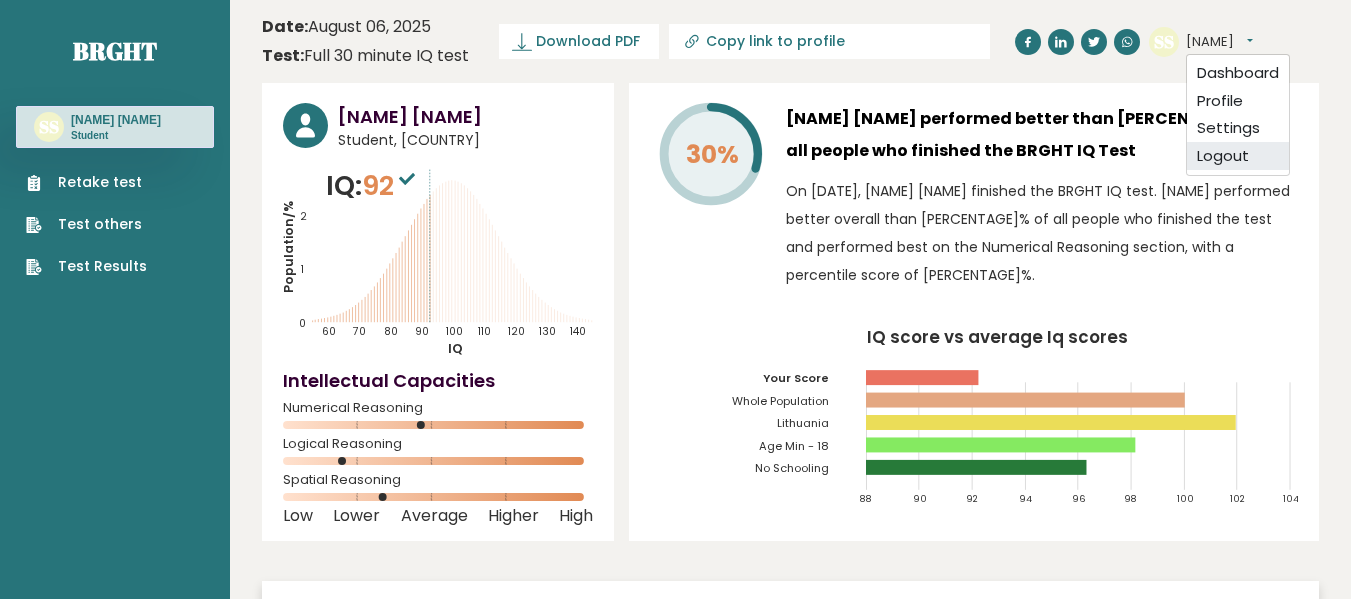 click on "Logout" at bounding box center [1238, 156] 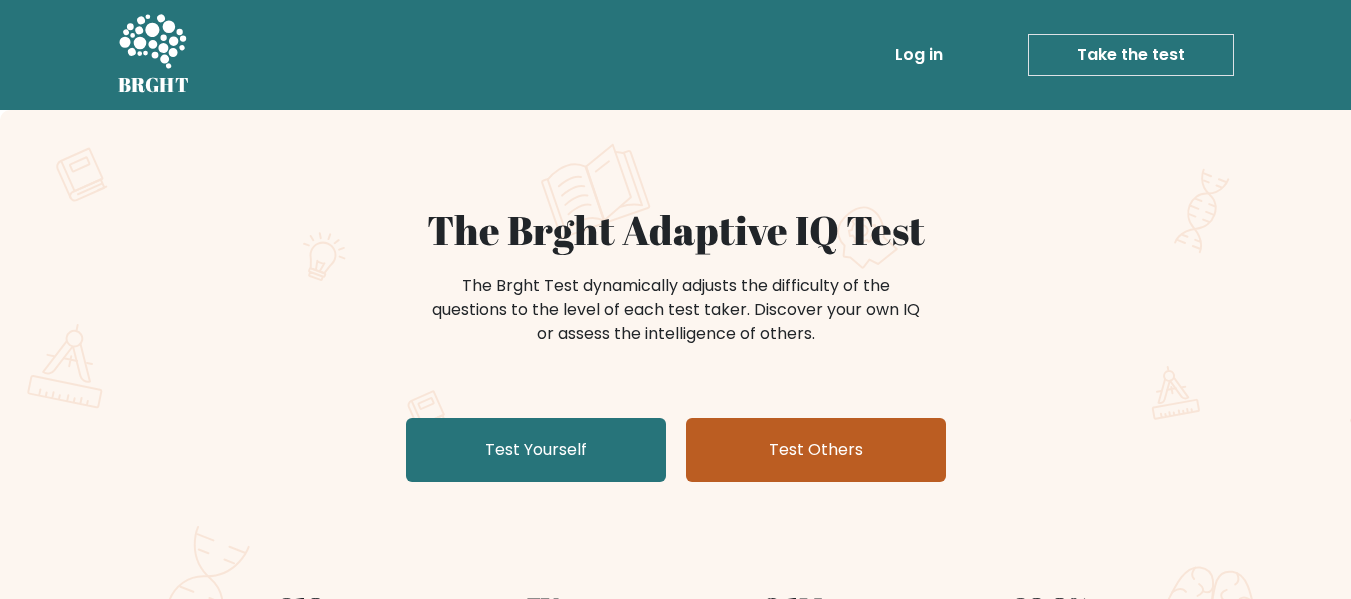 scroll, scrollTop: 0, scrollLeft: 0, axis: both 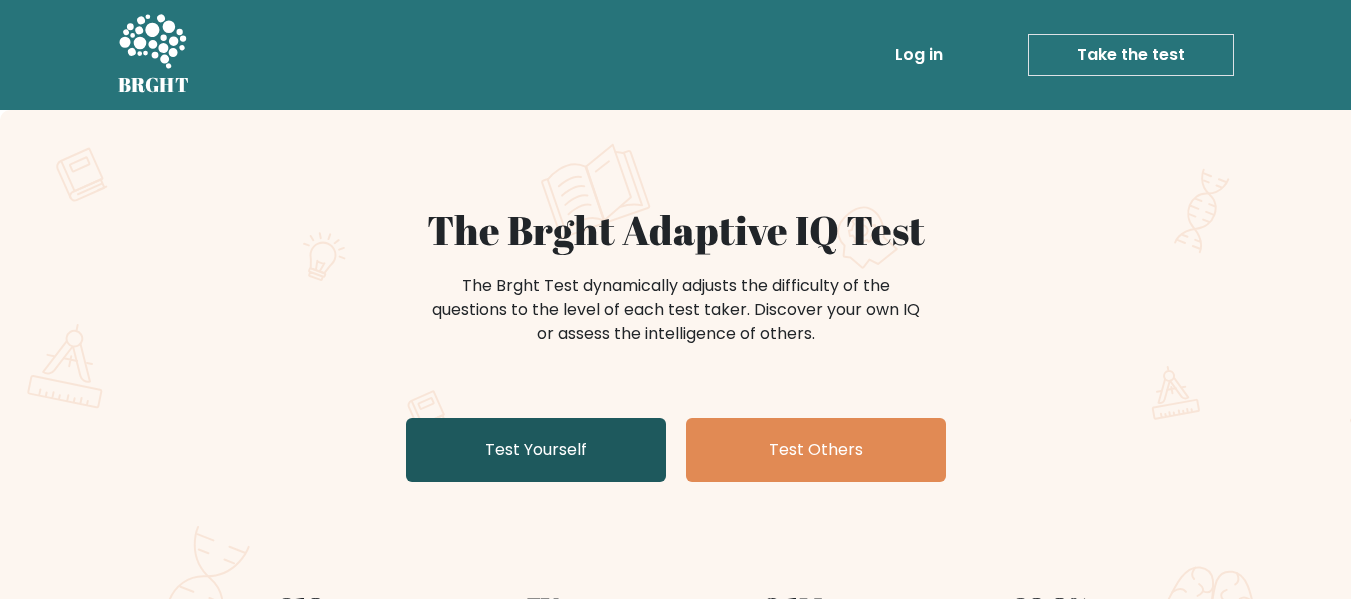 click on "Test Yourself" at bounding box center (536, 450) 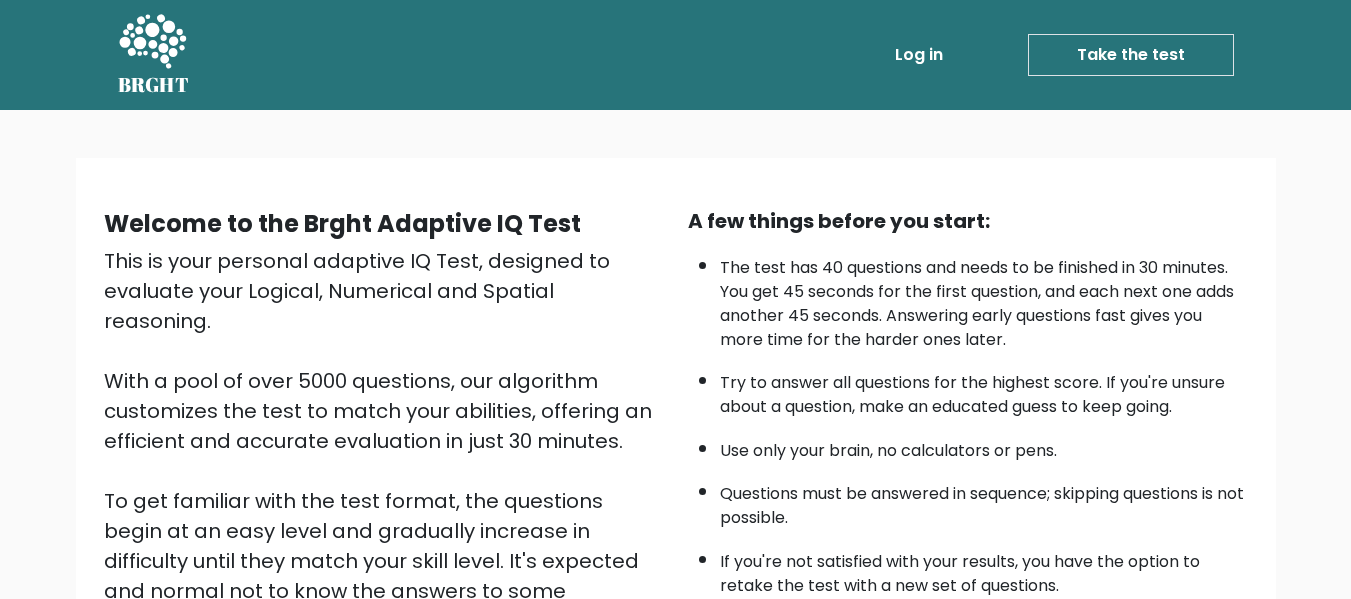 scroll, scrollTop: 317, scrollLeft: 0, axis: vertical 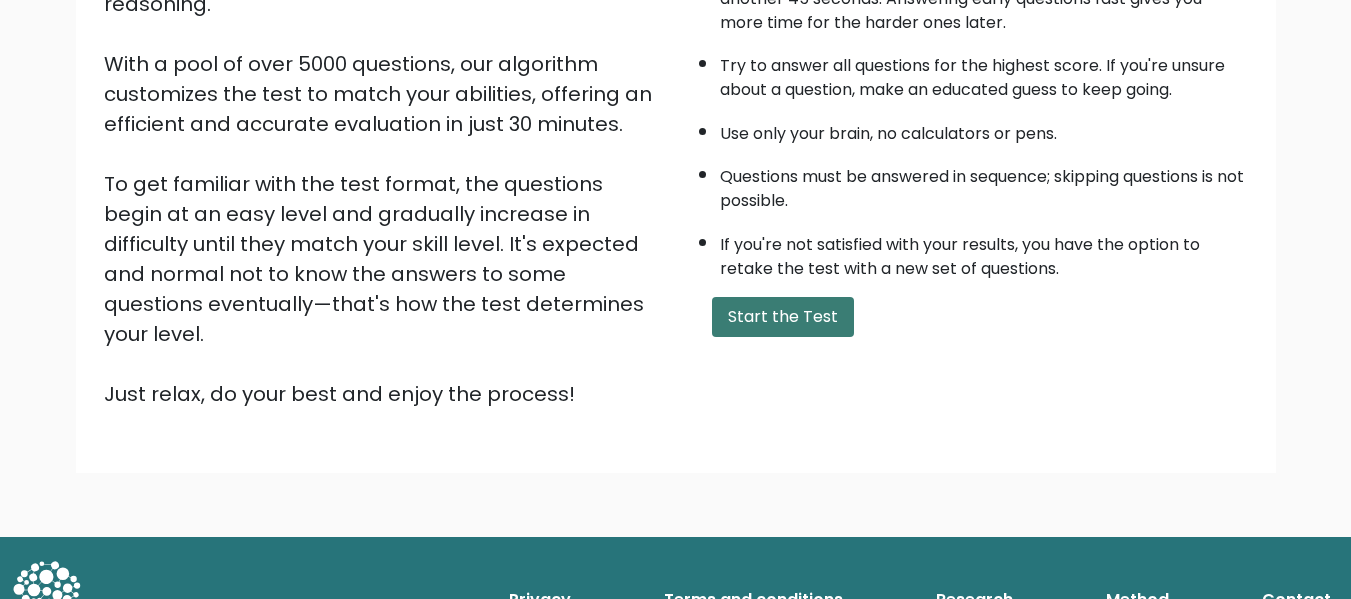 click on "Start the Test" at bounding box center (783, 317) 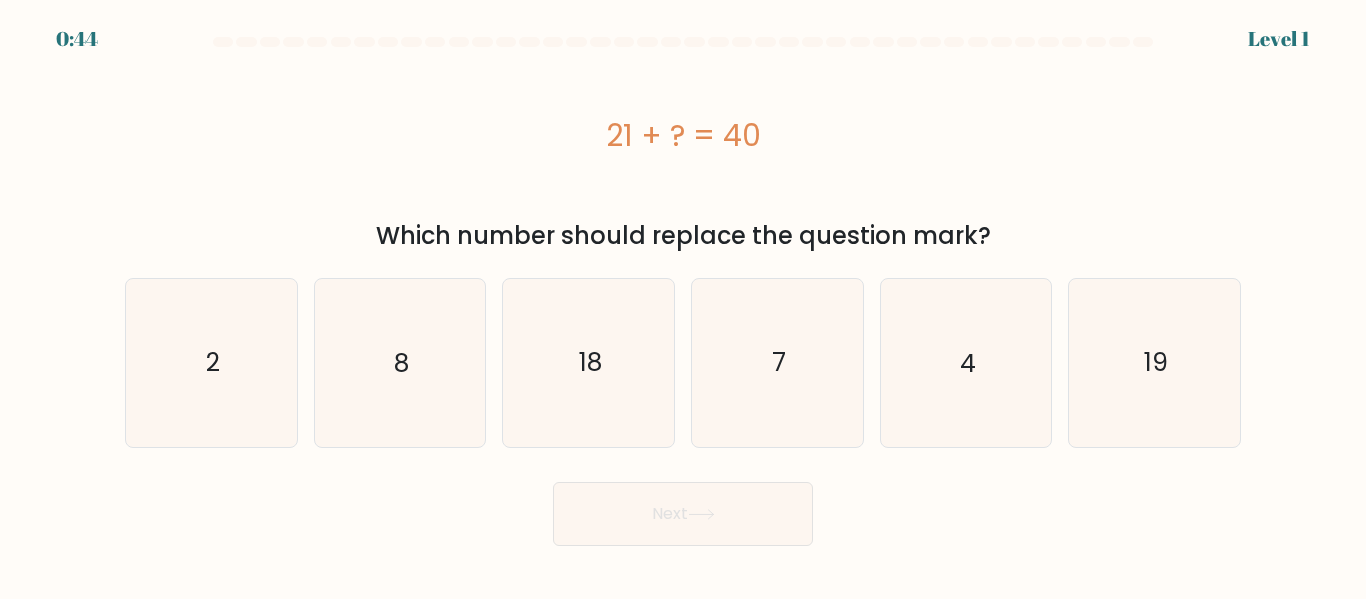 scroll, scrollTop: 0, scrollLeft: 0, axis: both 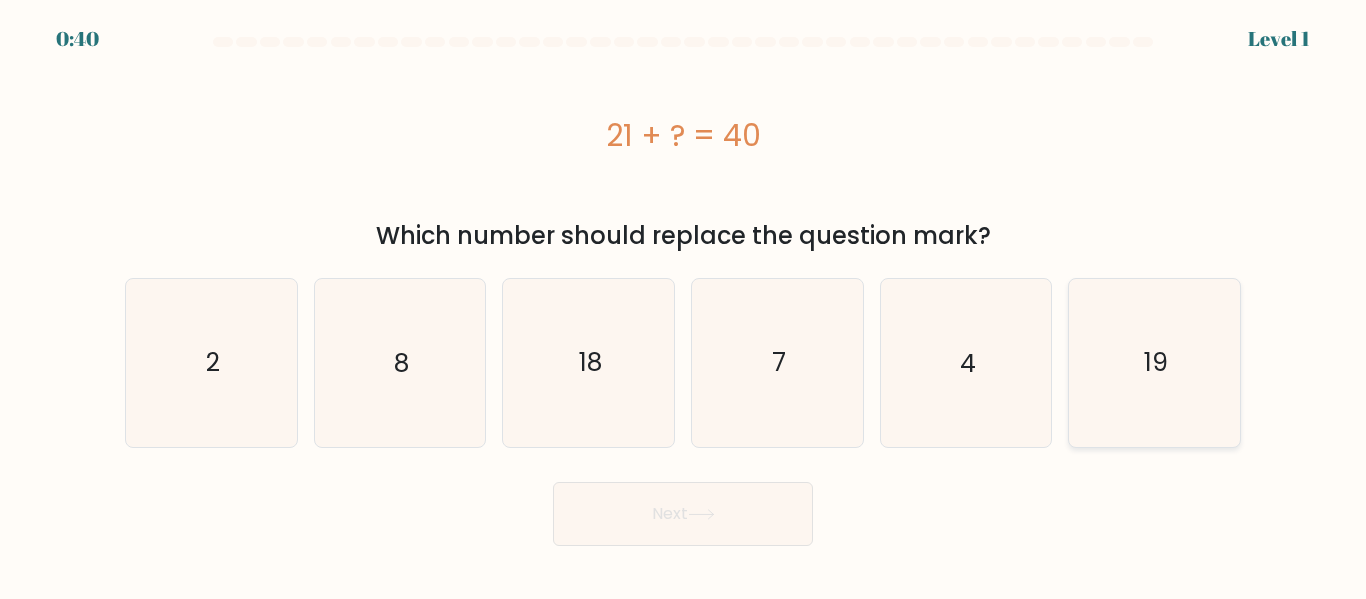 click on "19" 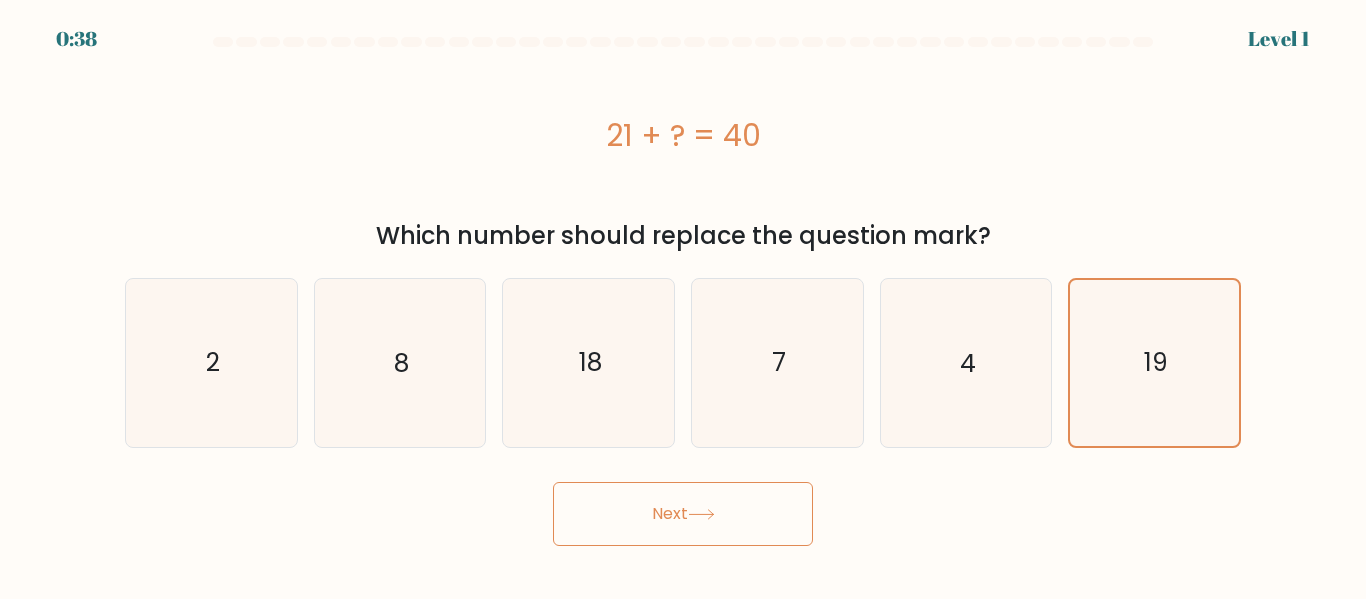 click on "Next" at bounding box center (683, 514) 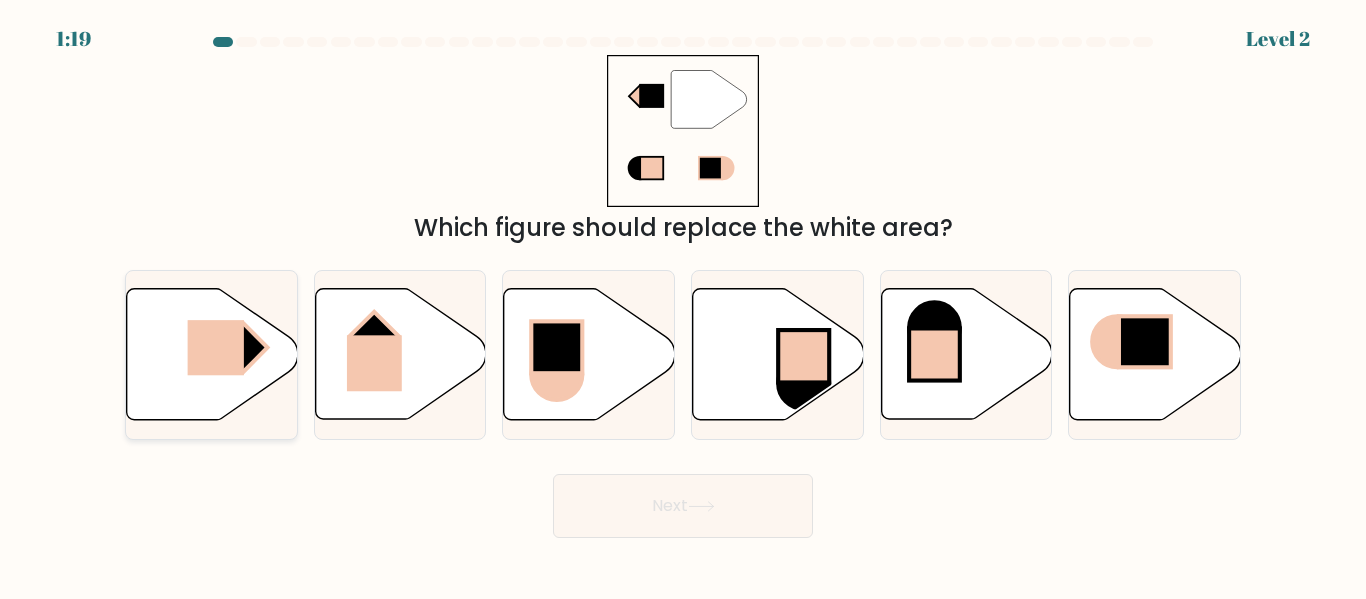 click 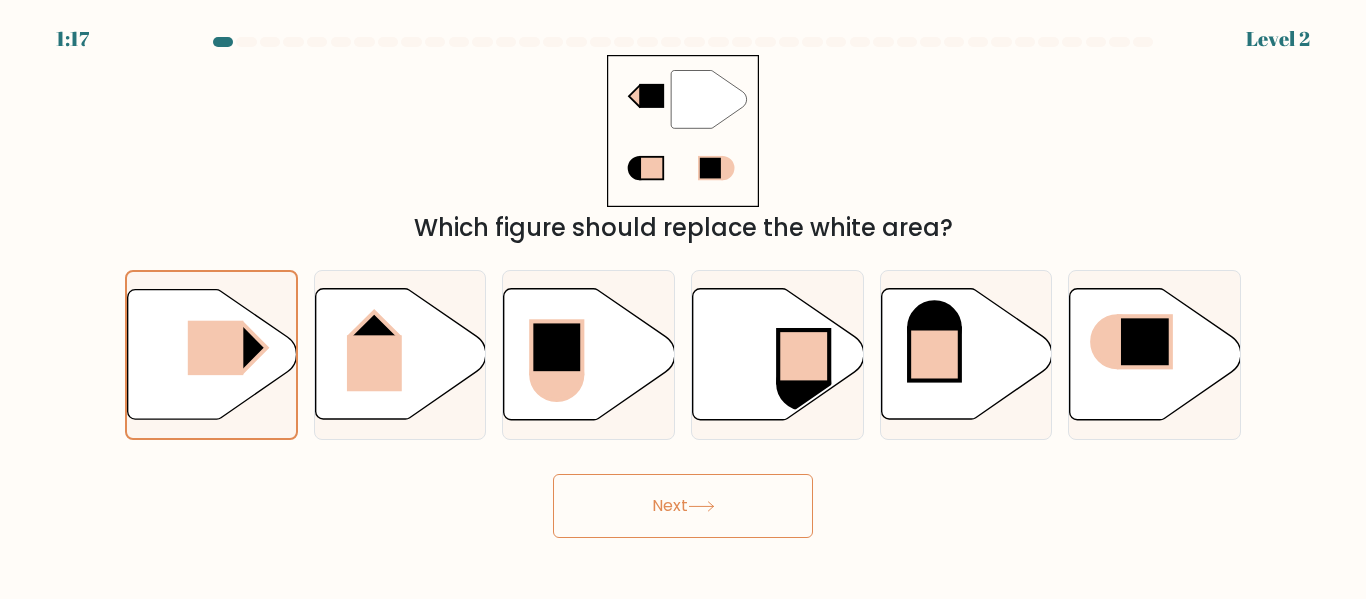 click on "Next" at bounding box center (683, 506) 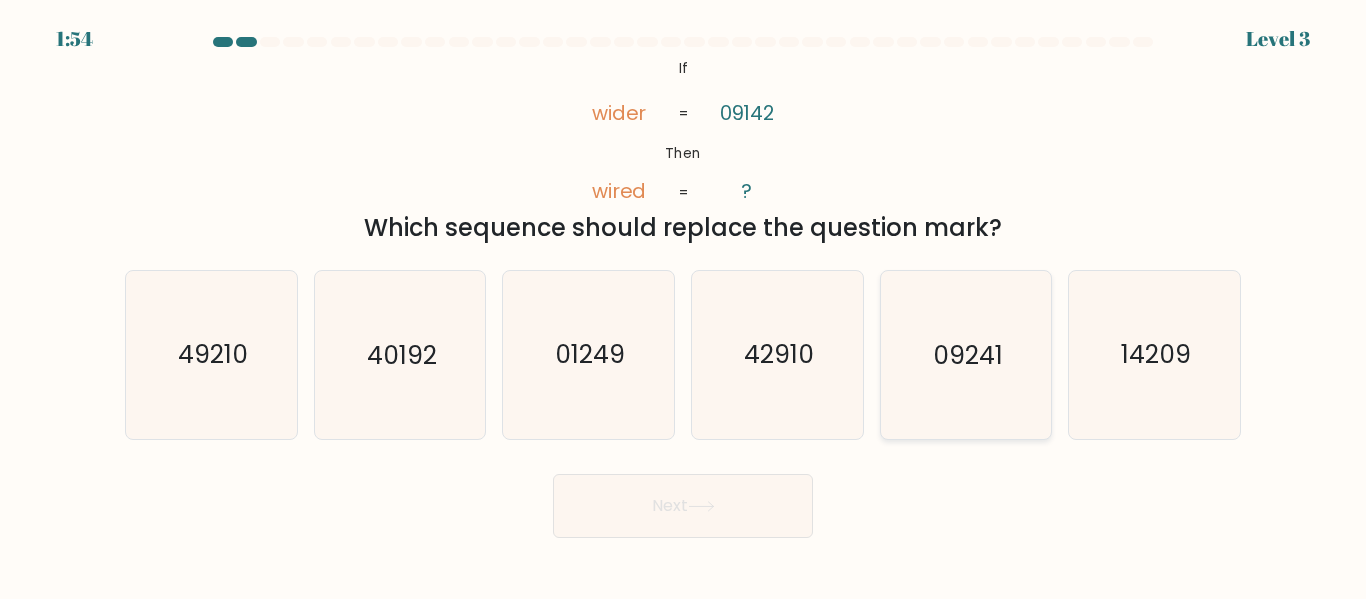 click on "09241" 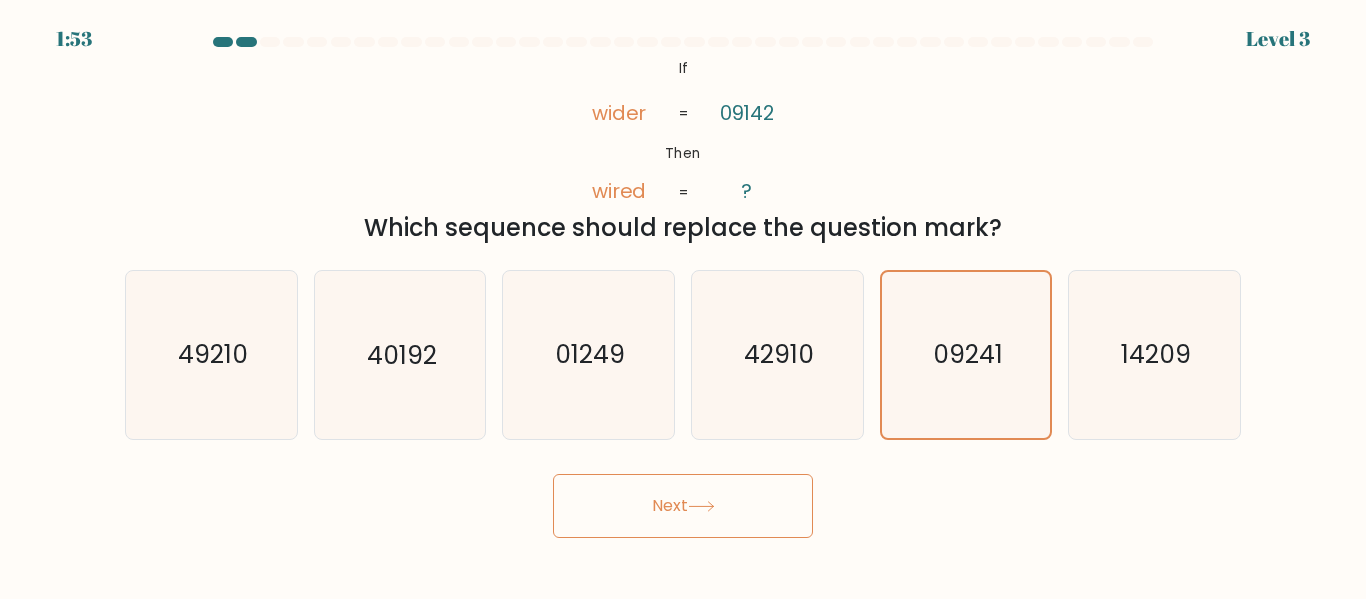 click on "Next" at bounding box center (683, 506) 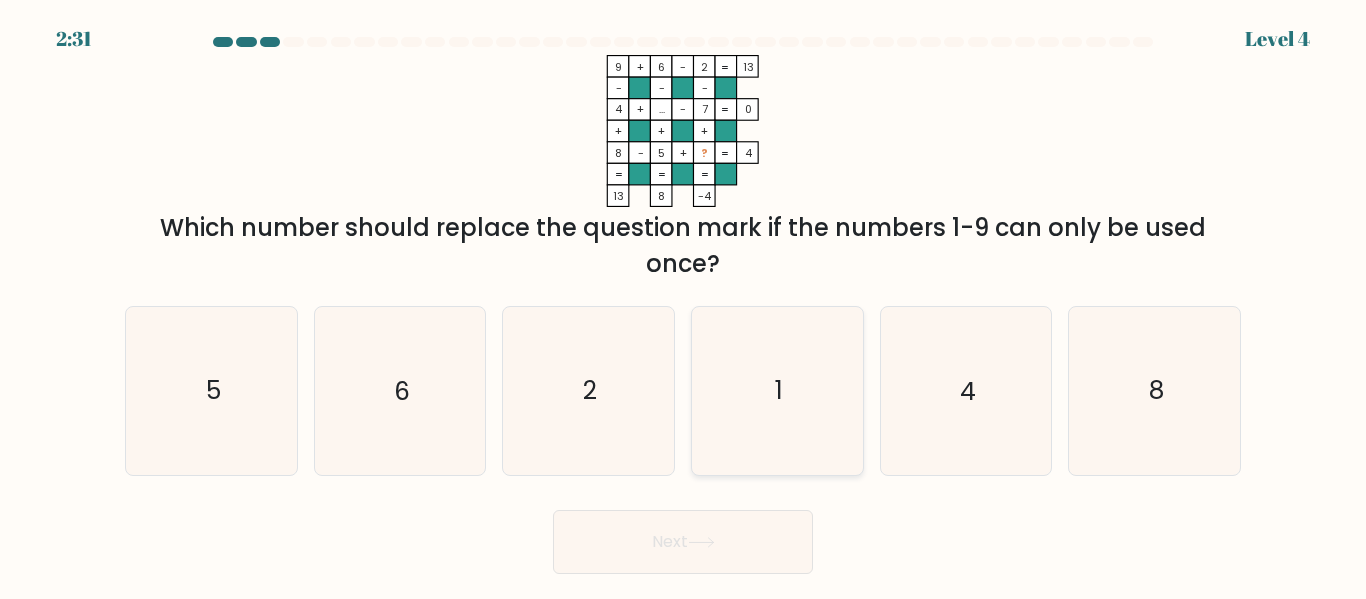 click on "1" 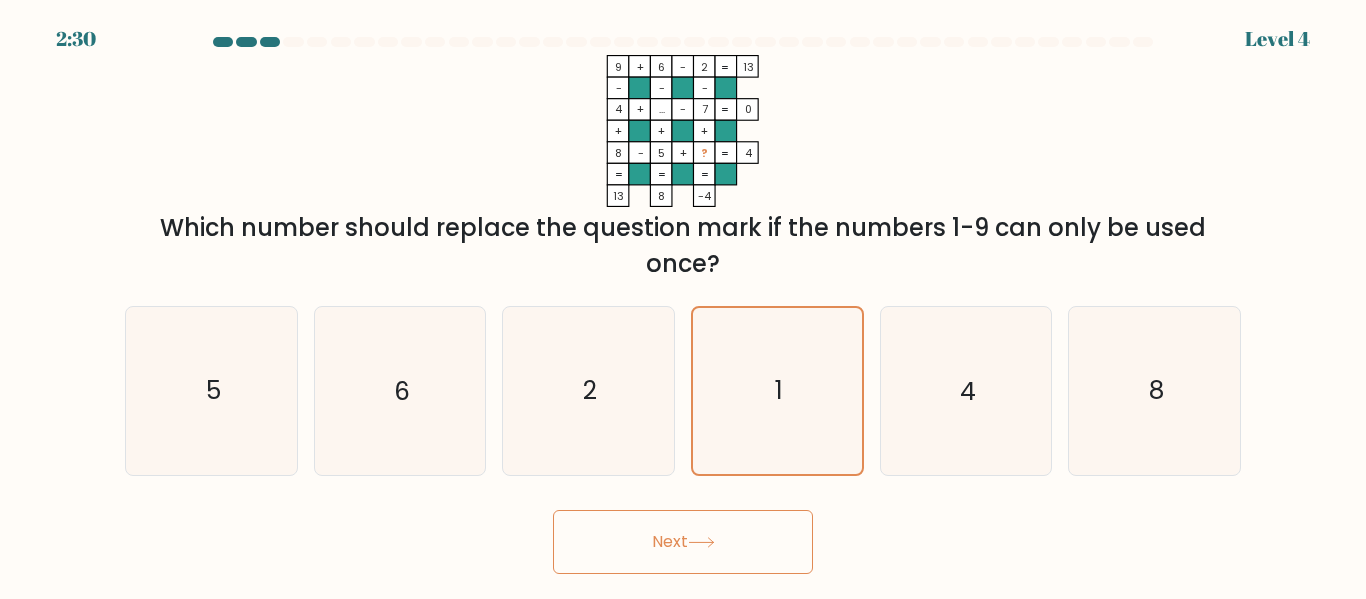 click on "Next" at bounding box center [683, 542] 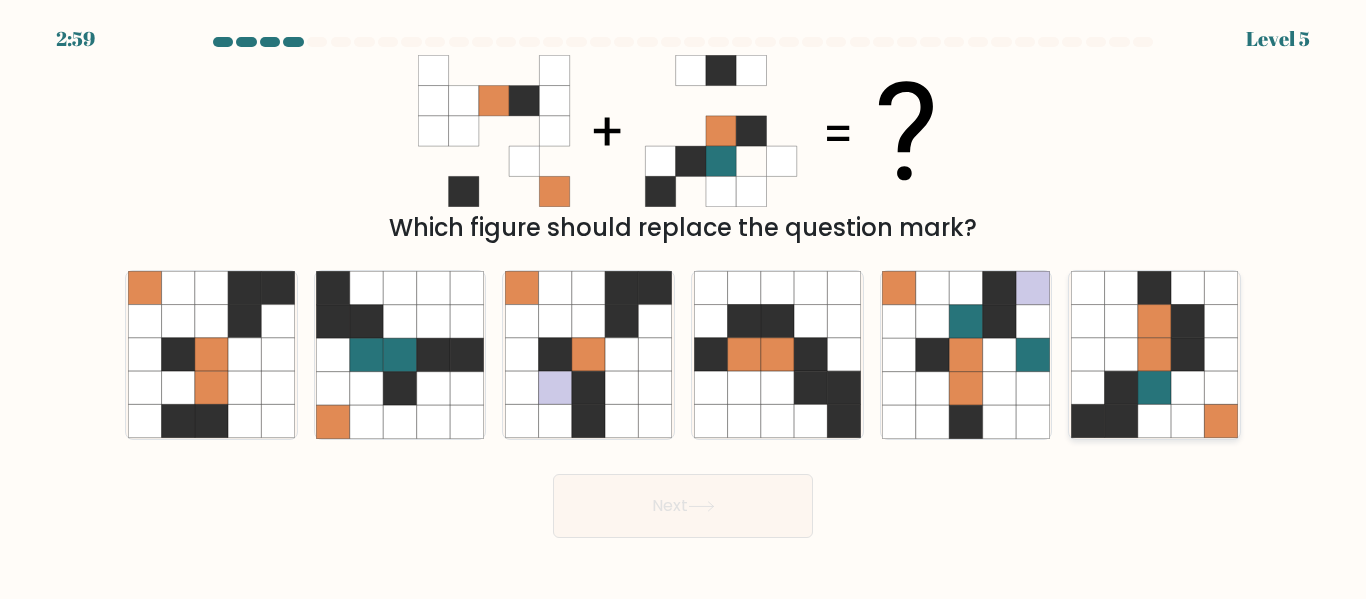 click 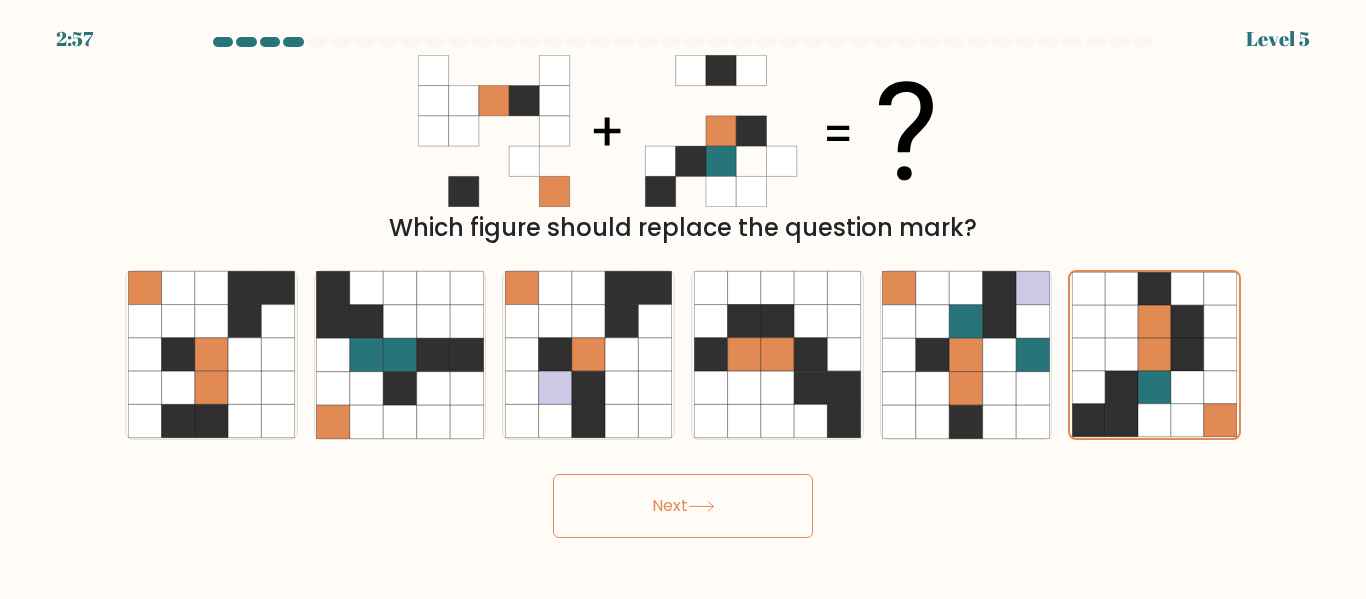 click on "Next" at bounding box center [683, 506] 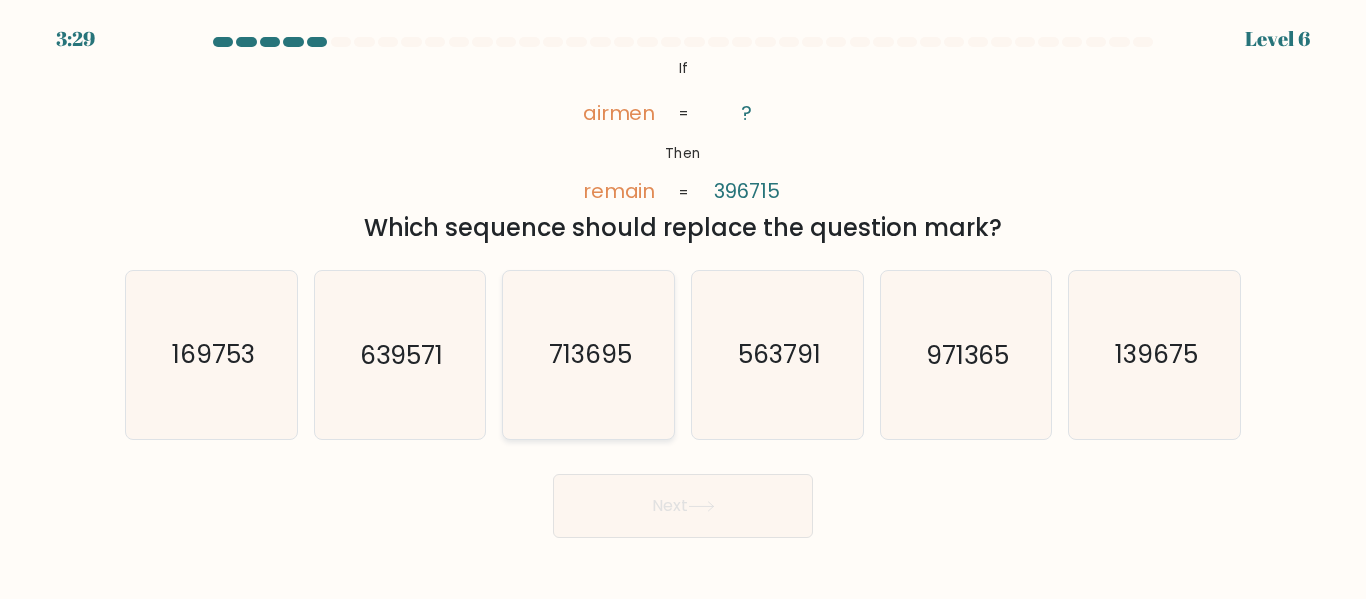 click on "713695" 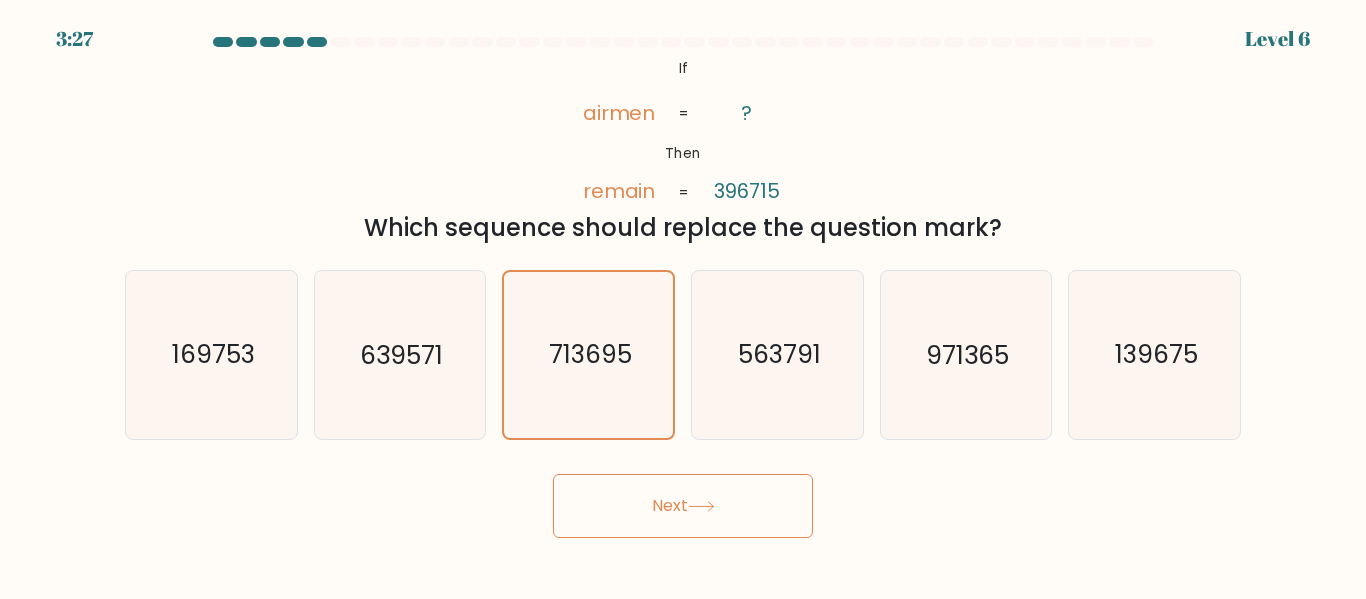 click on "Next" at bounding box center (683, 506) 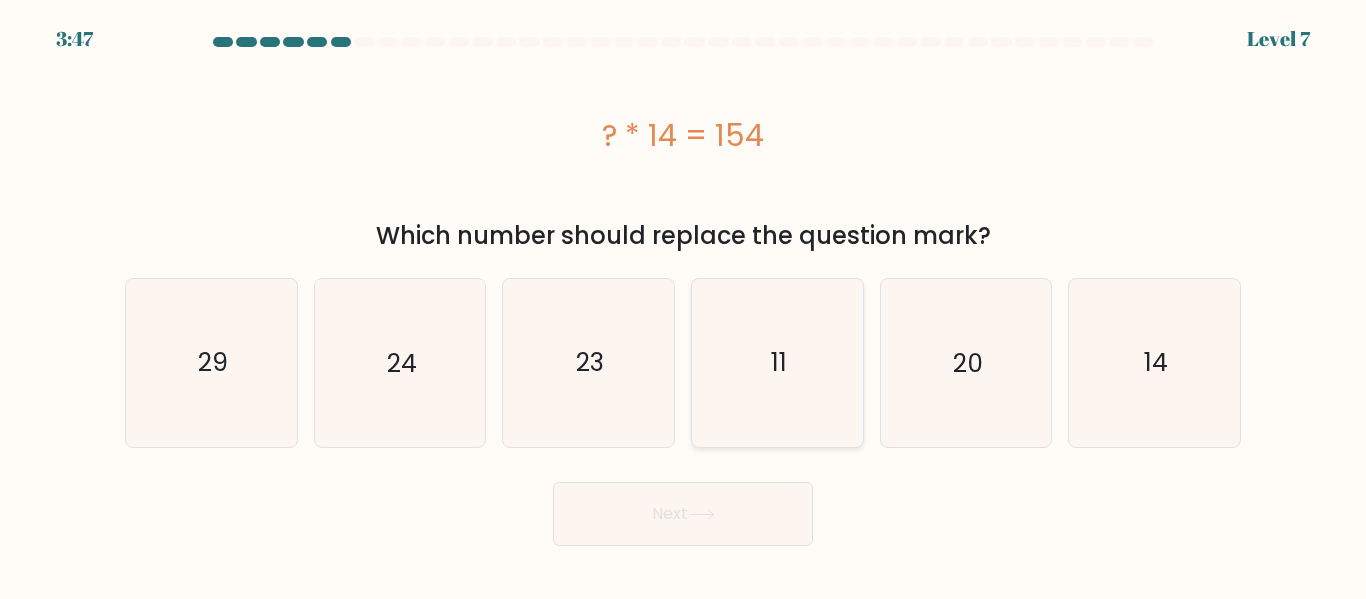 click on "11" 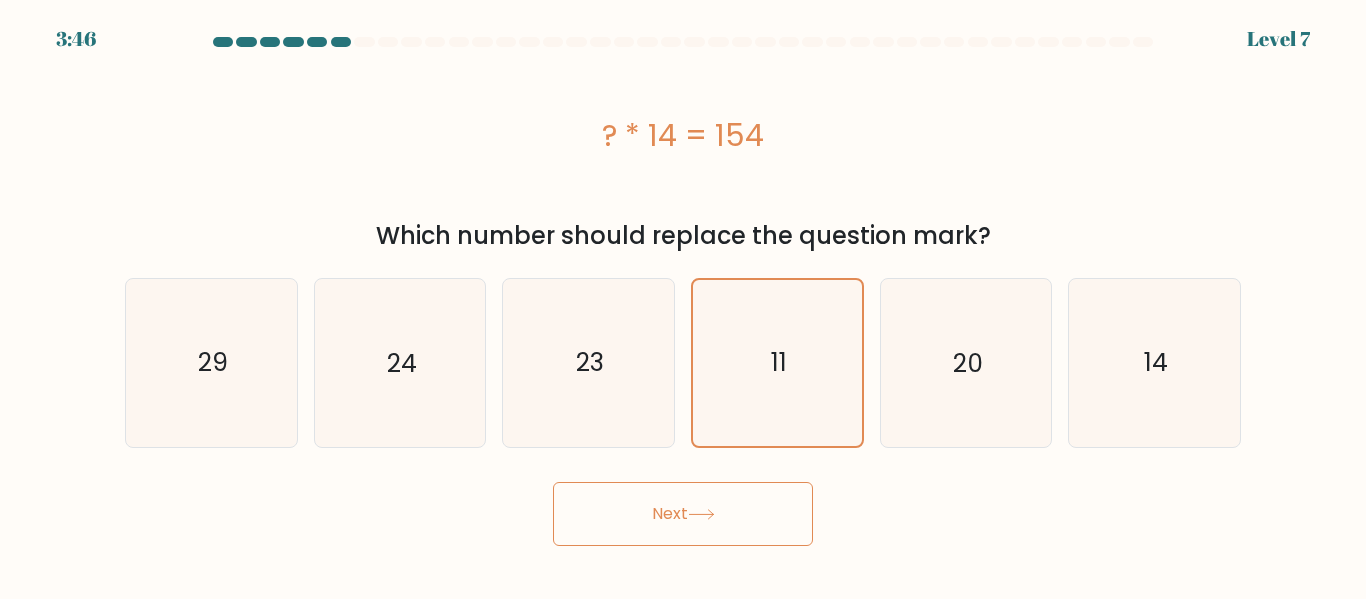click on "Next" at bounding box center (683, 514) 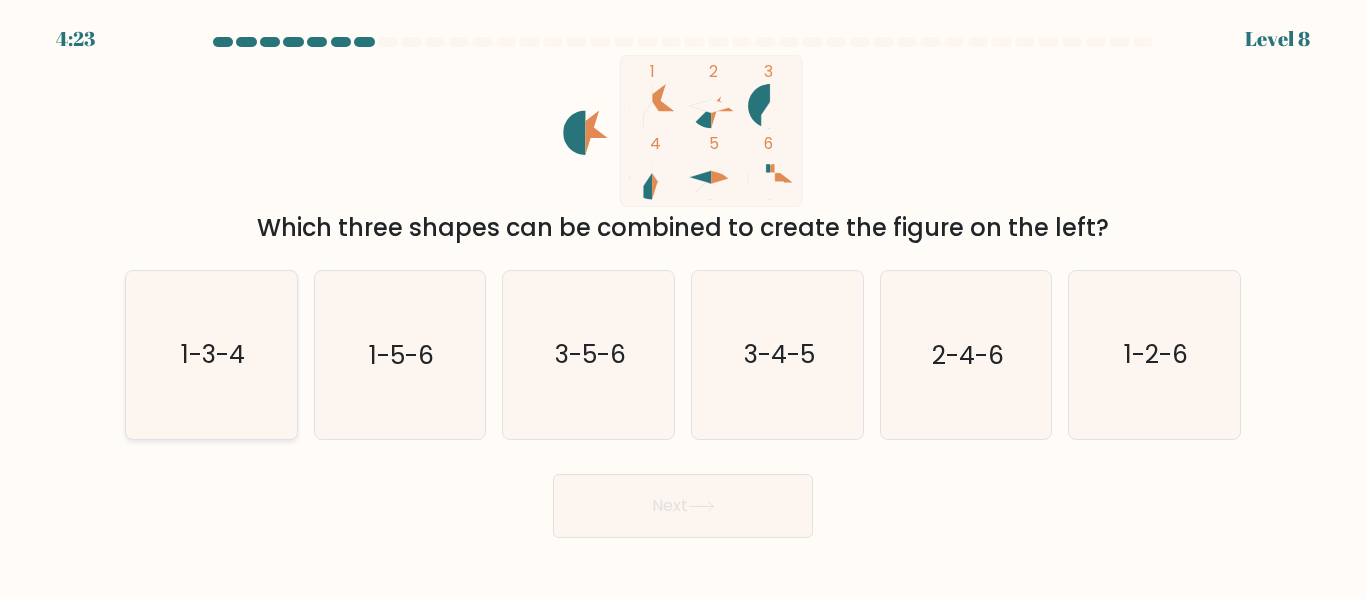 click on "1-3-4" 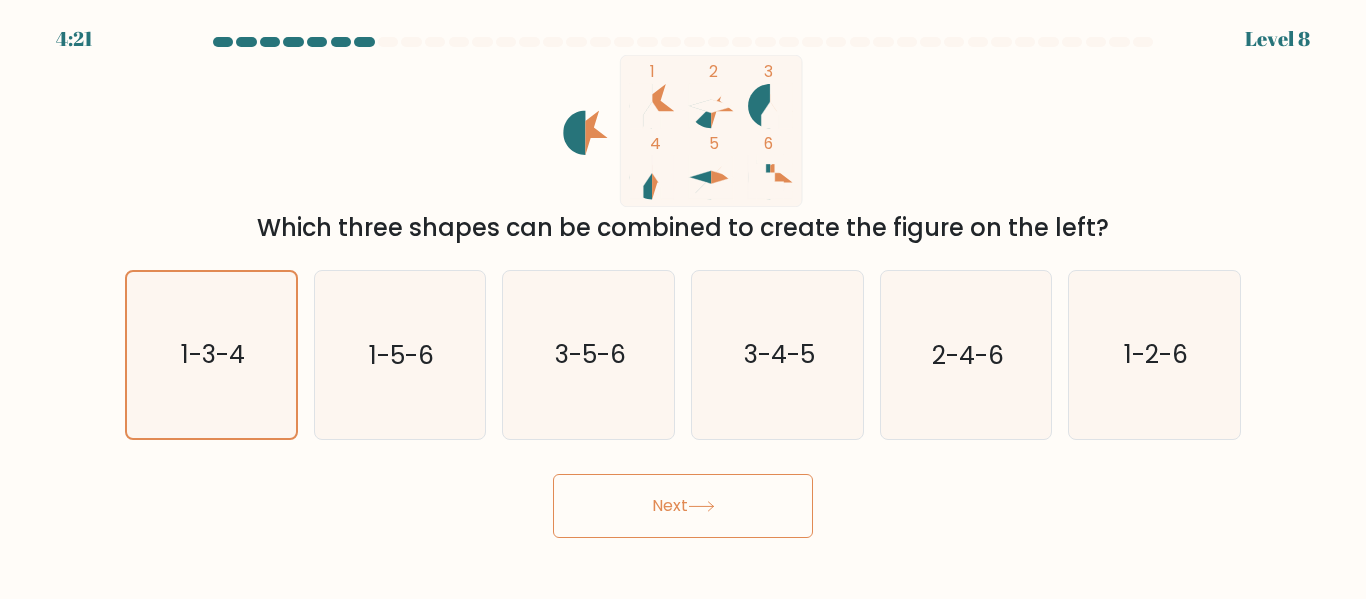 click on "Next" at bounding box center (683, 506) 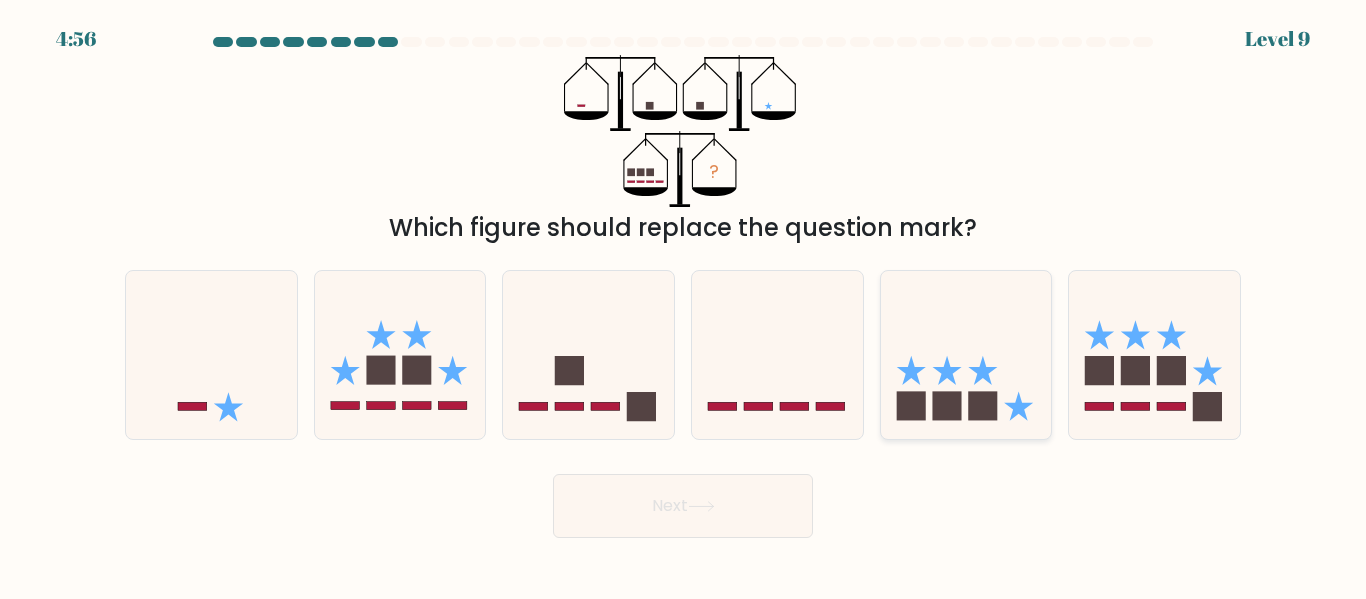 click 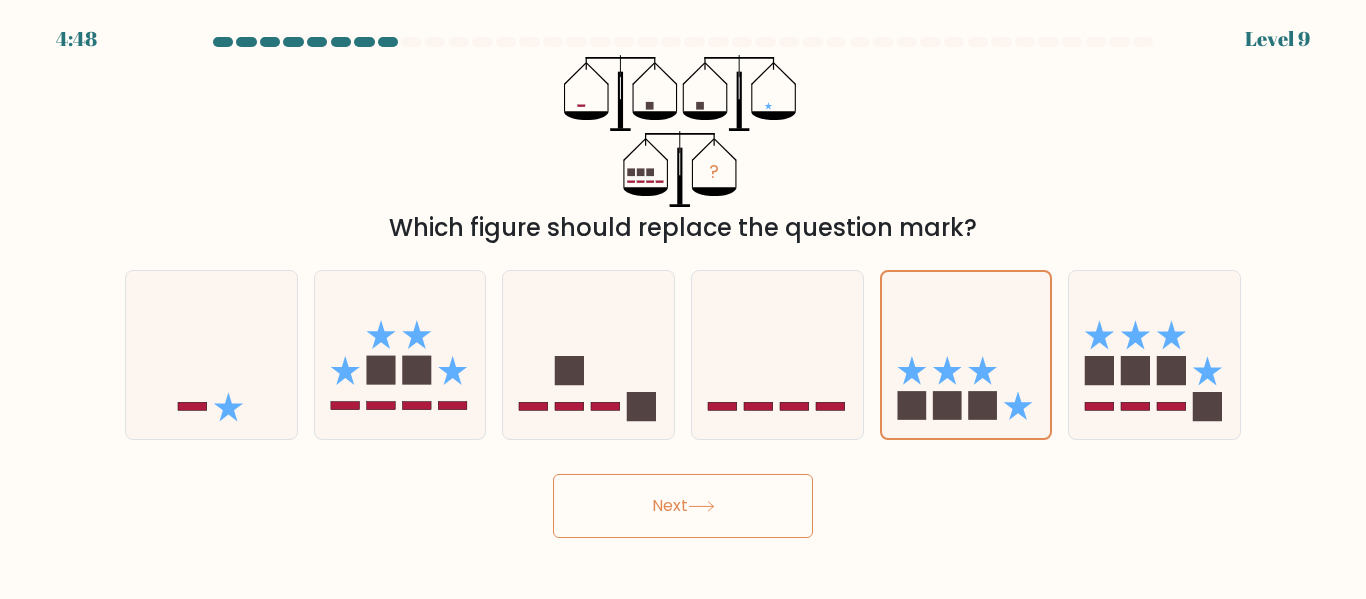 click on "Next" at bounding box center (683, 506) 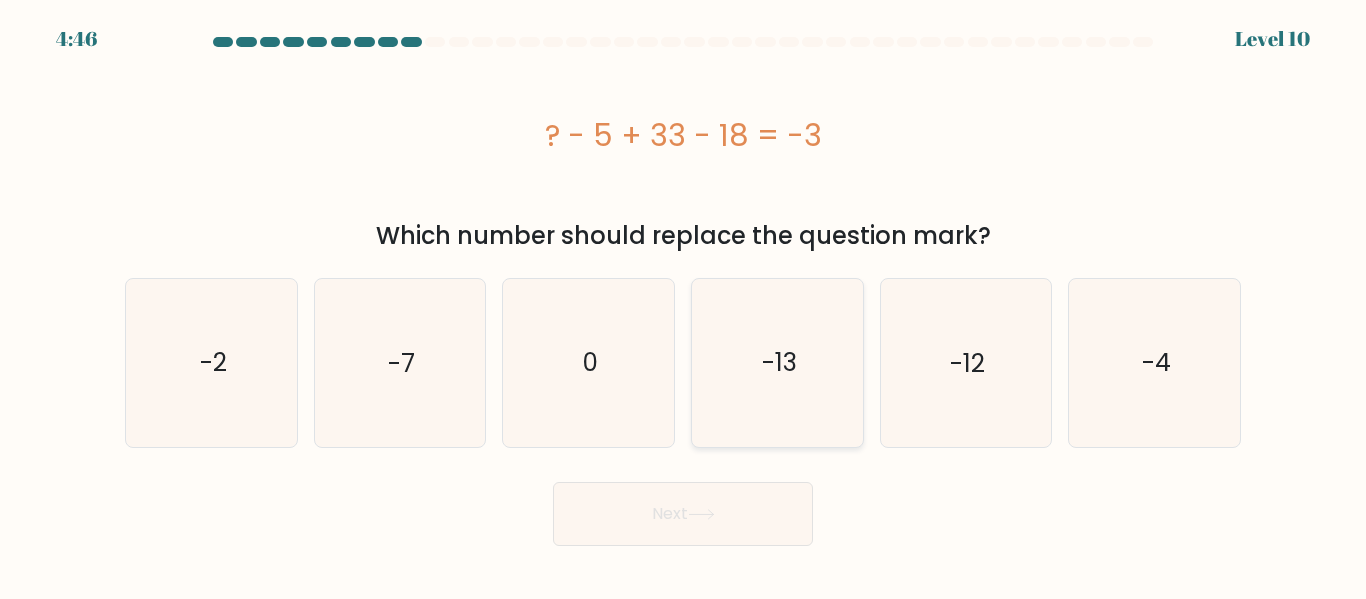 click on "-13" 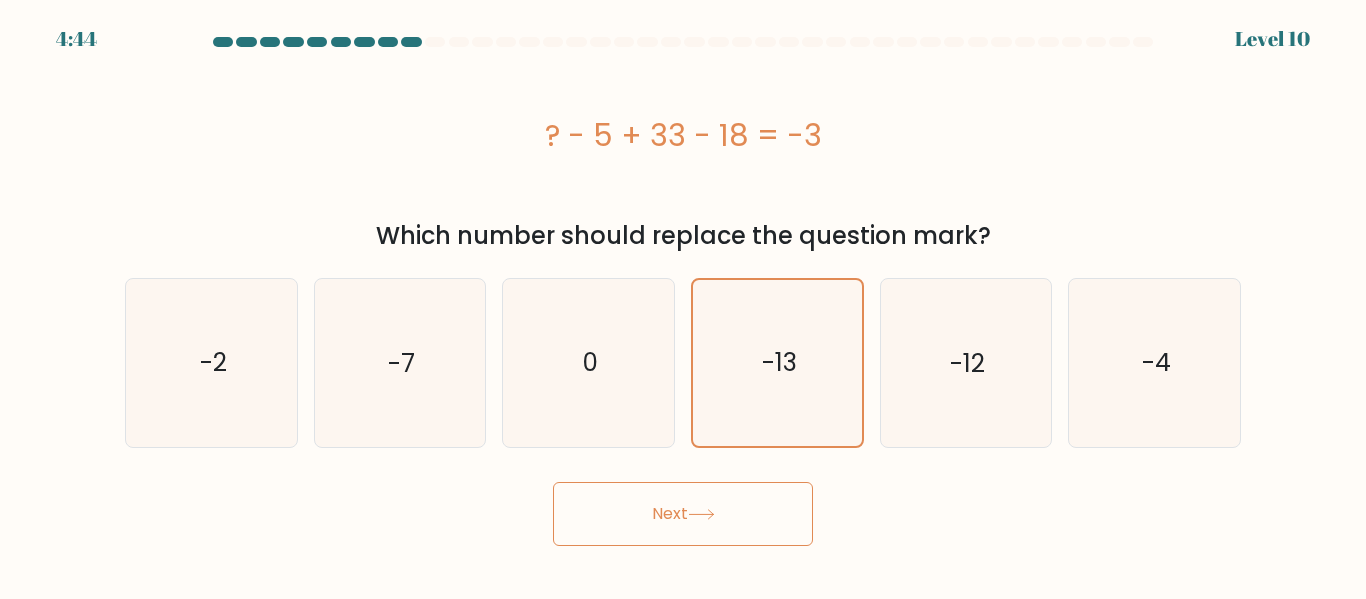 click on "Next" at bounding box center [683, 514] 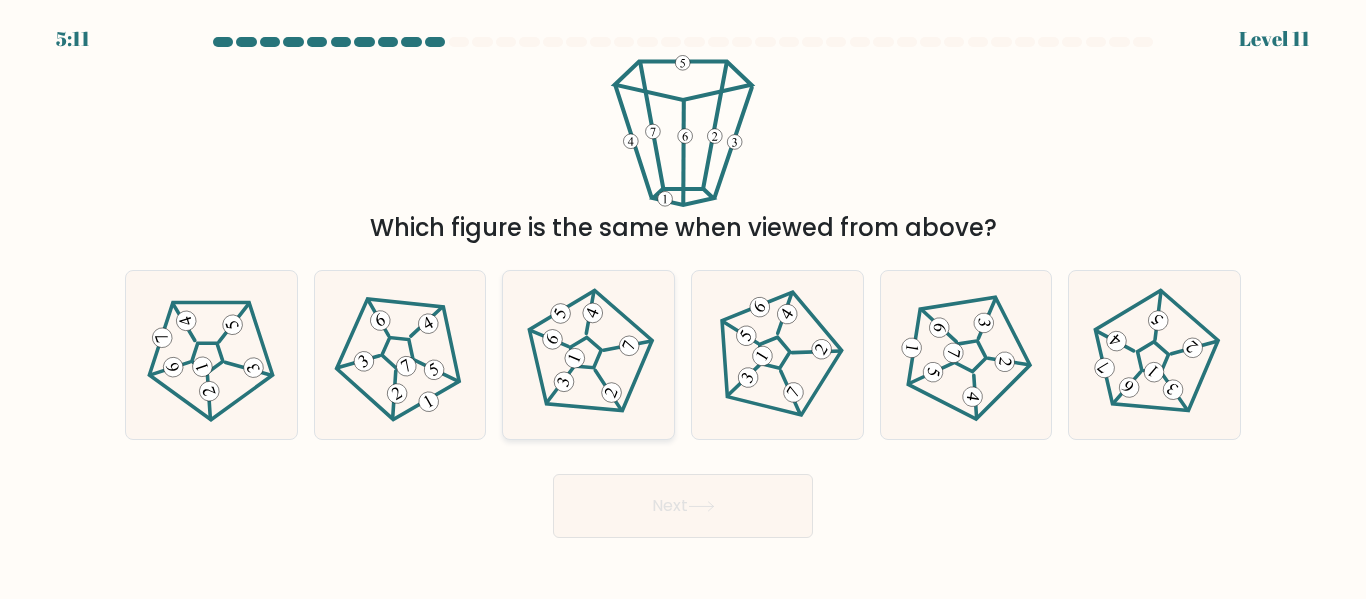 click 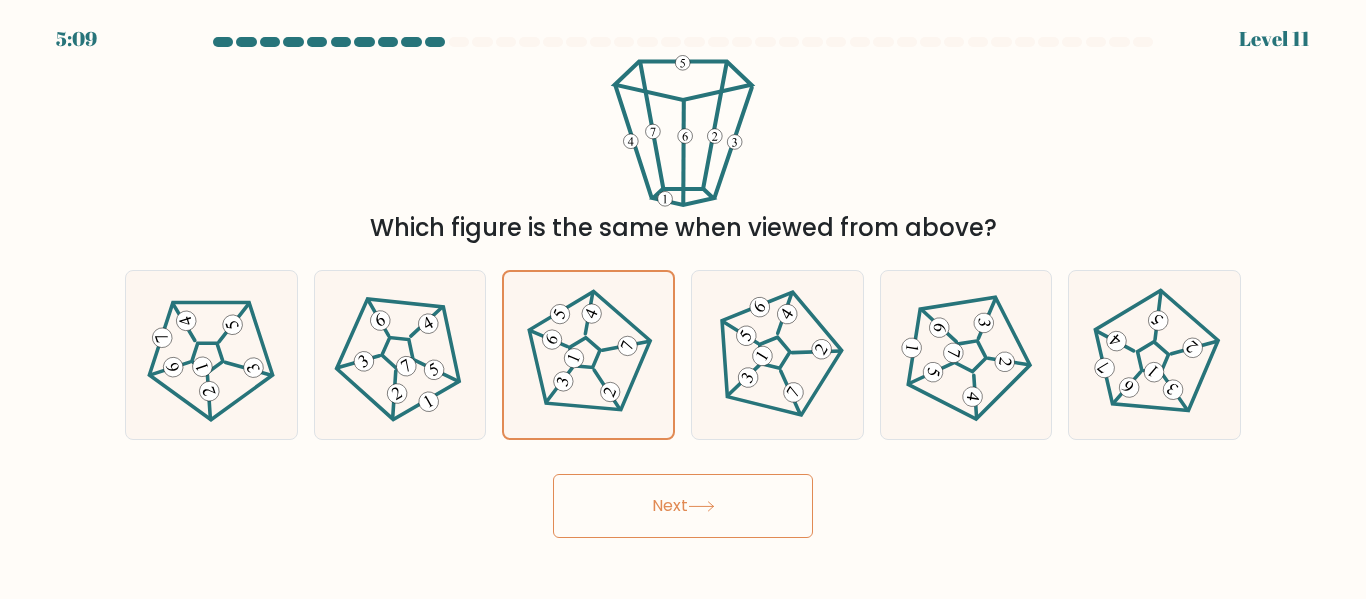 click on "Next" at bounding box center (683, 506) 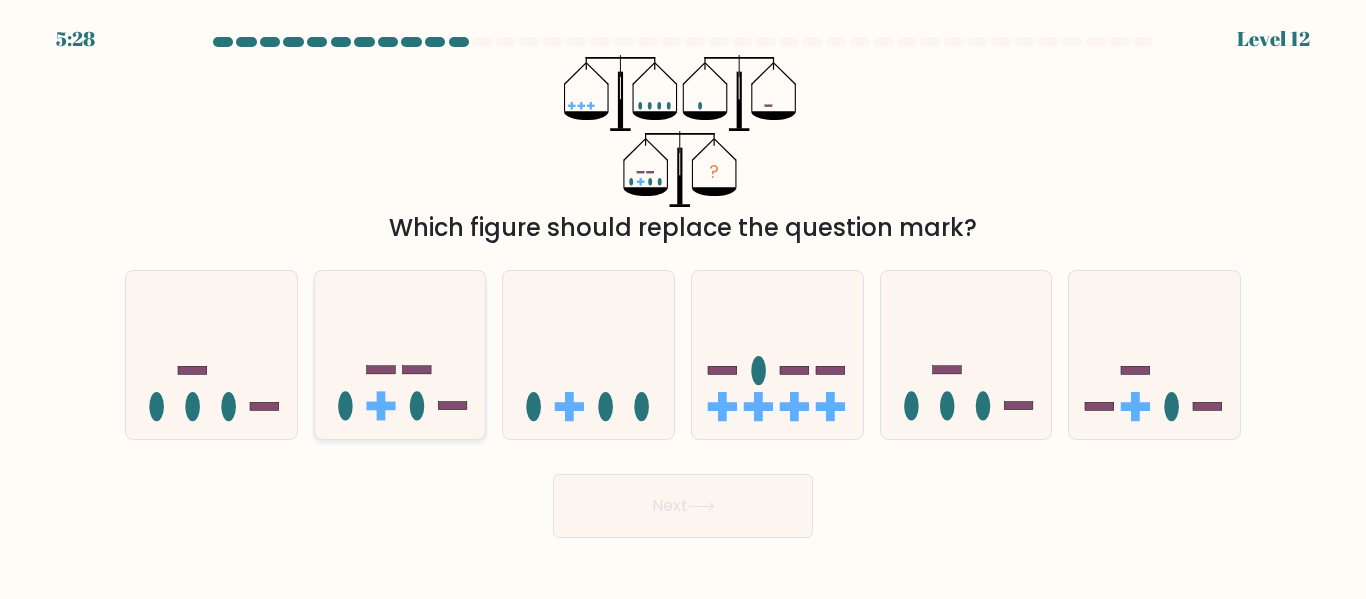 click 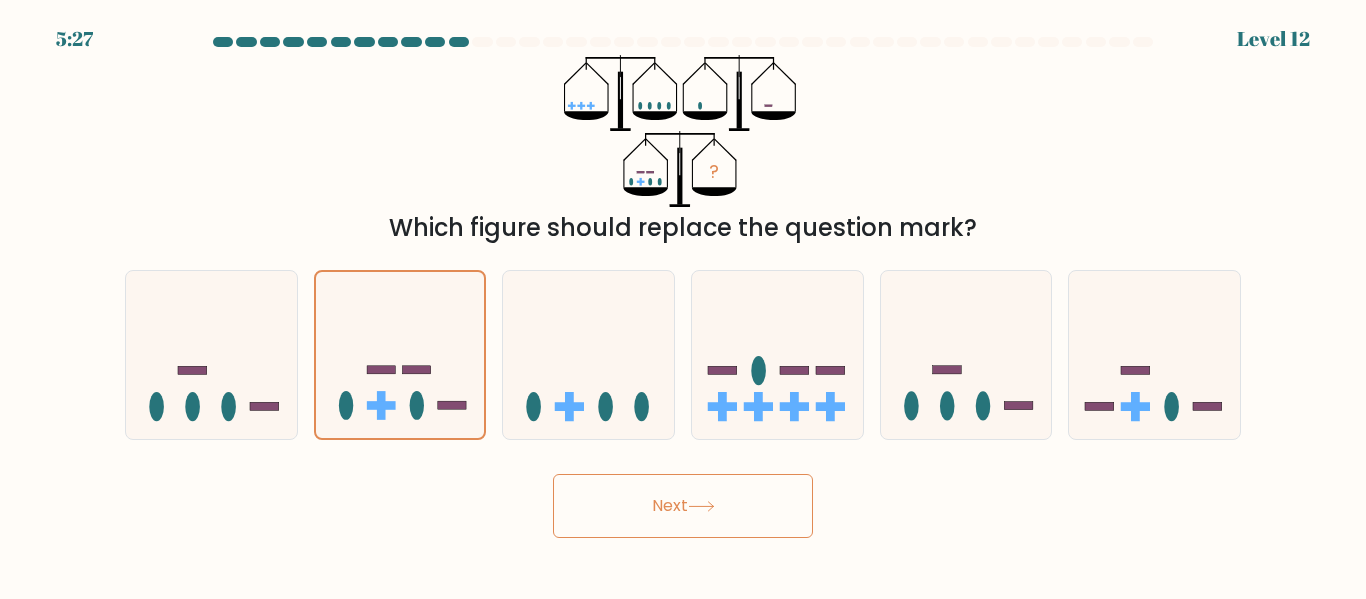 click on "Next" at bounding box center [683, 506] 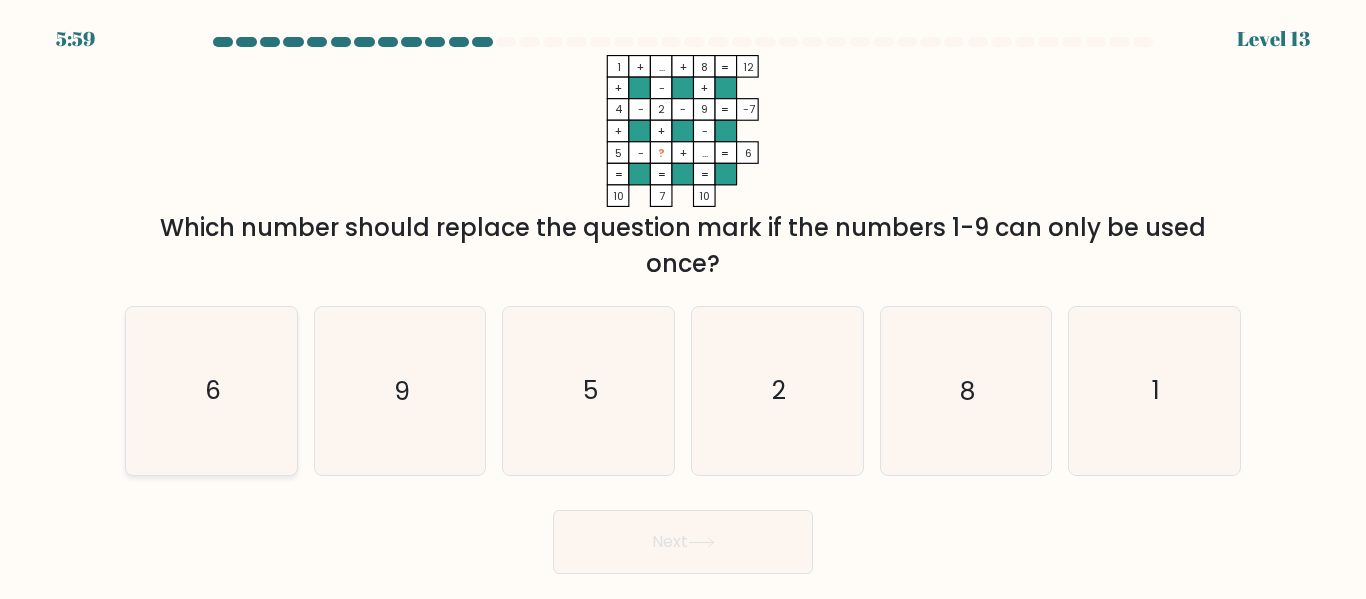 click on "6" 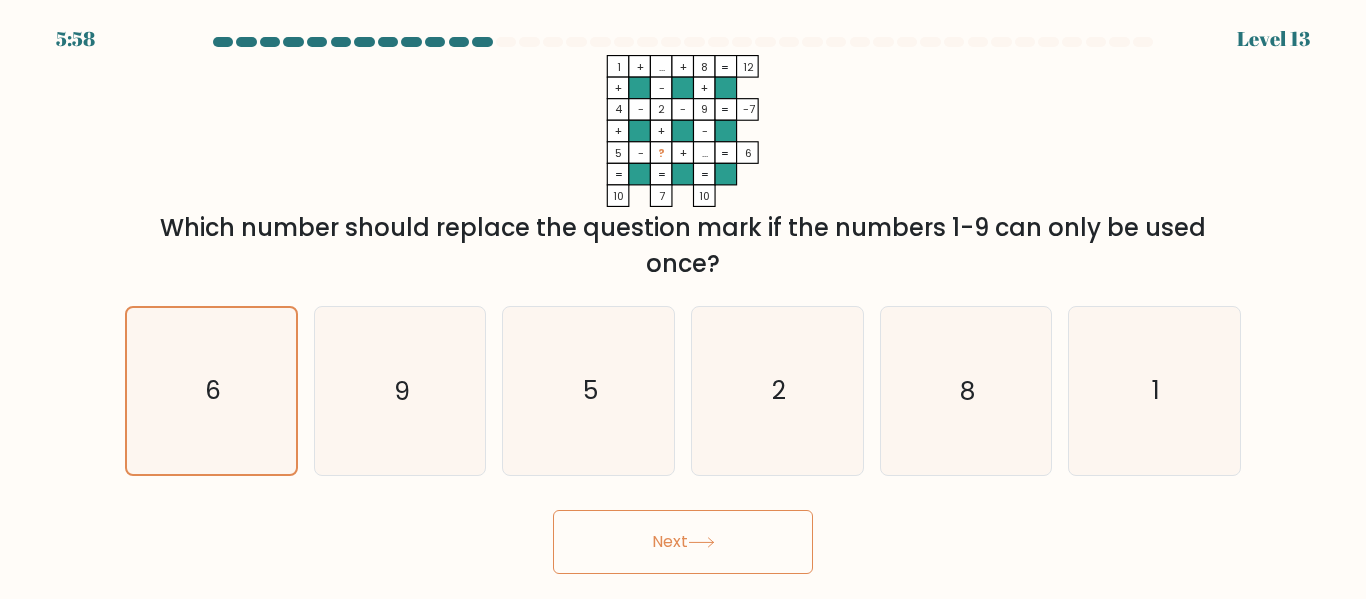 click 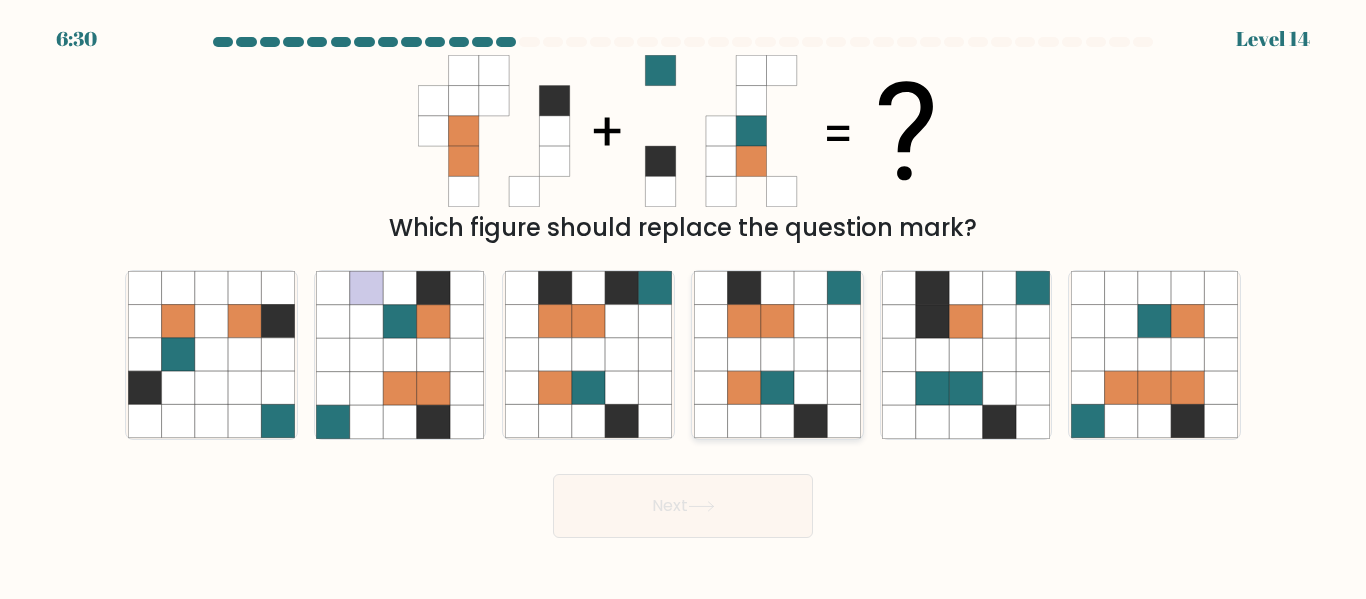 click 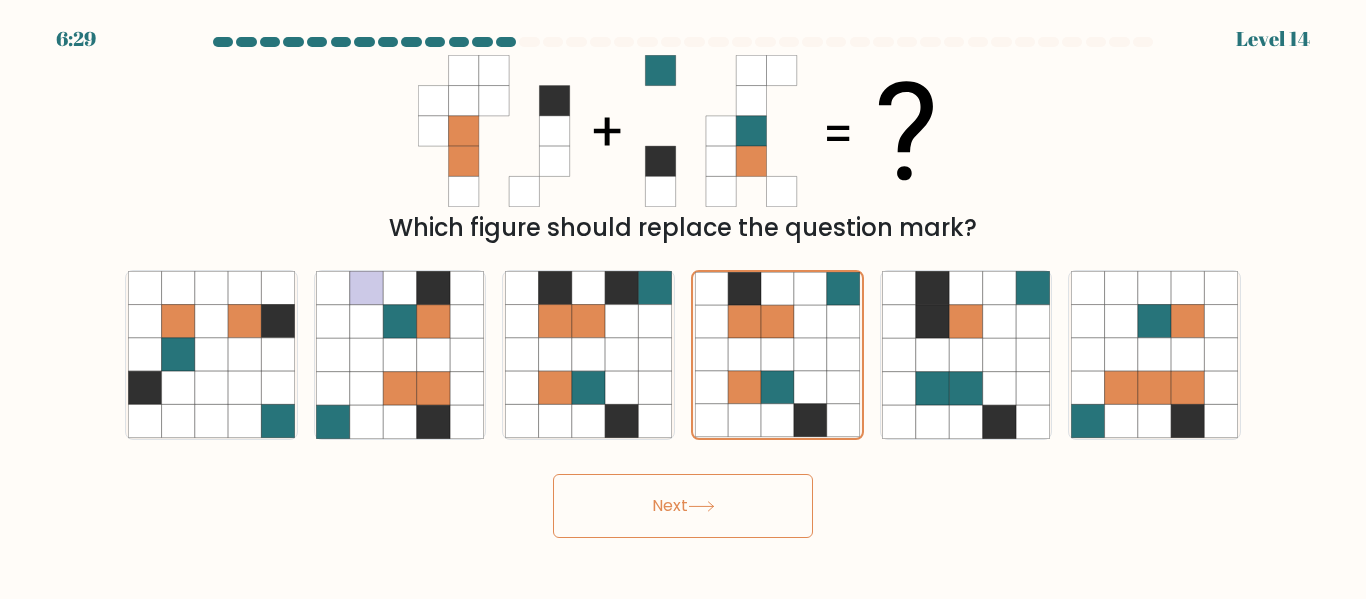 click on "Next" at bounding box center (683, 506) 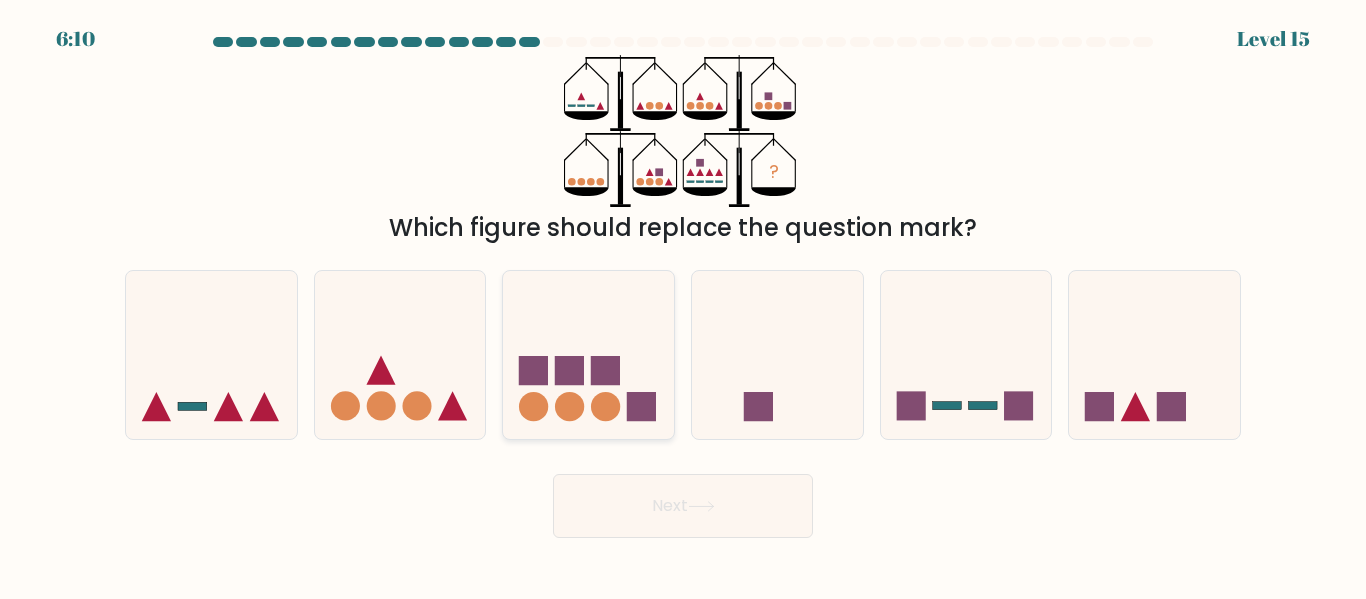 click 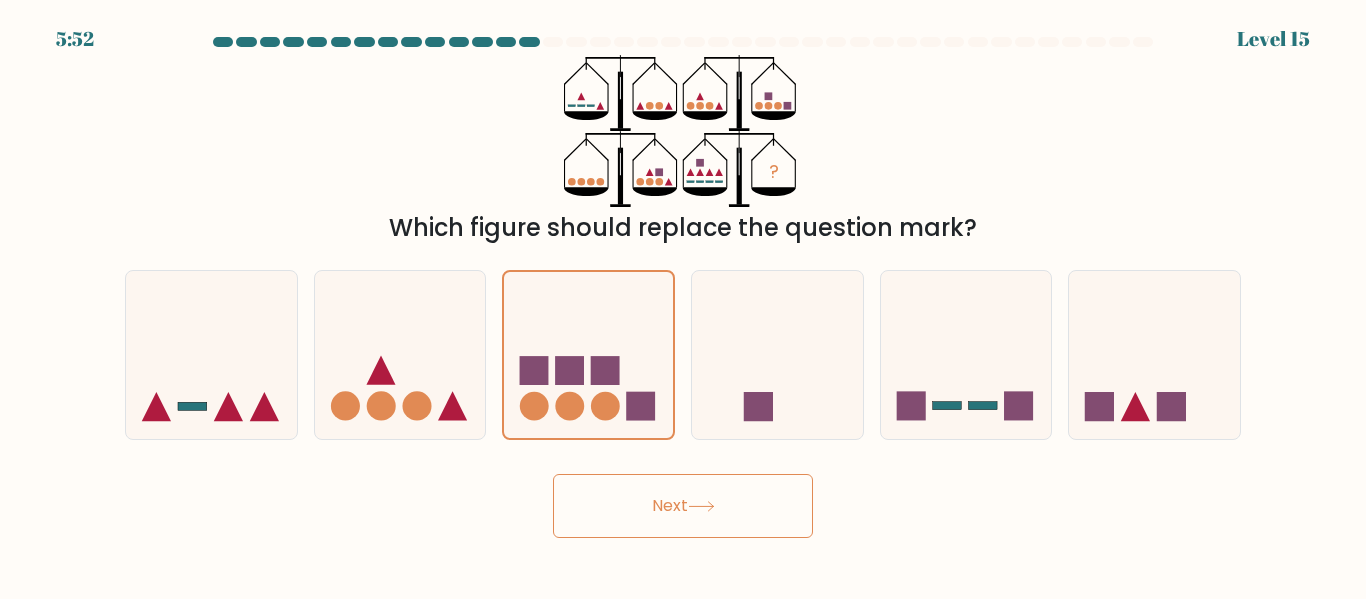 click on "Next" at bounding box center (683, 506) 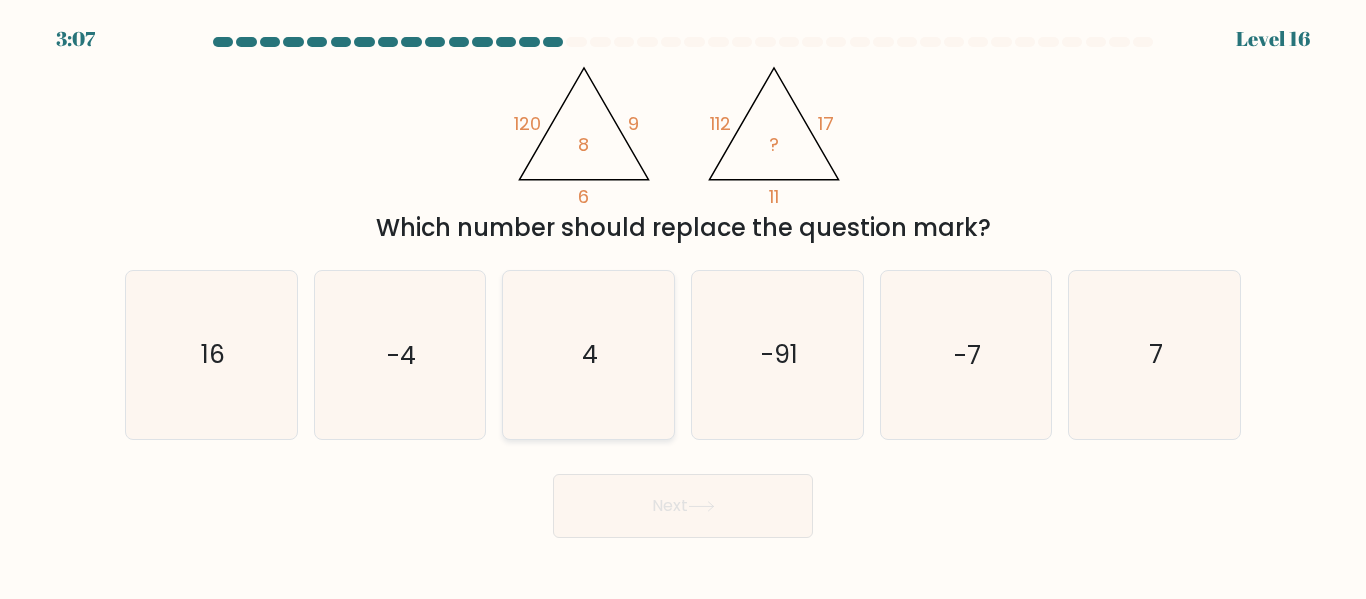 click on "4" 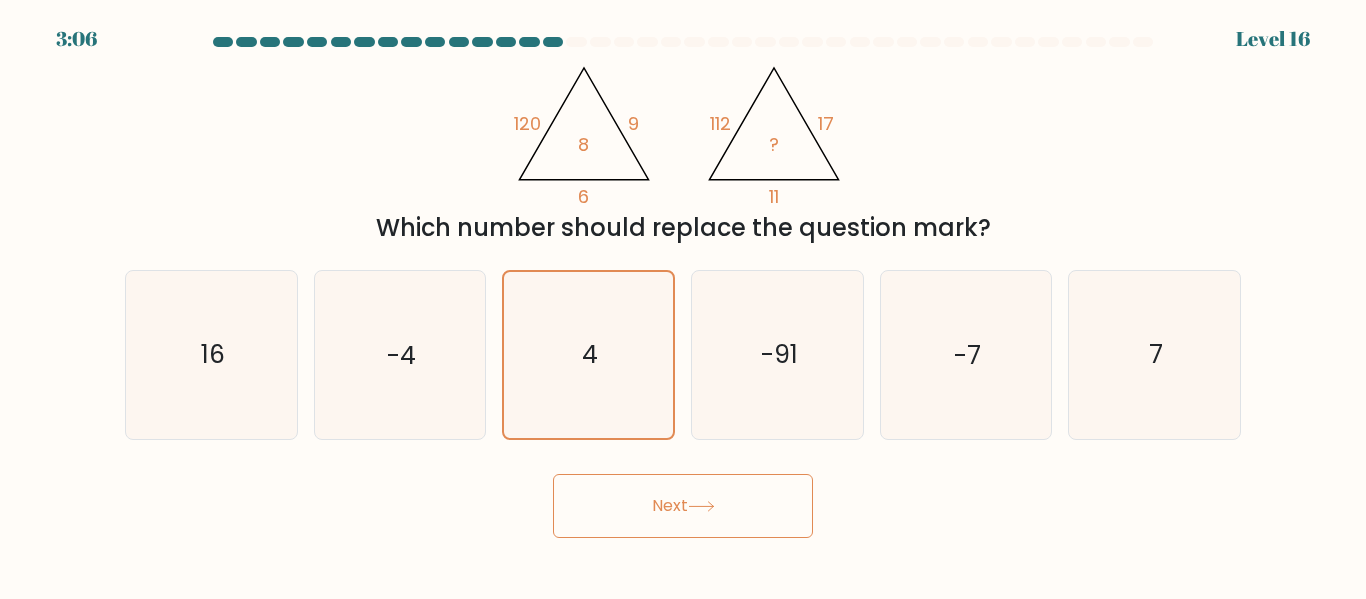 click on "Next" at bounding box center [683, 506] 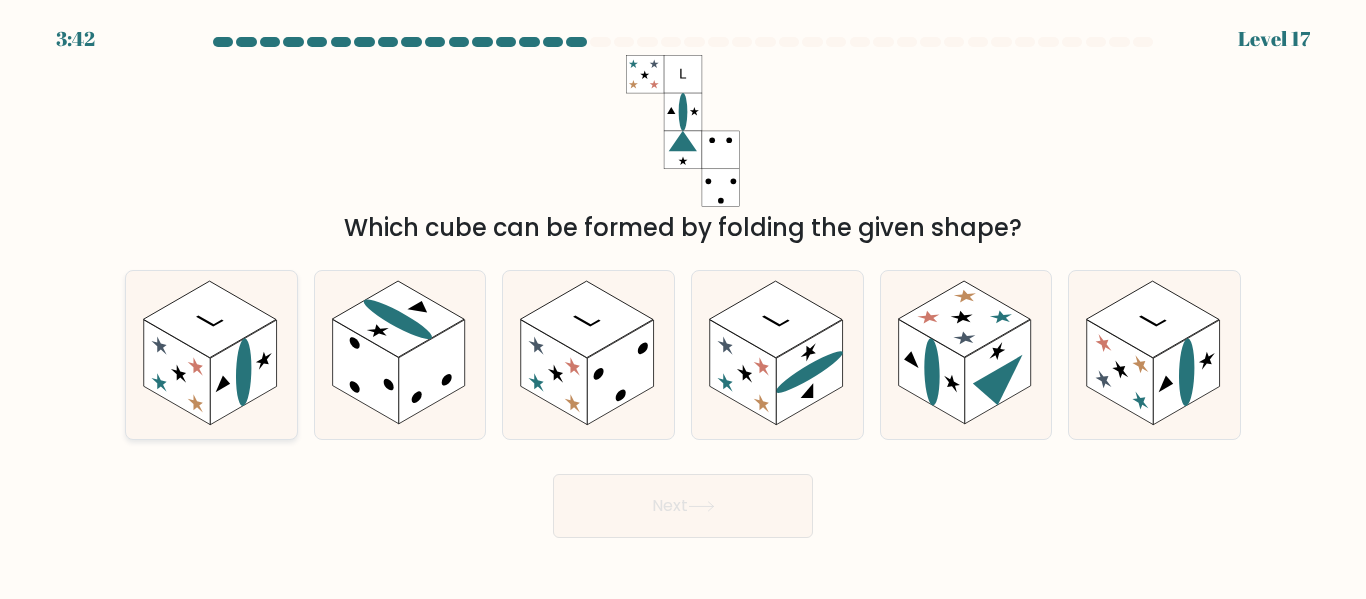 click 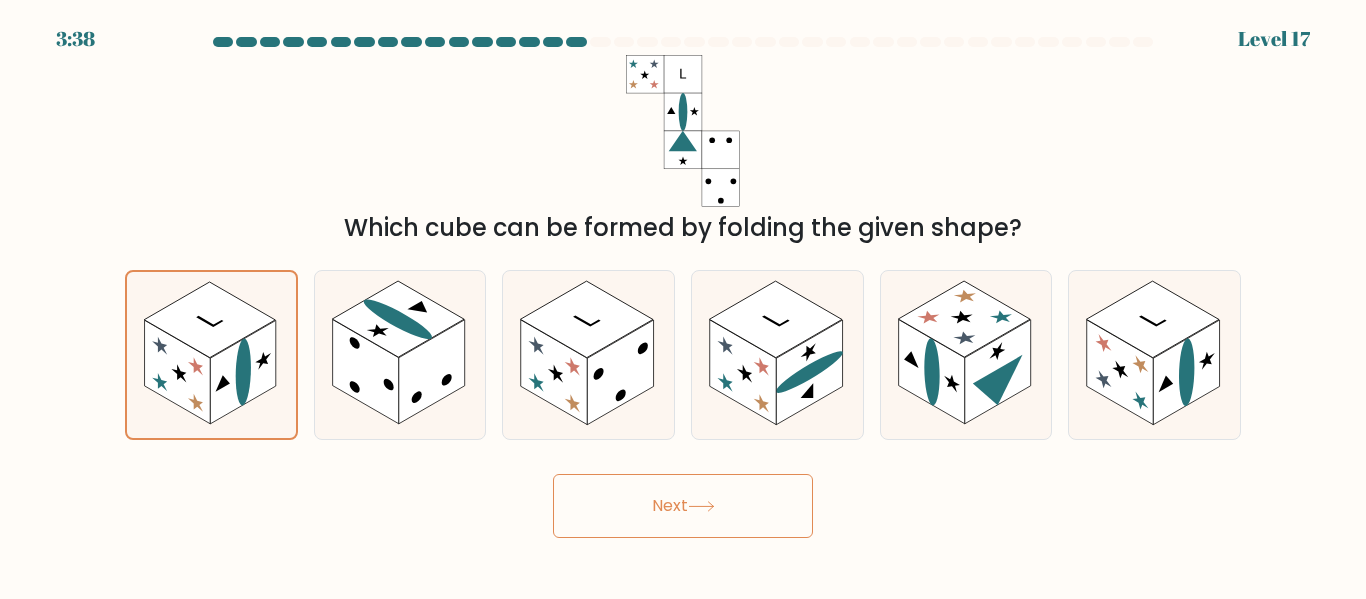 click on "Next" at bounding box center (683, 506) 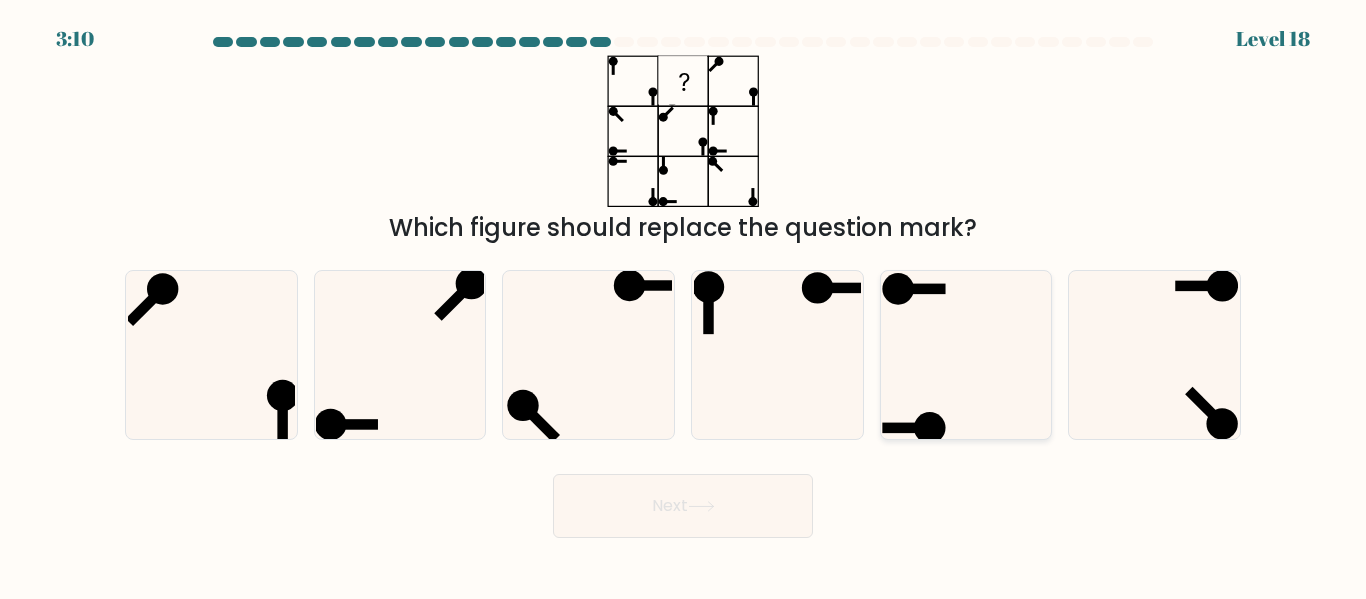 click 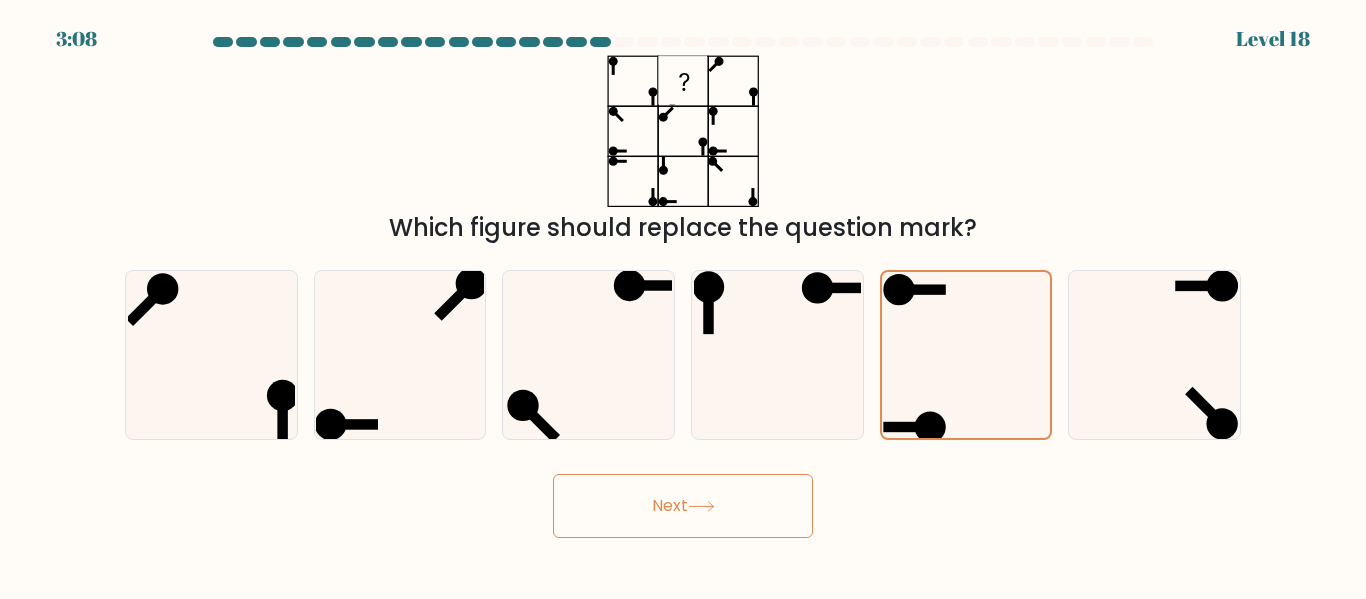 click on "Next" at bounding box center [683, 506] 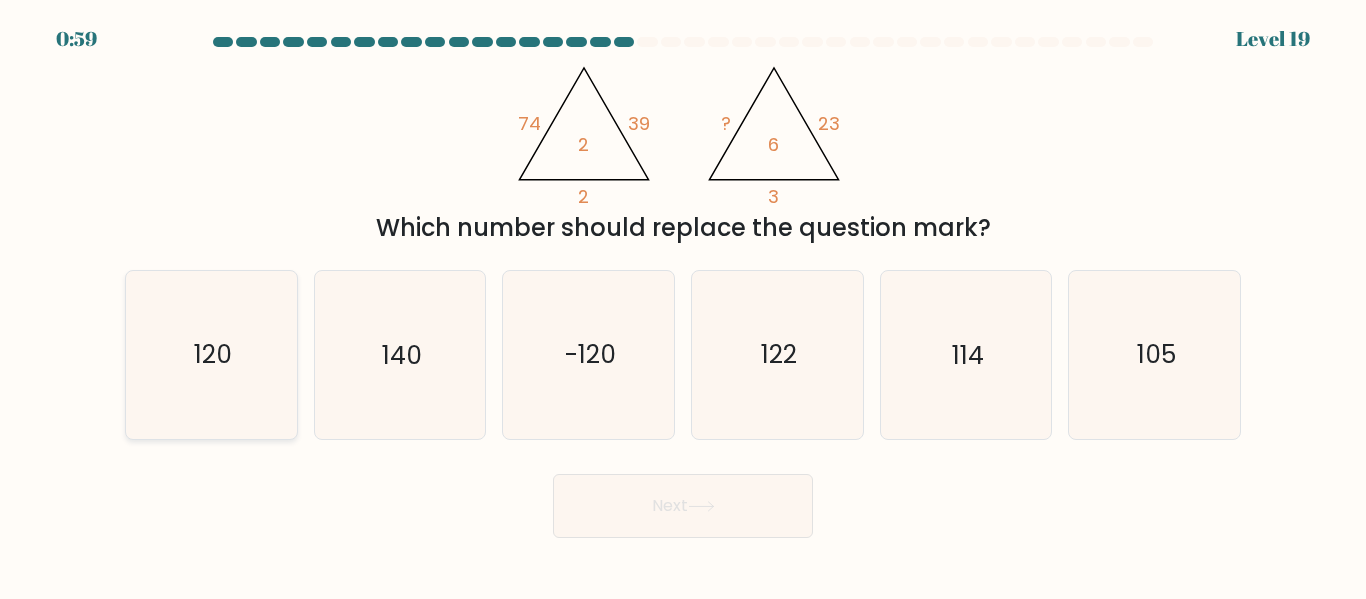 click on "120" 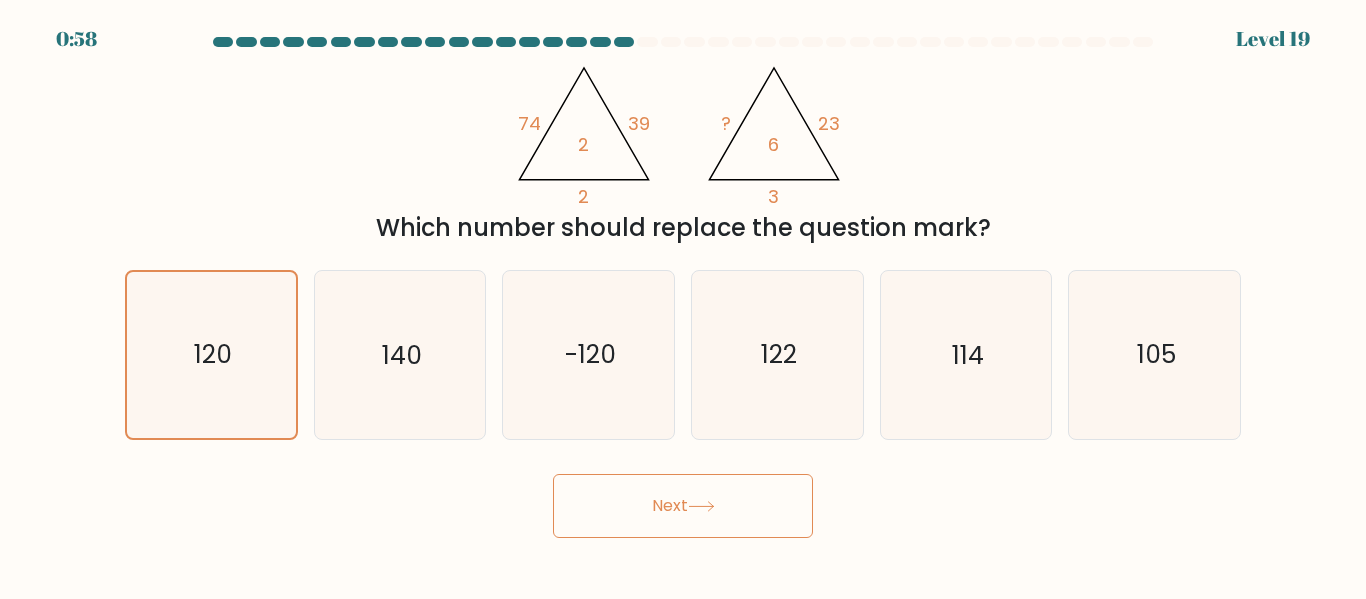 click on "Next" at bounding box center (683, 506) 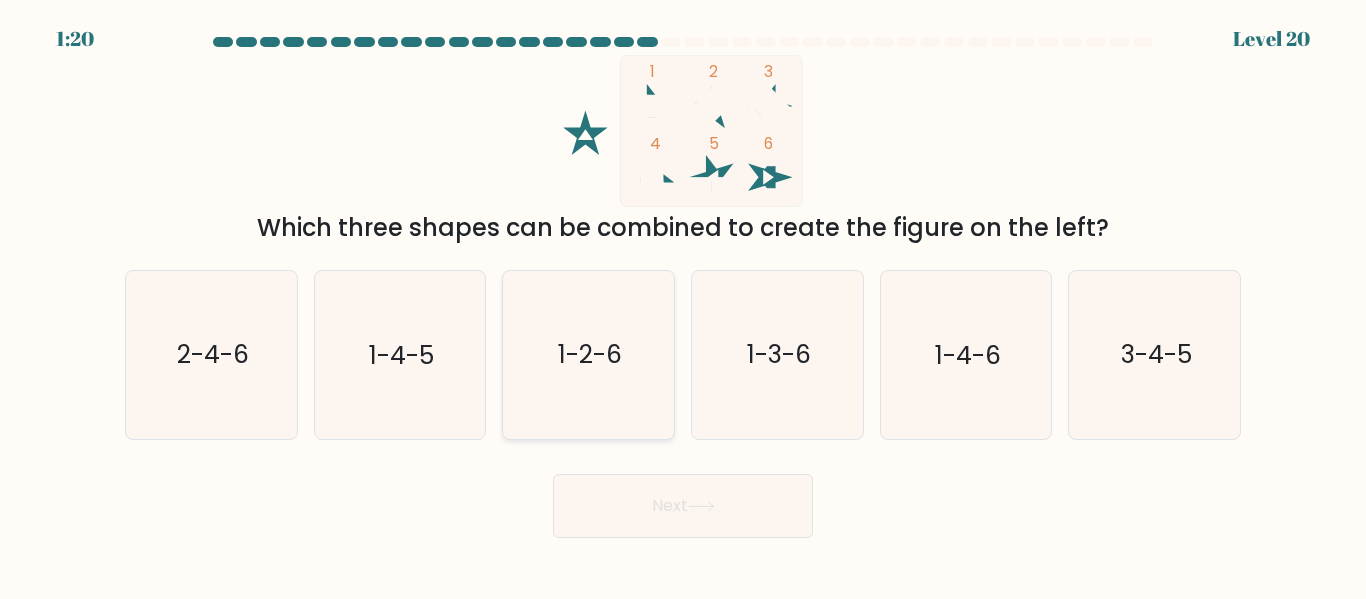click on "1-2-6" 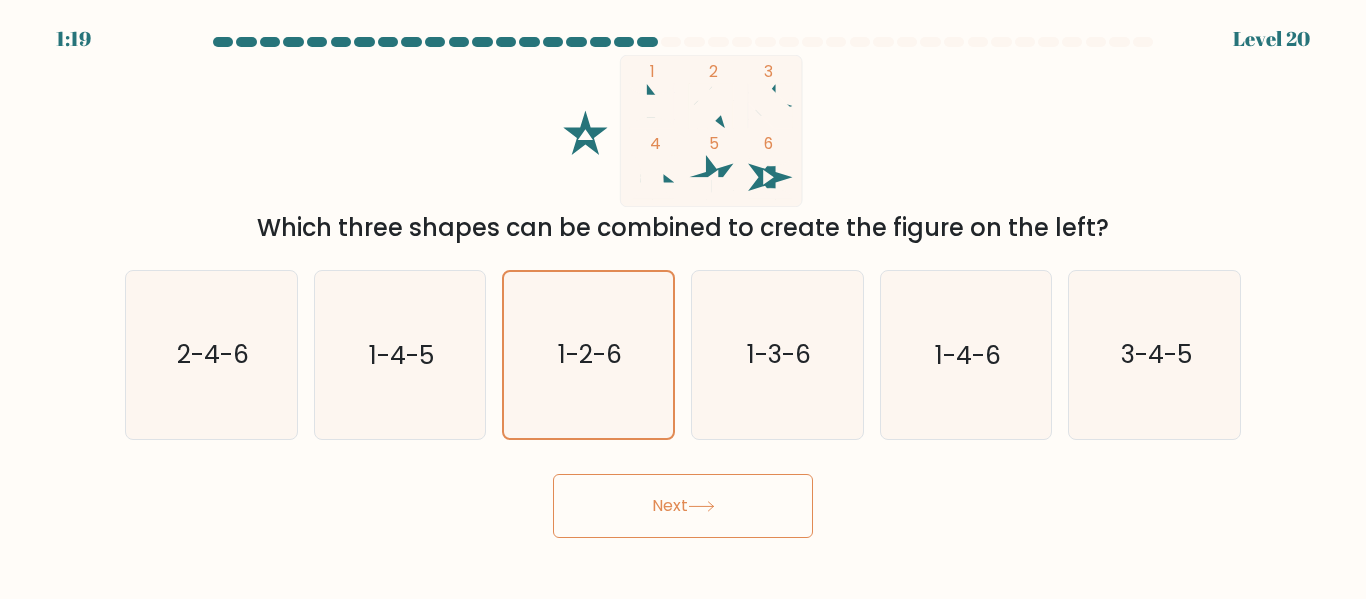 click on "Next" at bounding box center [683, 506] 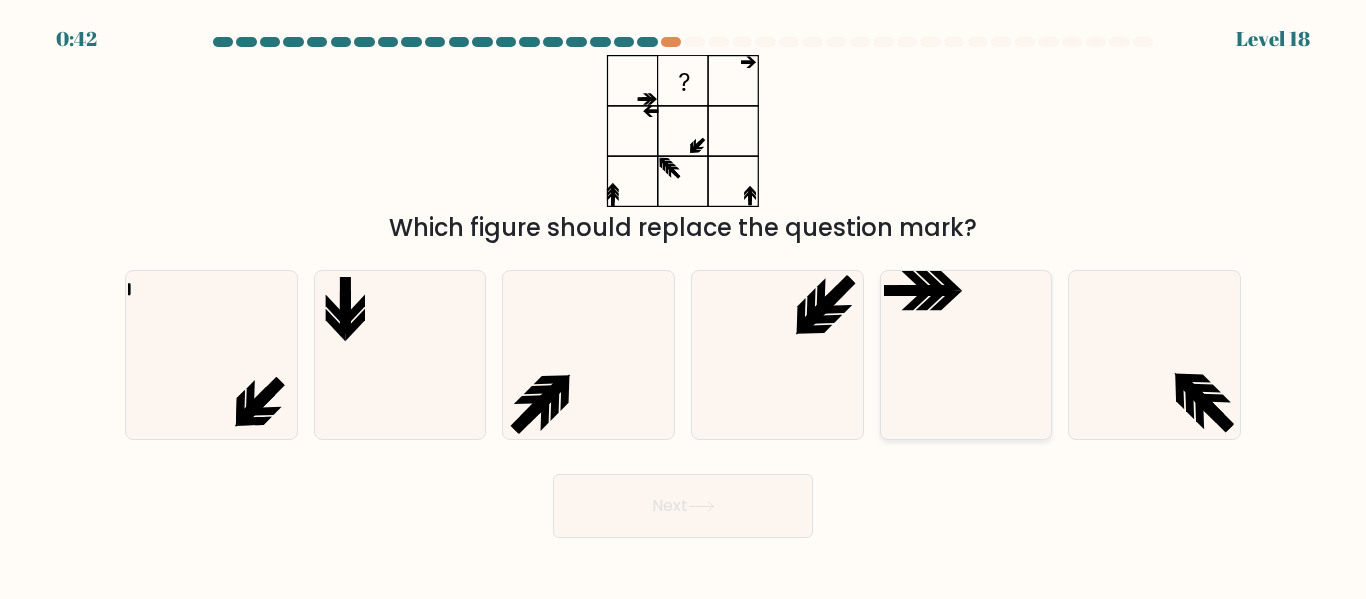 click 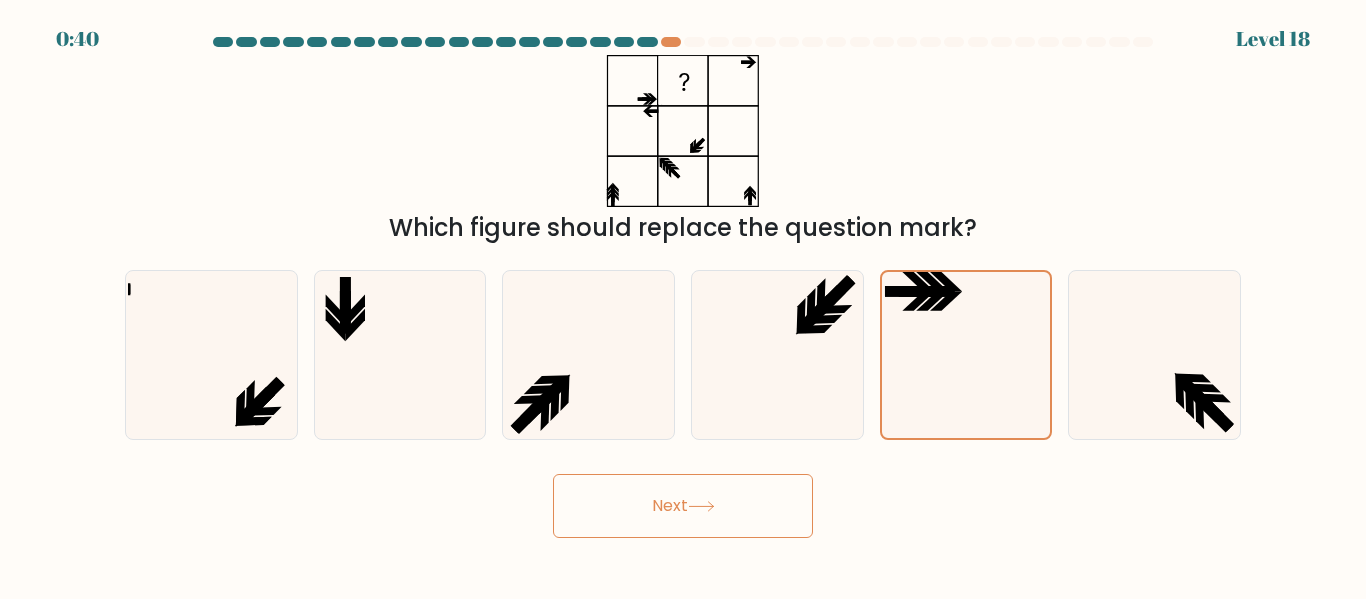 click 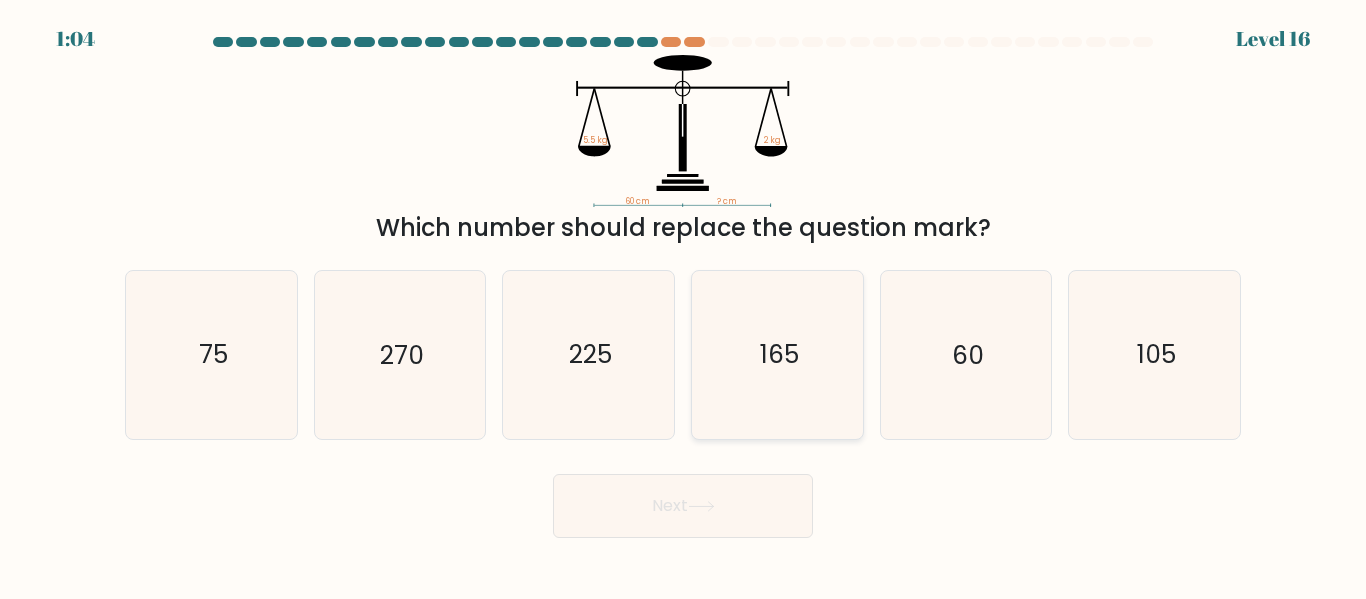 click on "165" 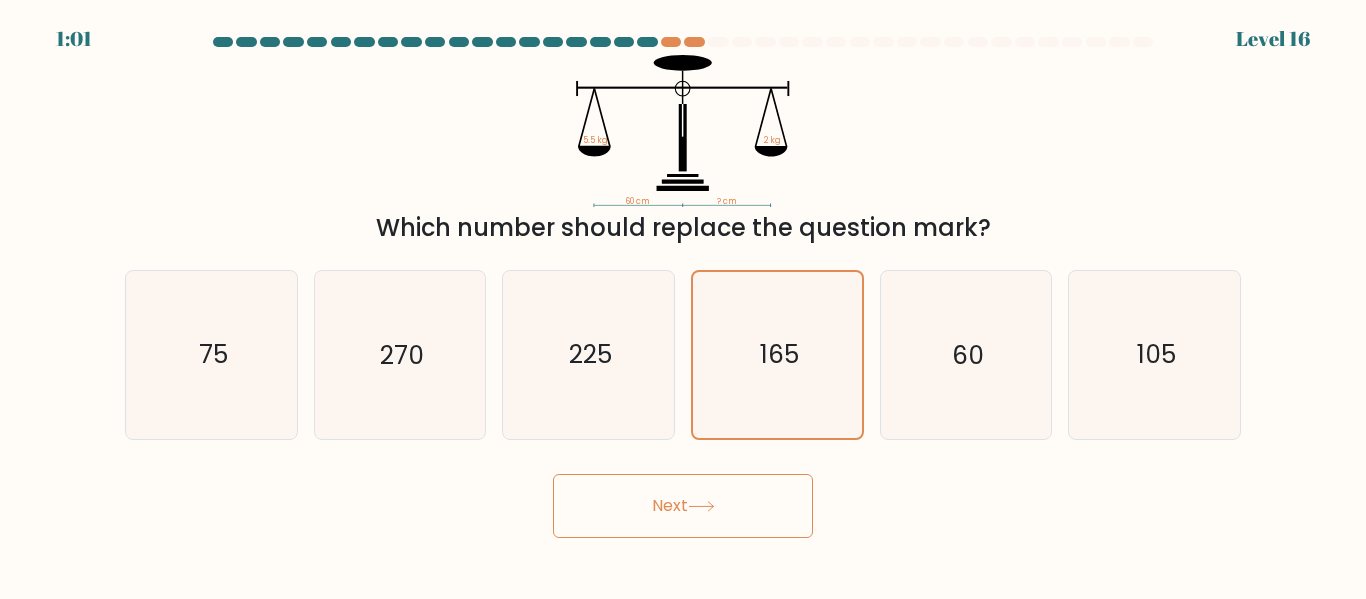 click on "Next" at bounding box center [683, 506] 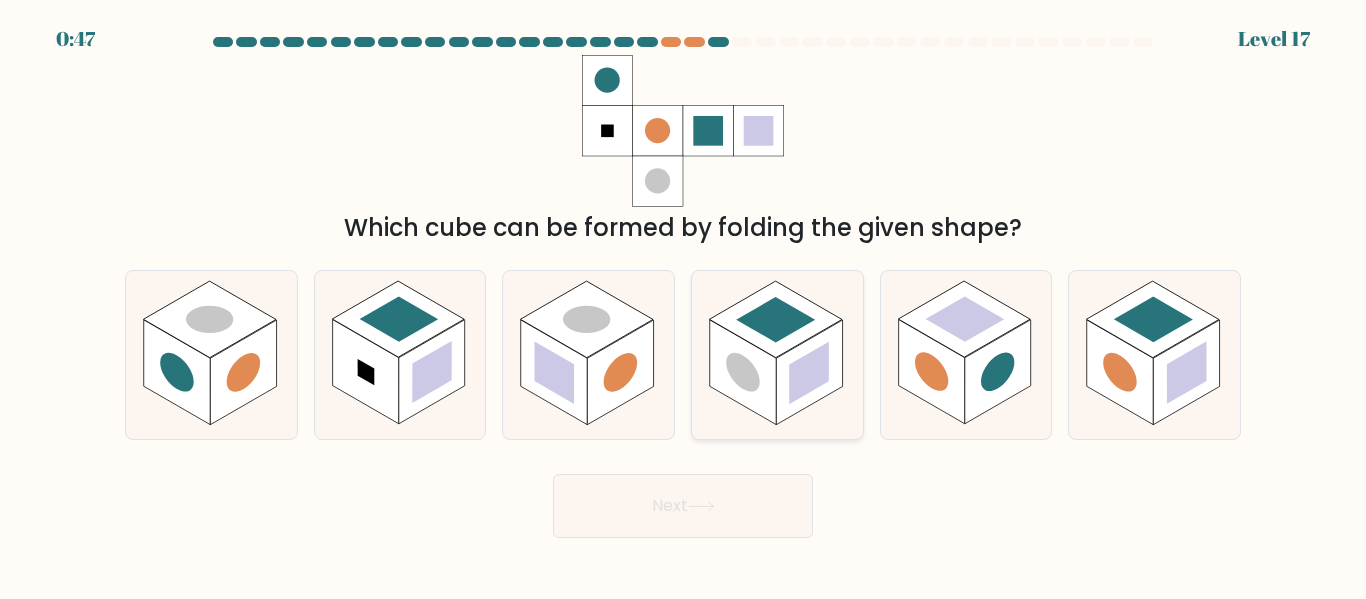 click 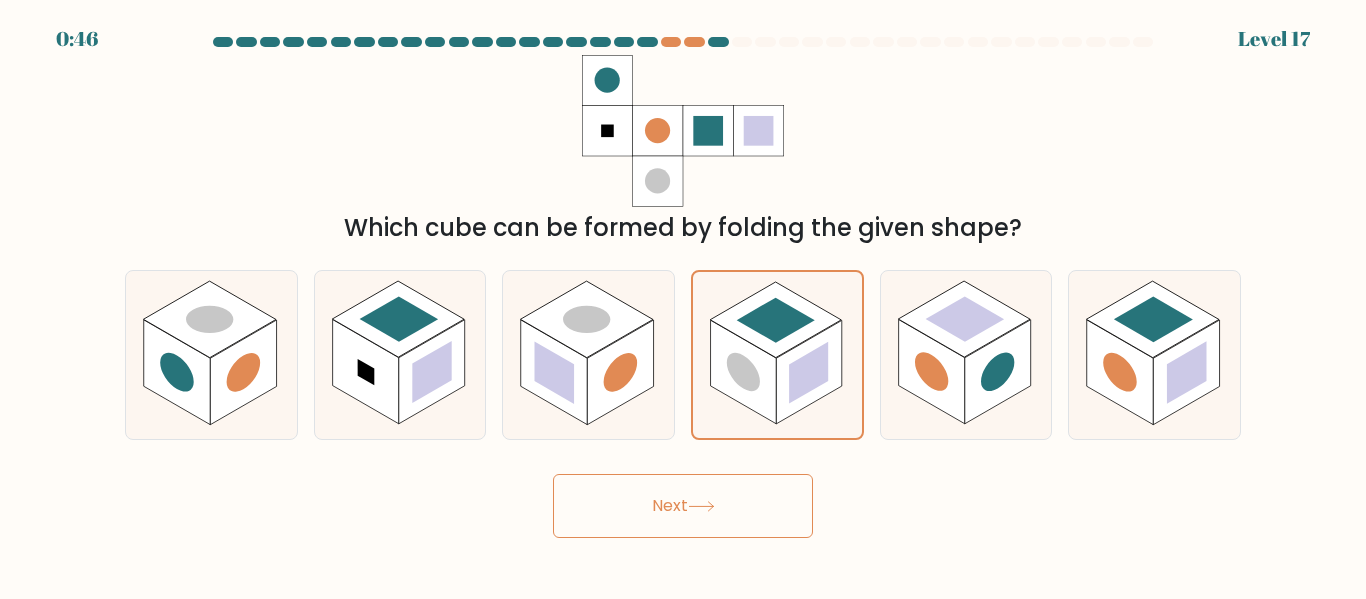 click 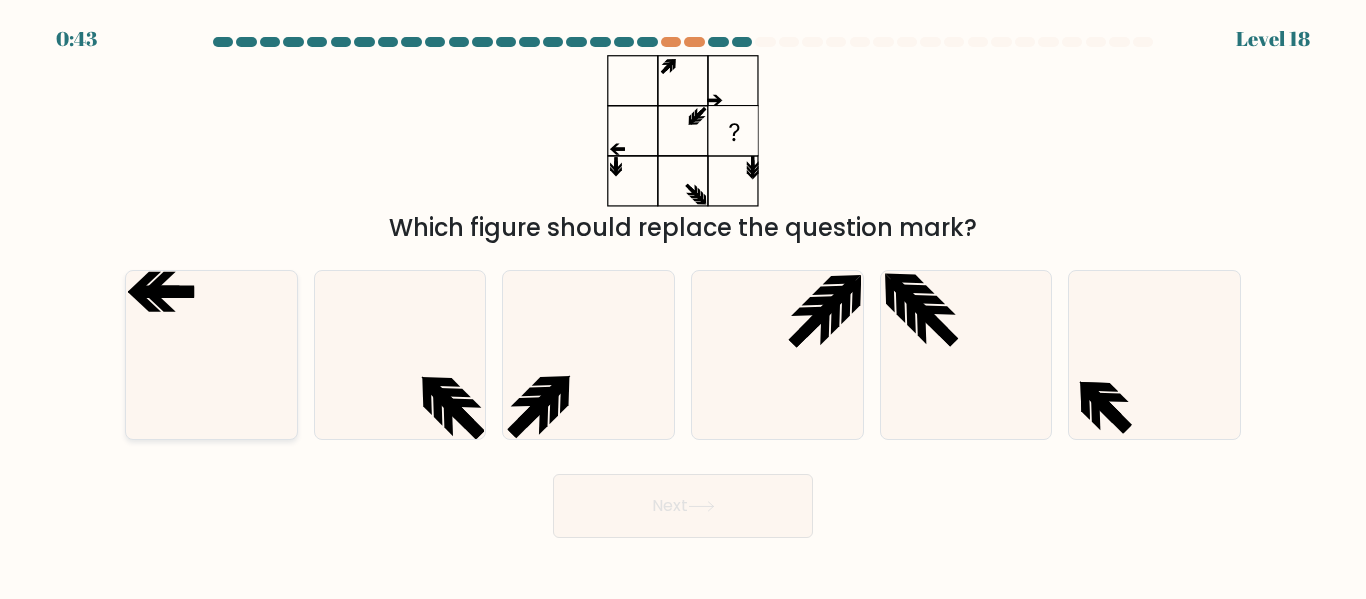 click 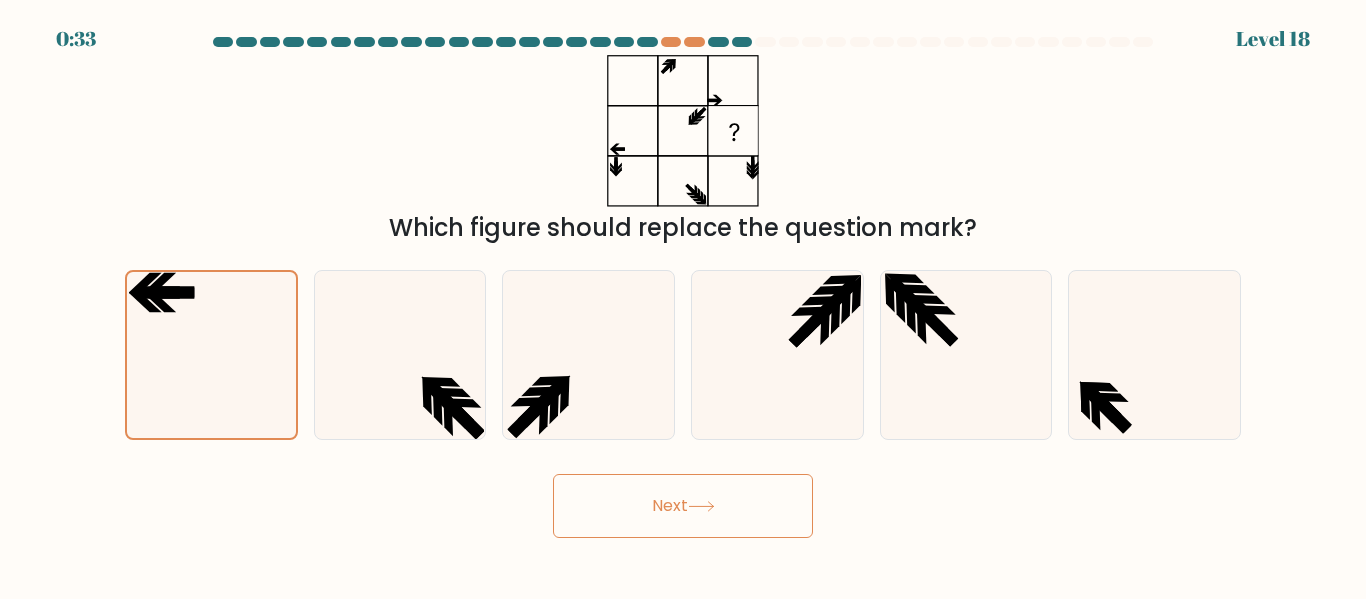 click on "Next" at bounding box center [683, 506] 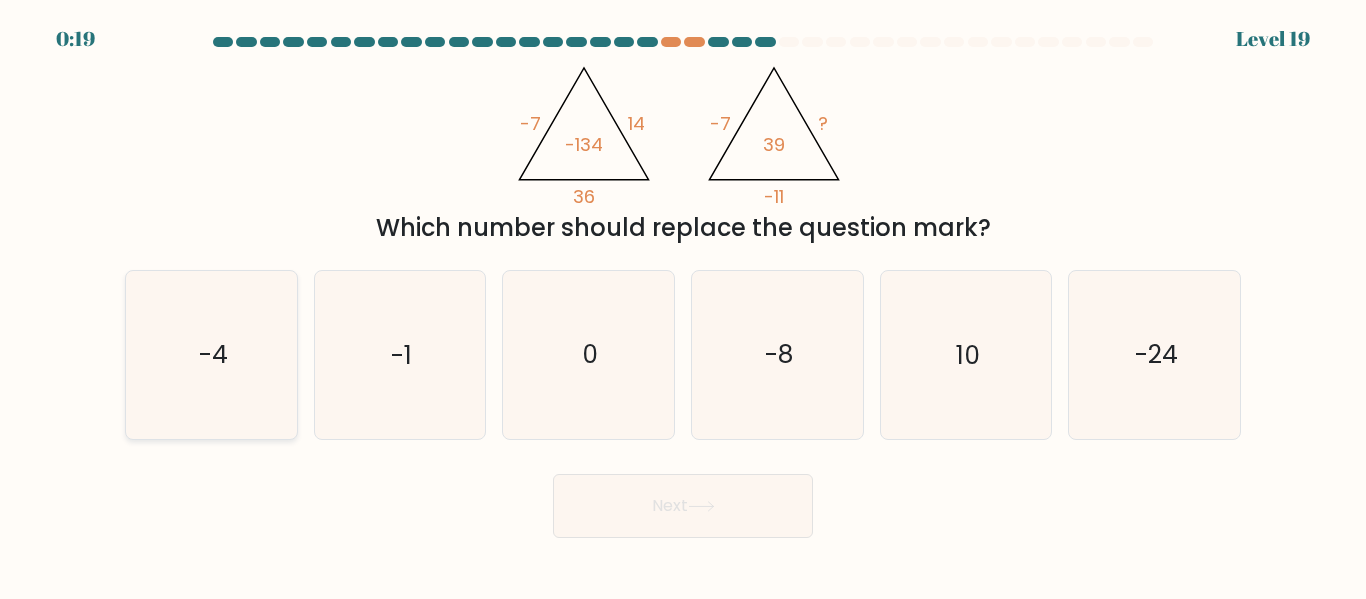 click on "-4" 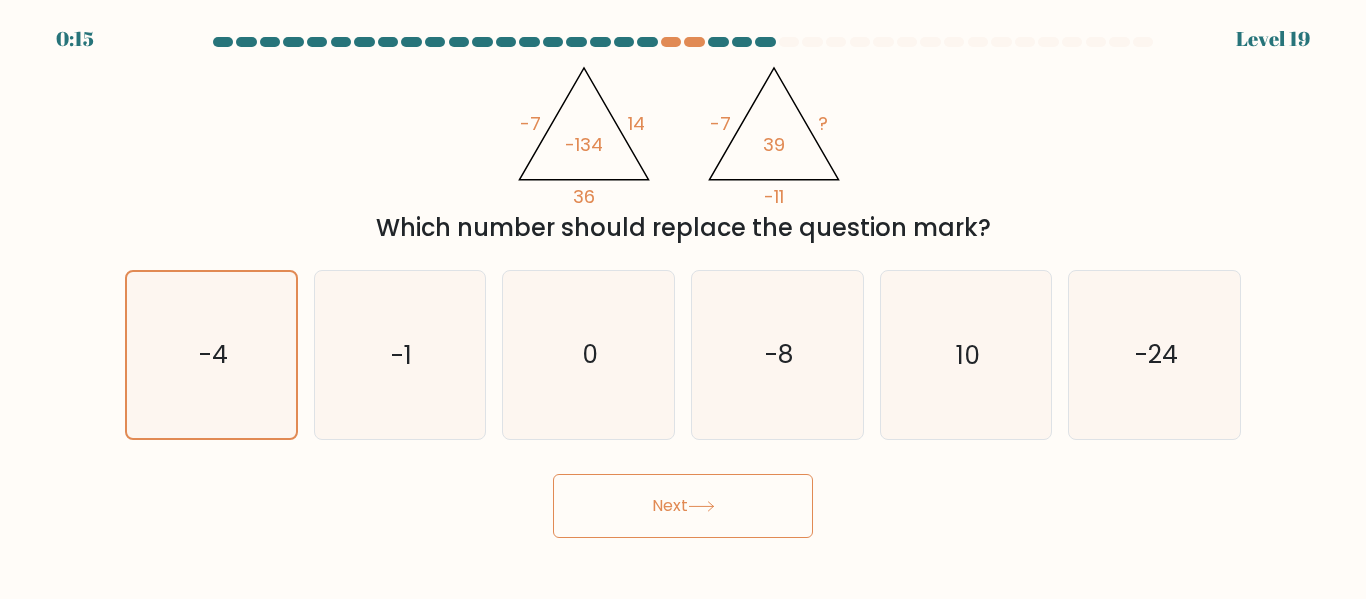 click on "Next" at bounding box center [683, 506] 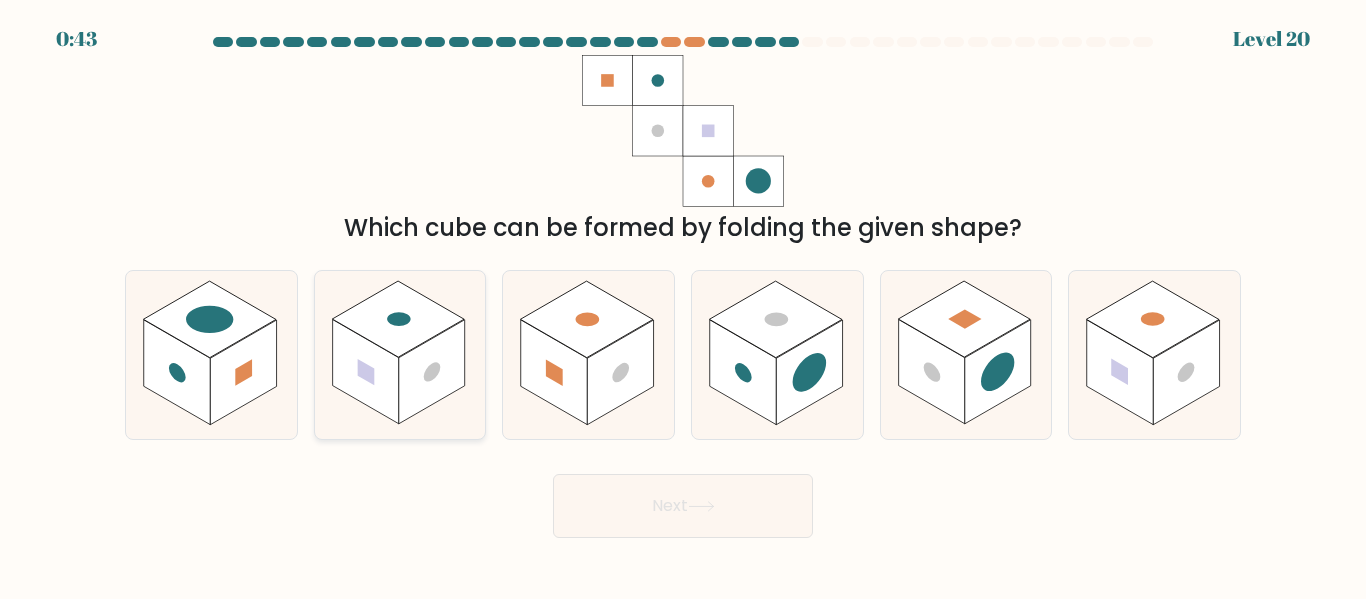 click 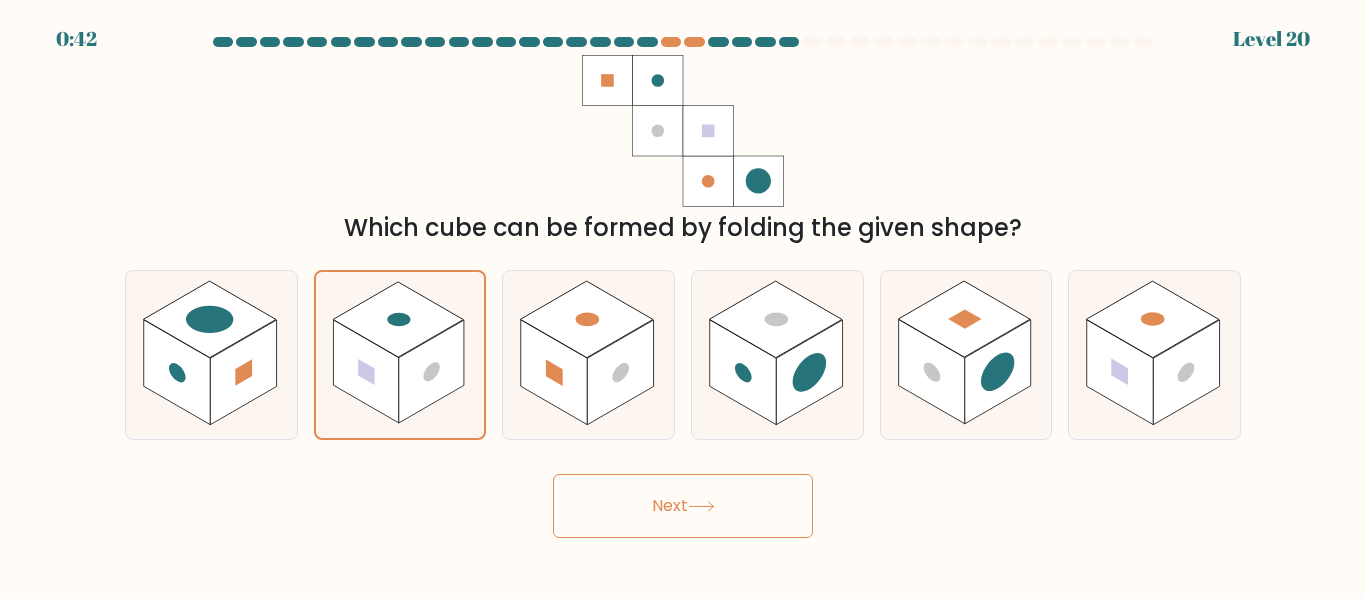 click on "Next" at bounding box center [683, 506] 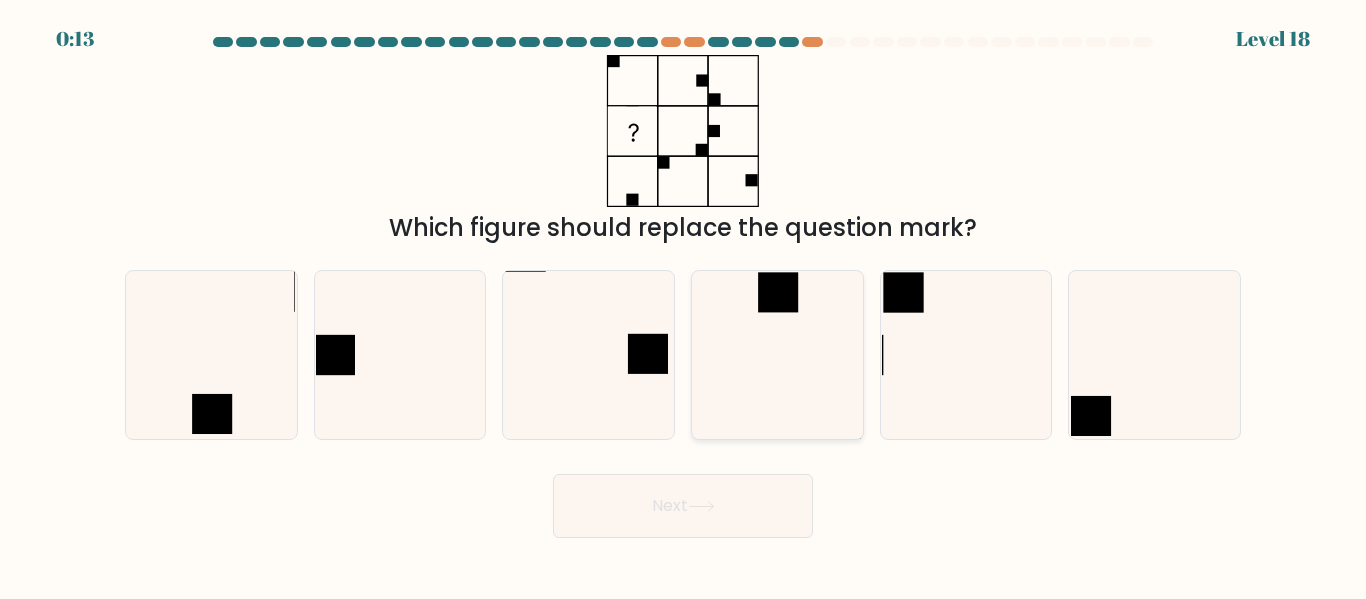 click 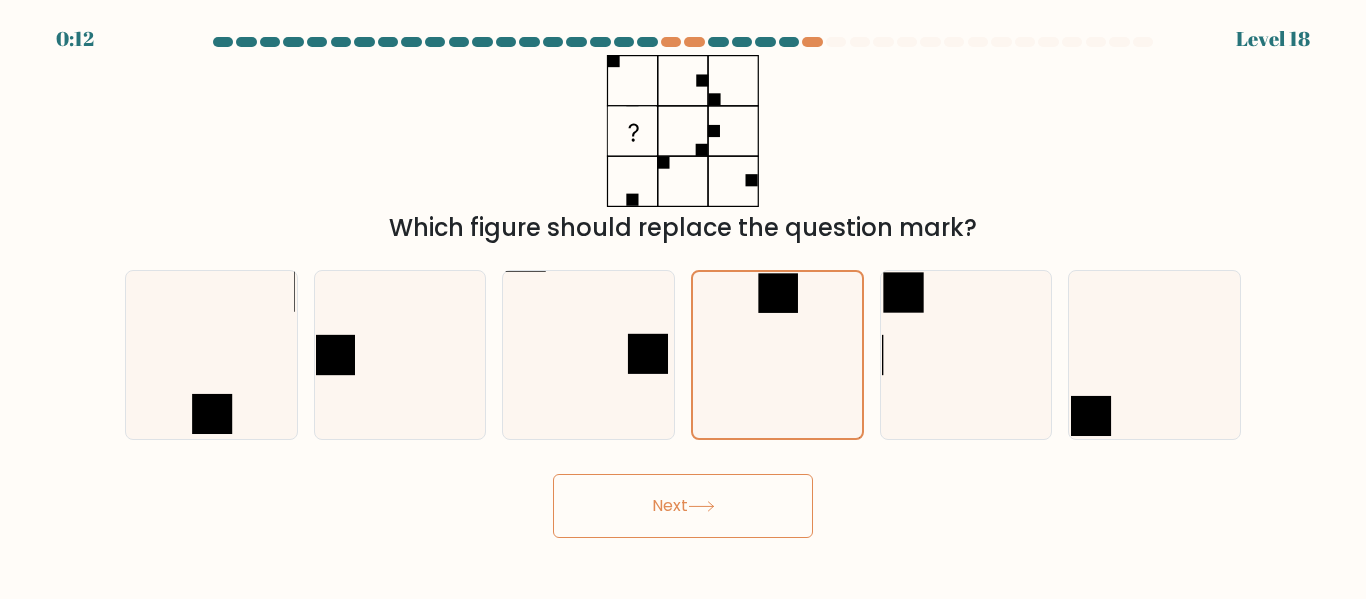 click on "Next" at bounding box center [683, 506] 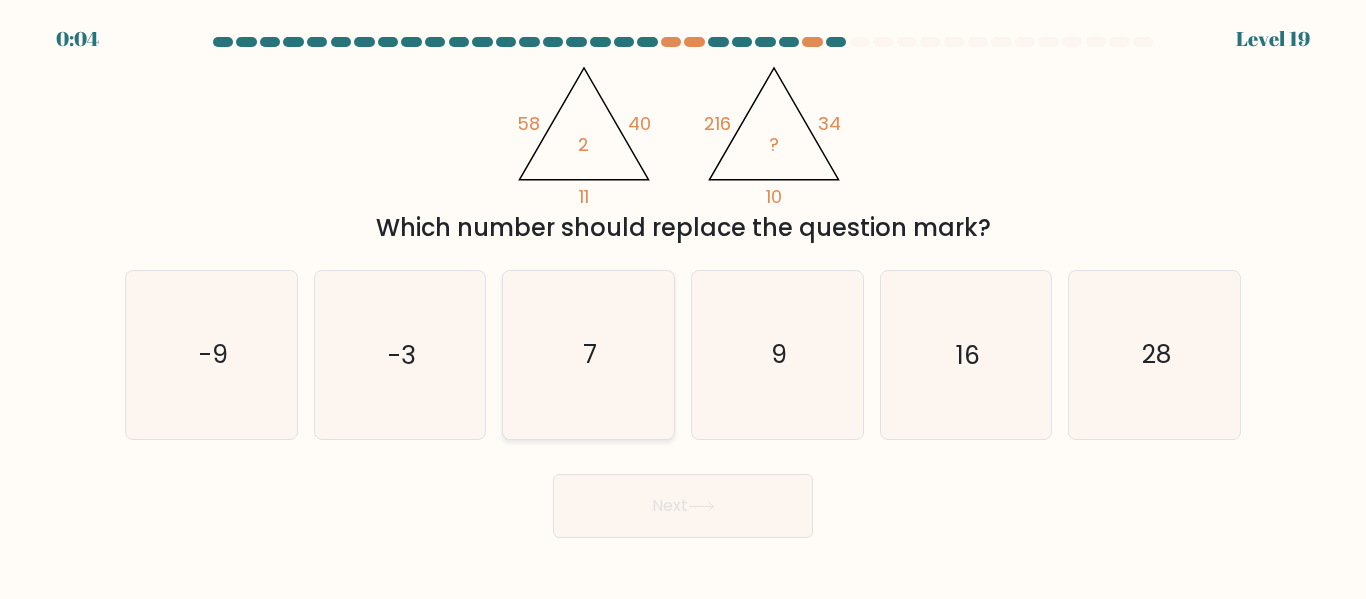 click on "7" 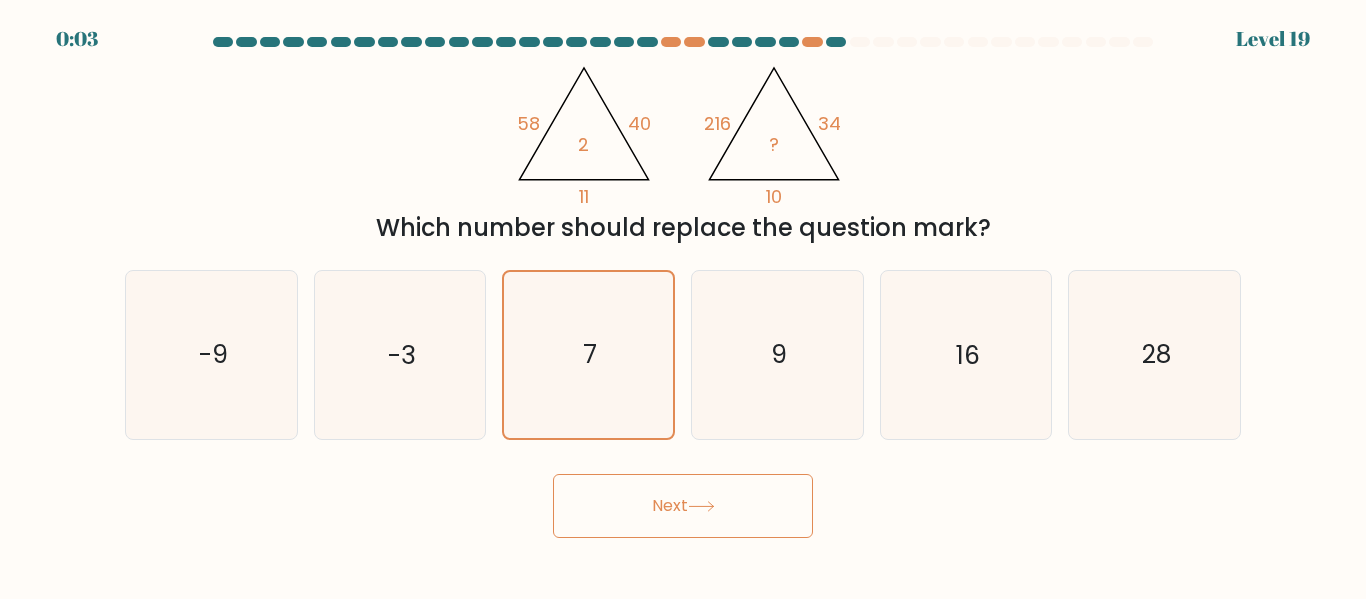click on "Next" at bounding box center (683, 506) 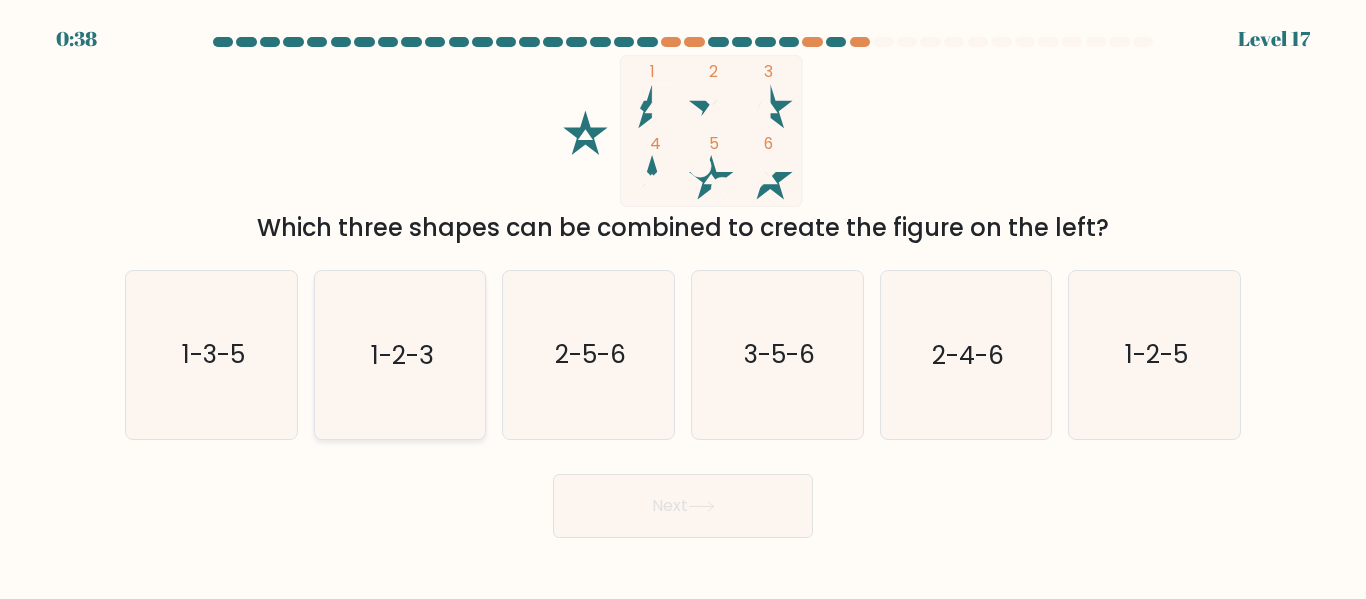 click on "1-2-3" 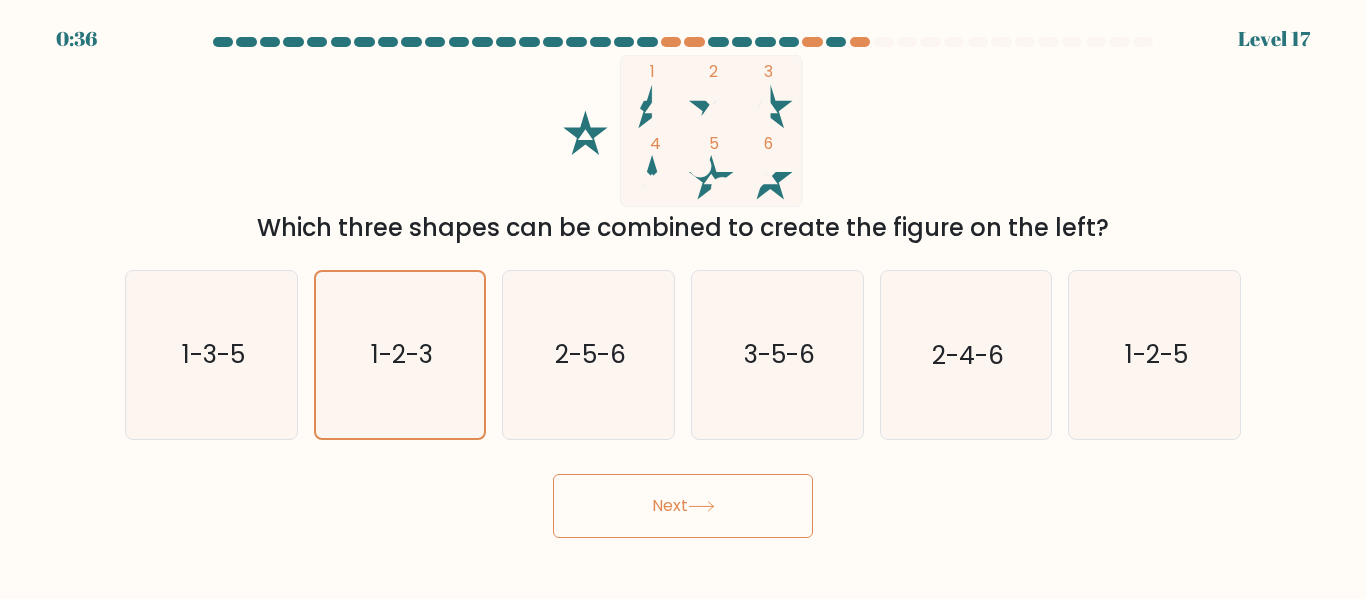 click on "Next" at bounding box center (683, 506) 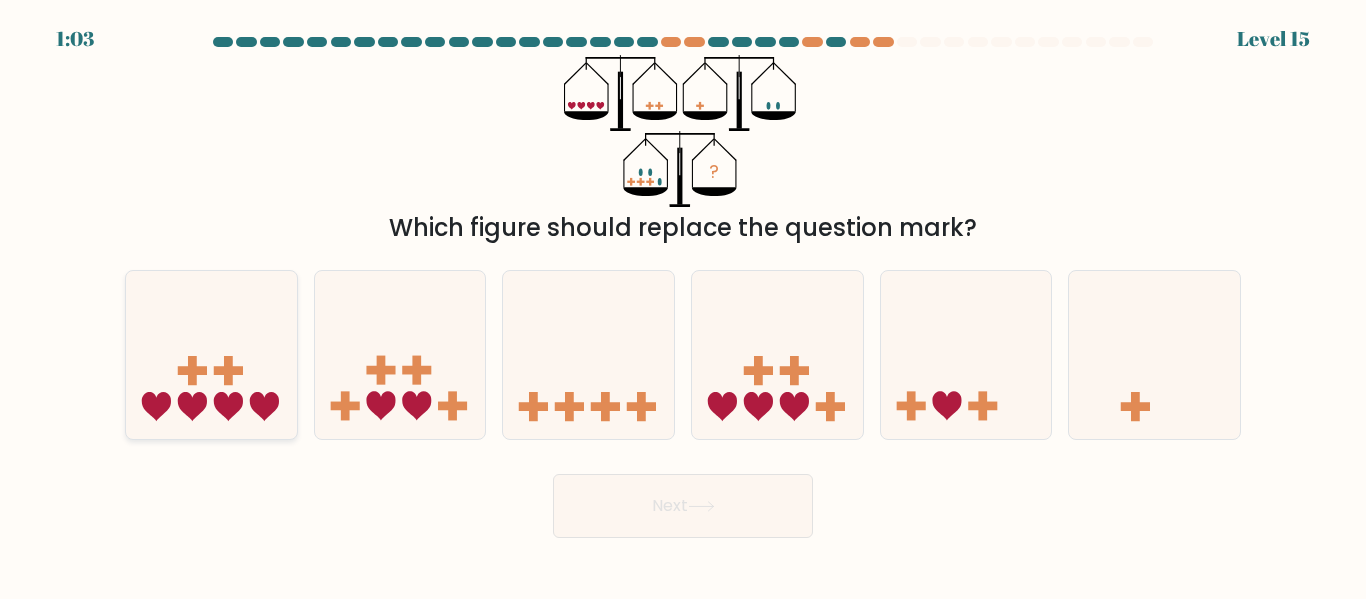click 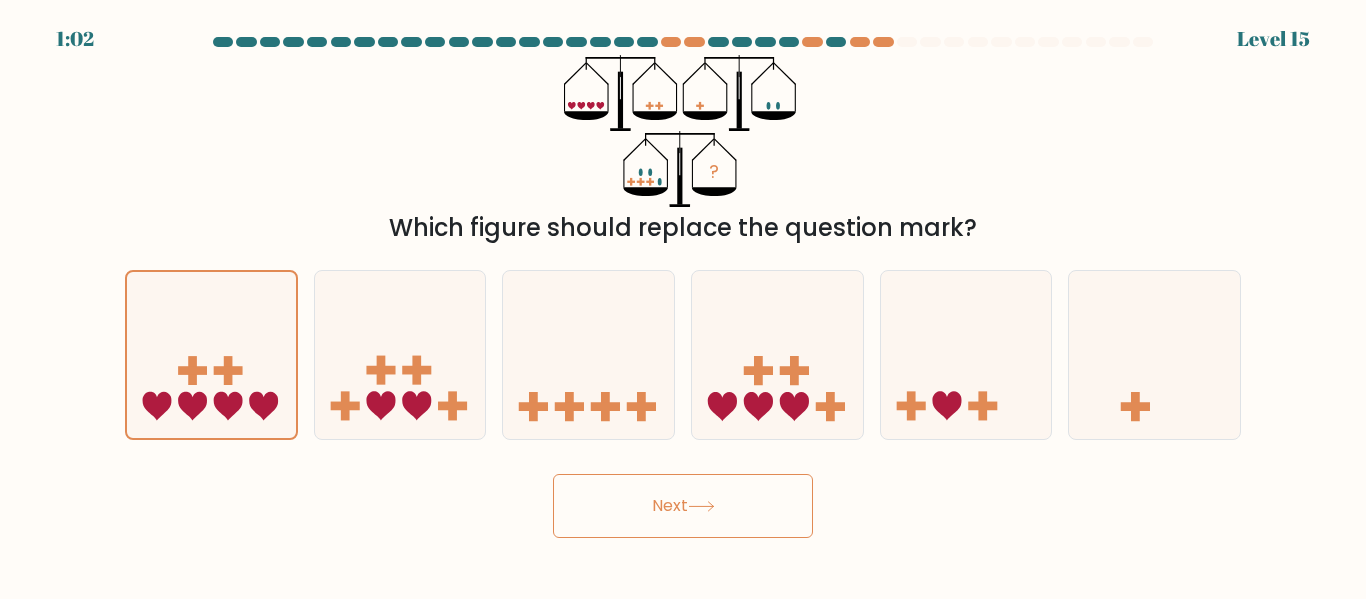 click 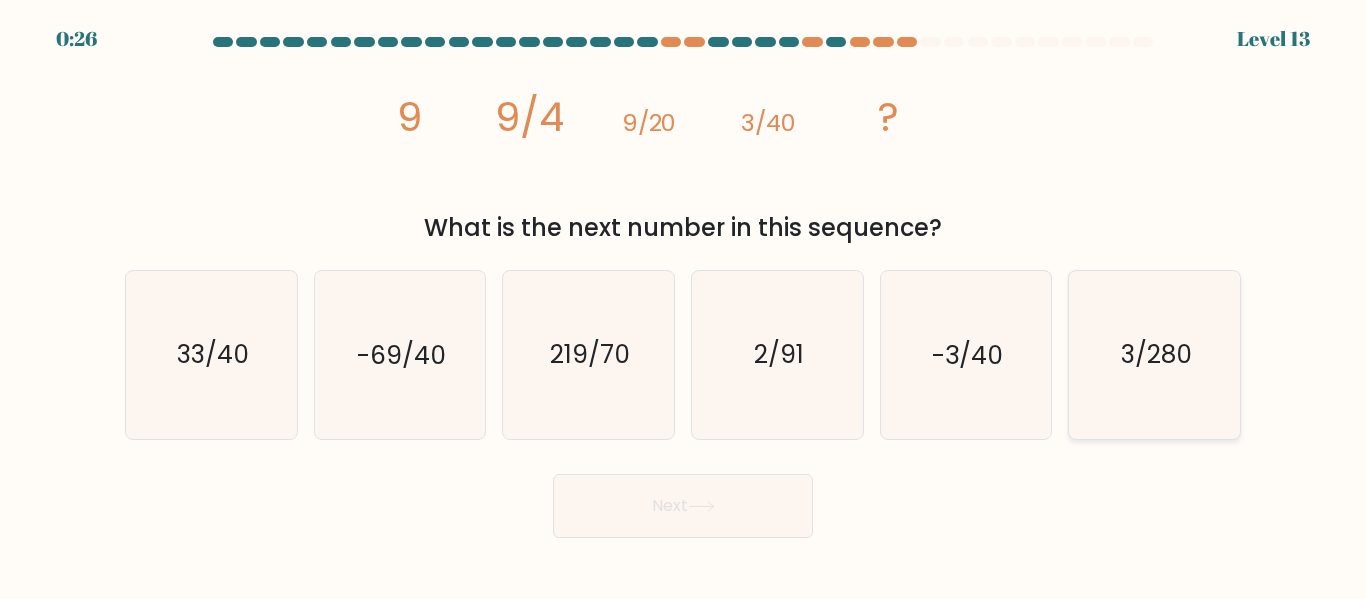 click on "3/280" 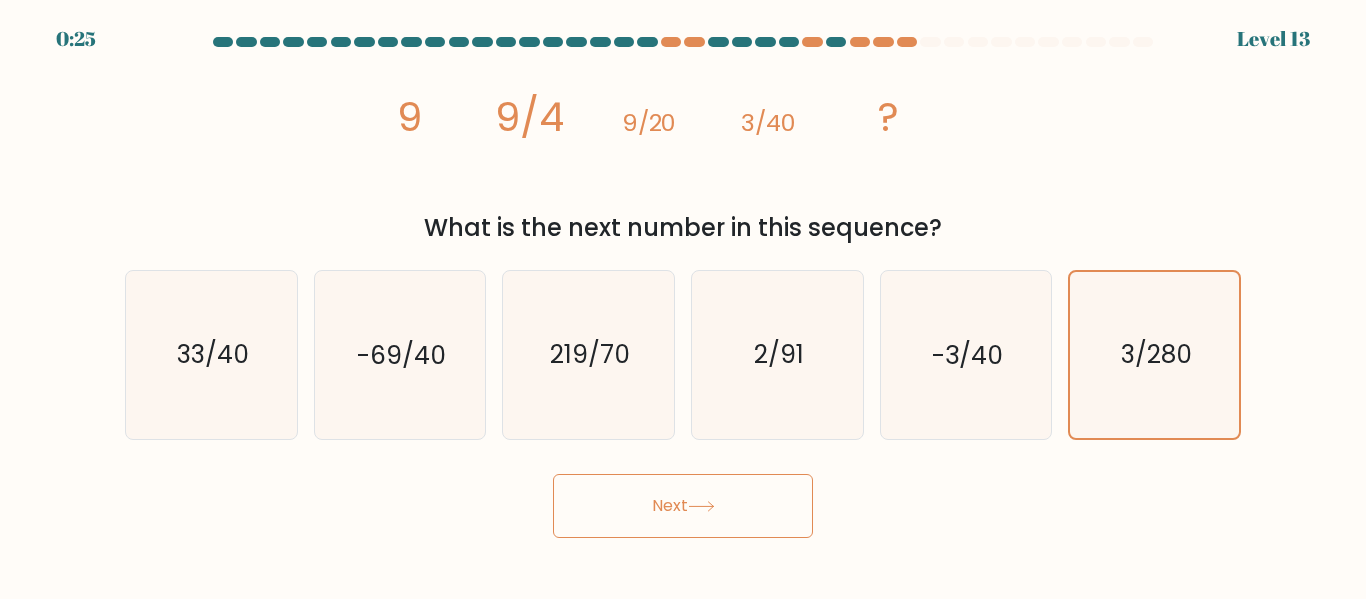 click on "Next" at bounding box center [683, 506] 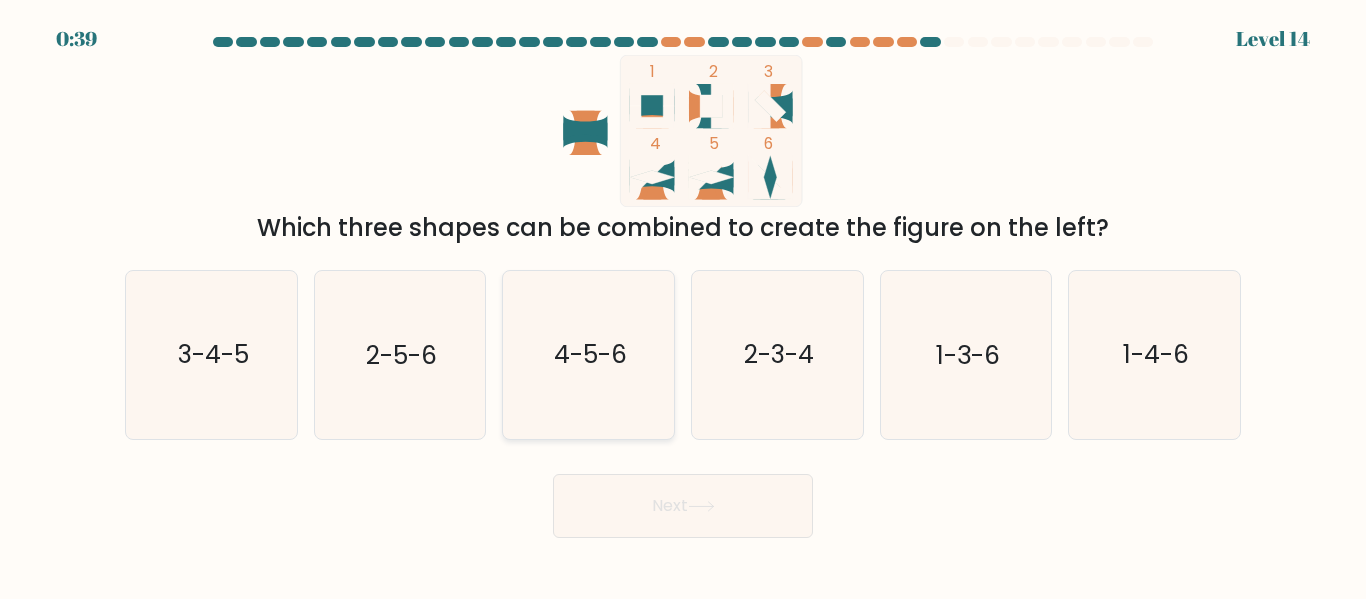 click on "4-5-6" 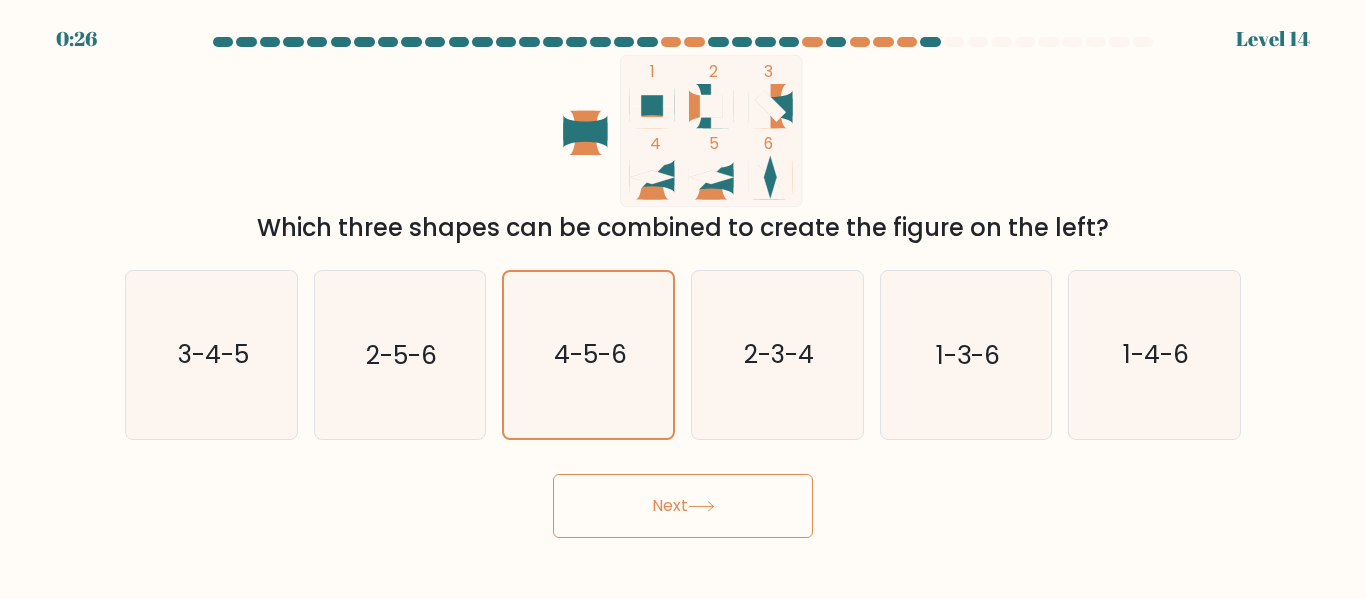 click on "Next" at bounding box center [683, 506] 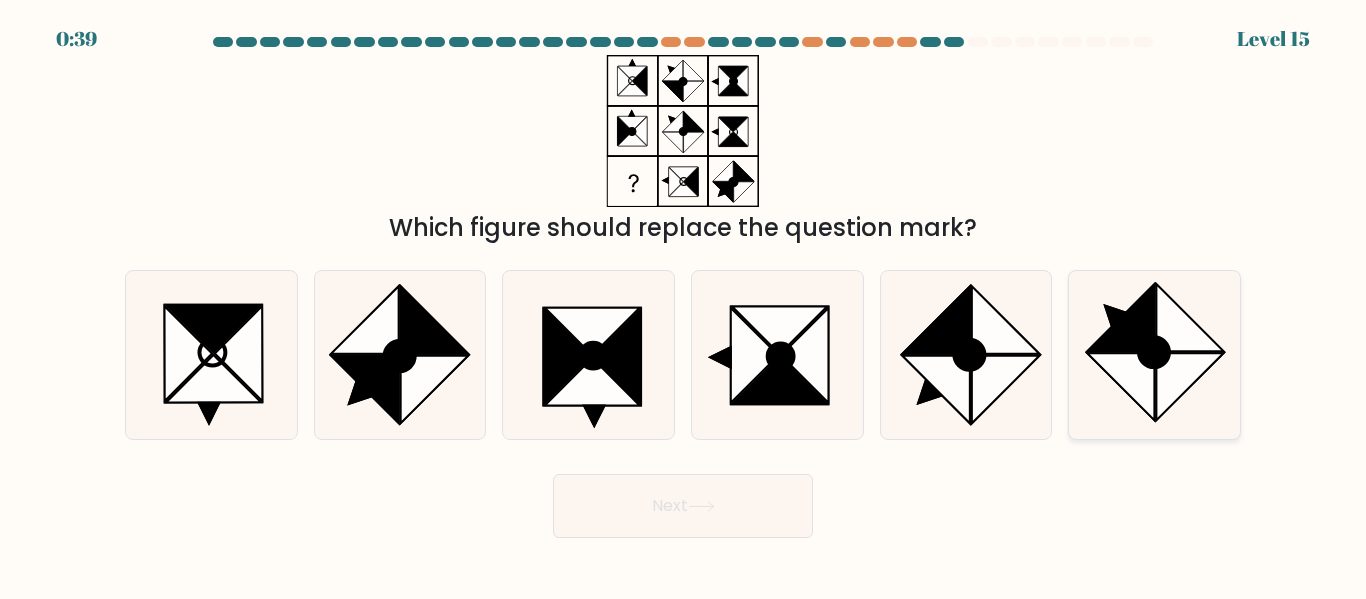 click 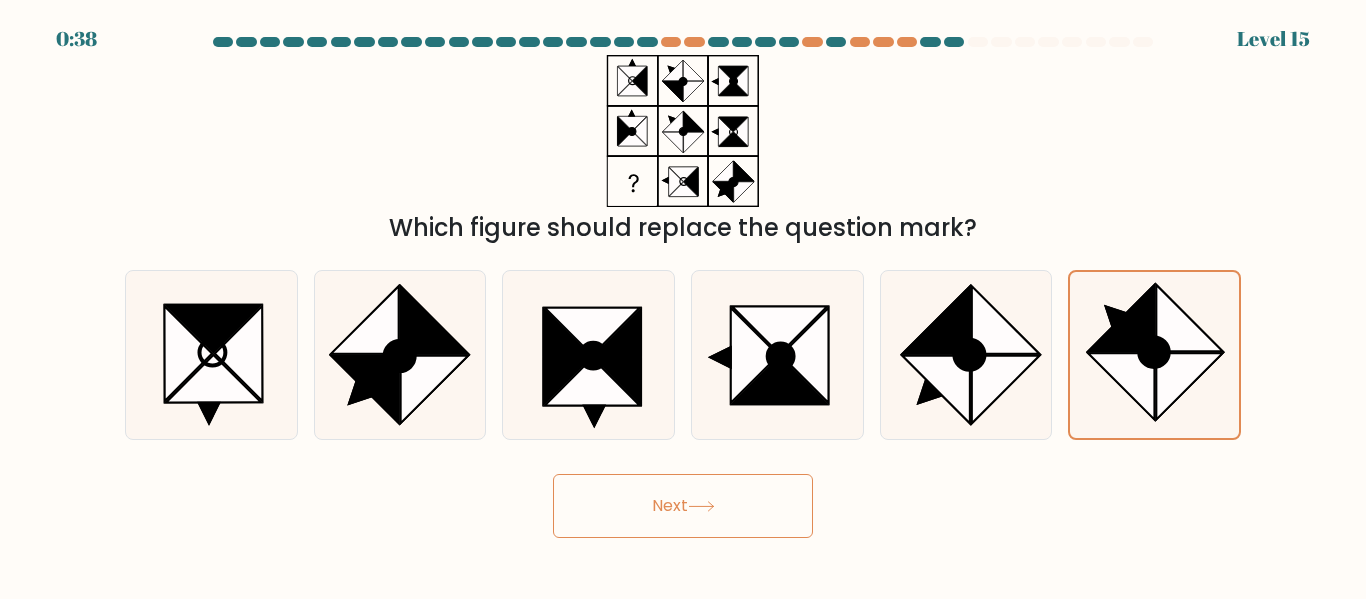 click on "Next" at bounding box center (683, 506) 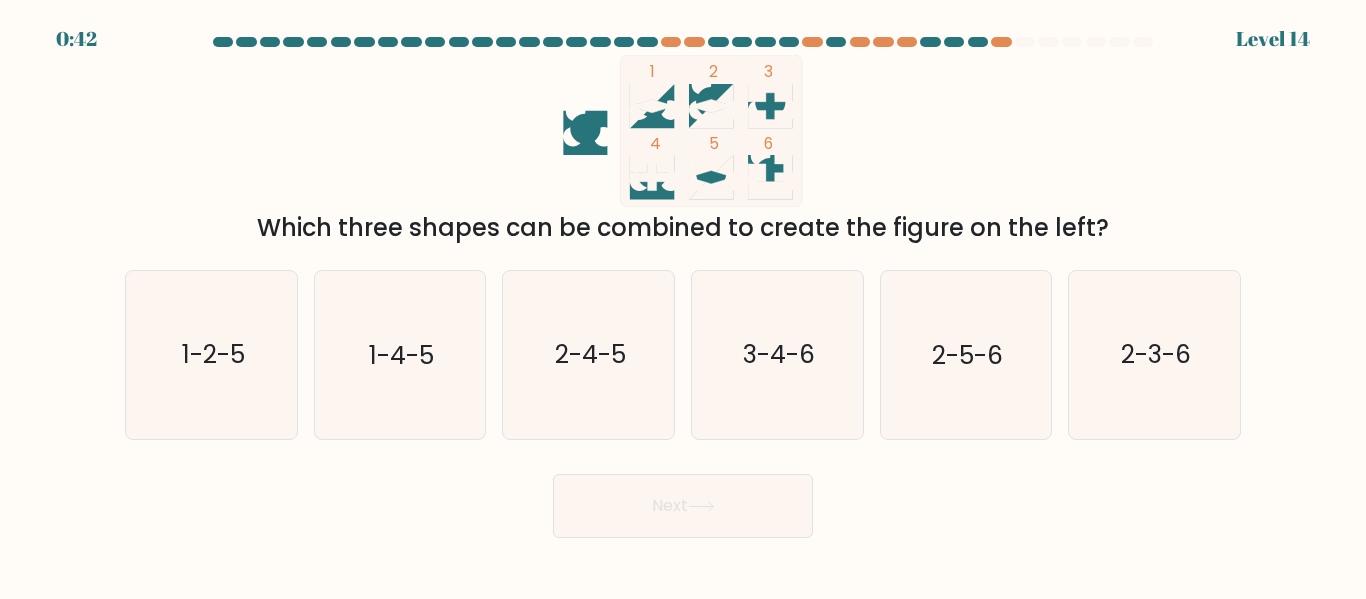 scroll, scrollTop: 0, scrollLeft: 0, axis: both 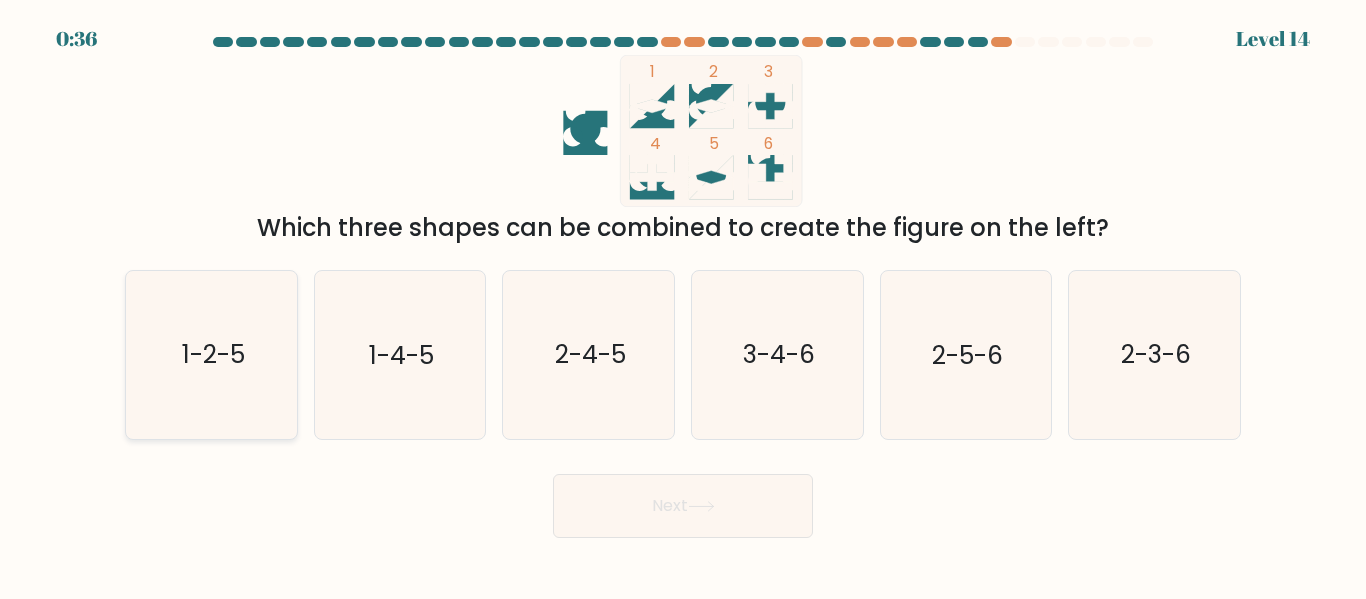 click on "1-2-5" 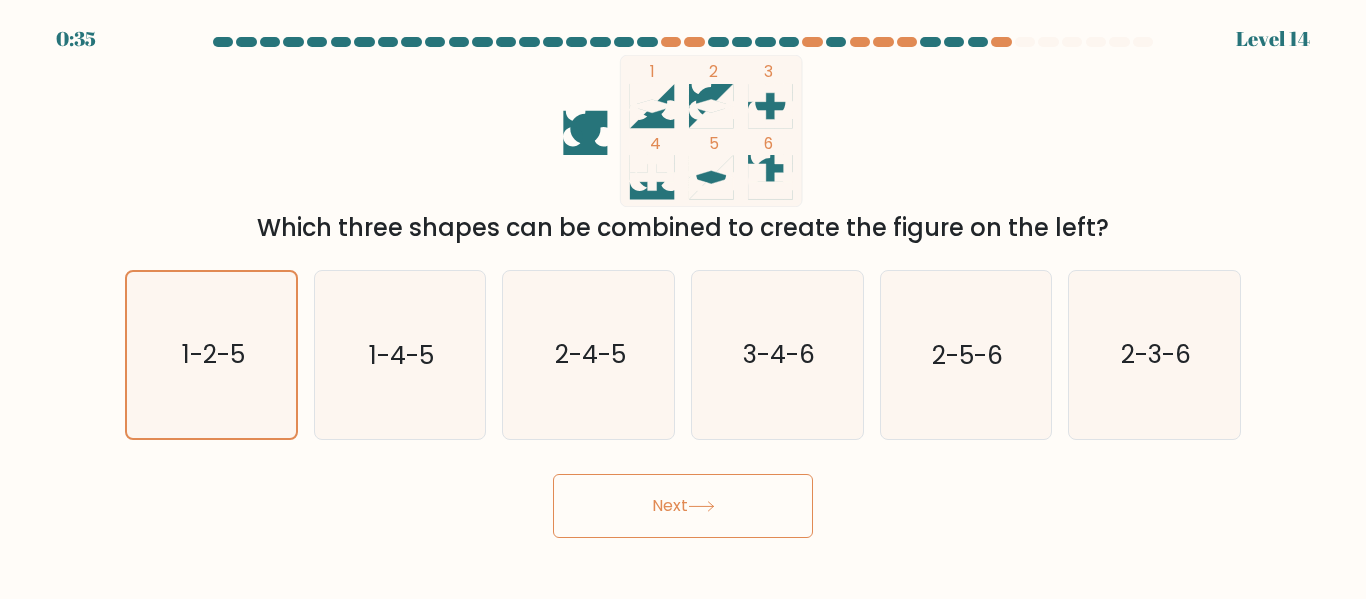 click on "Next" at bounding box center [683, 506] 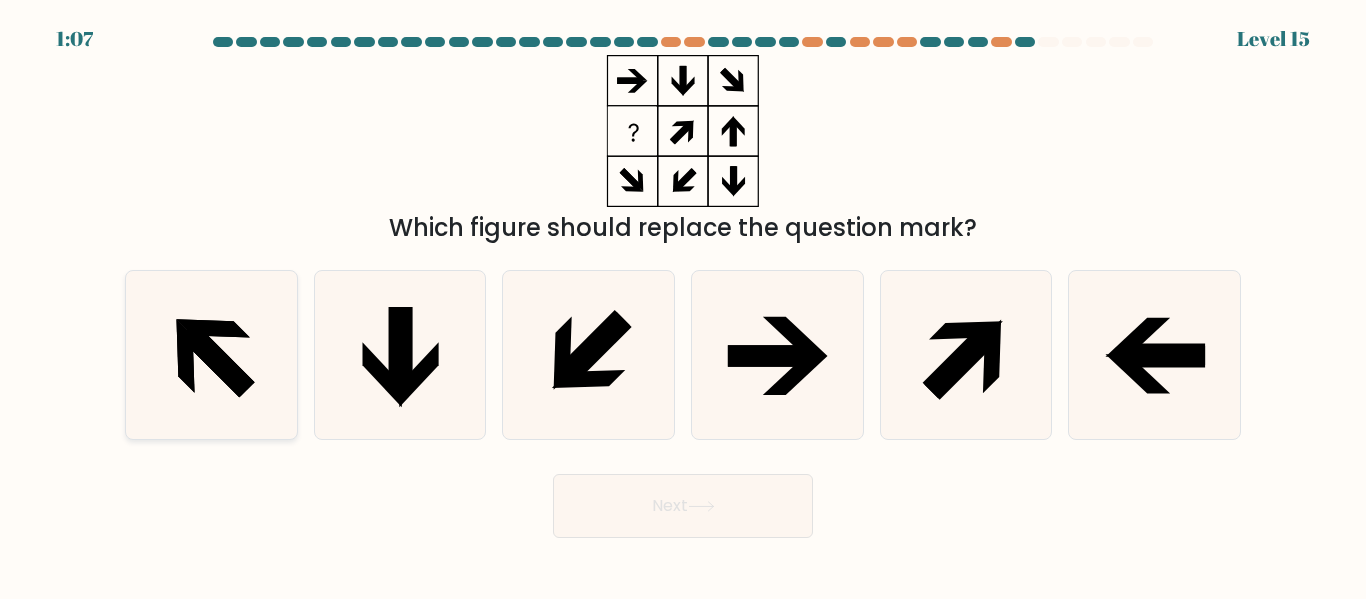 click 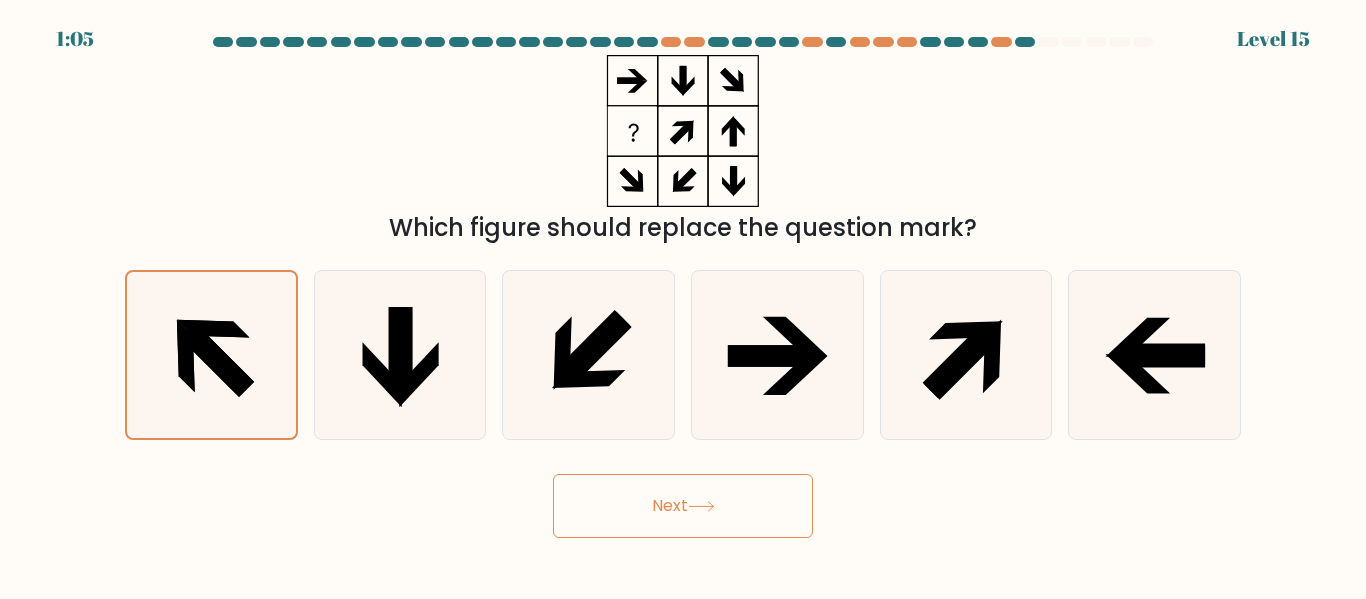 click on "Next" at bounding box center [683, 506] 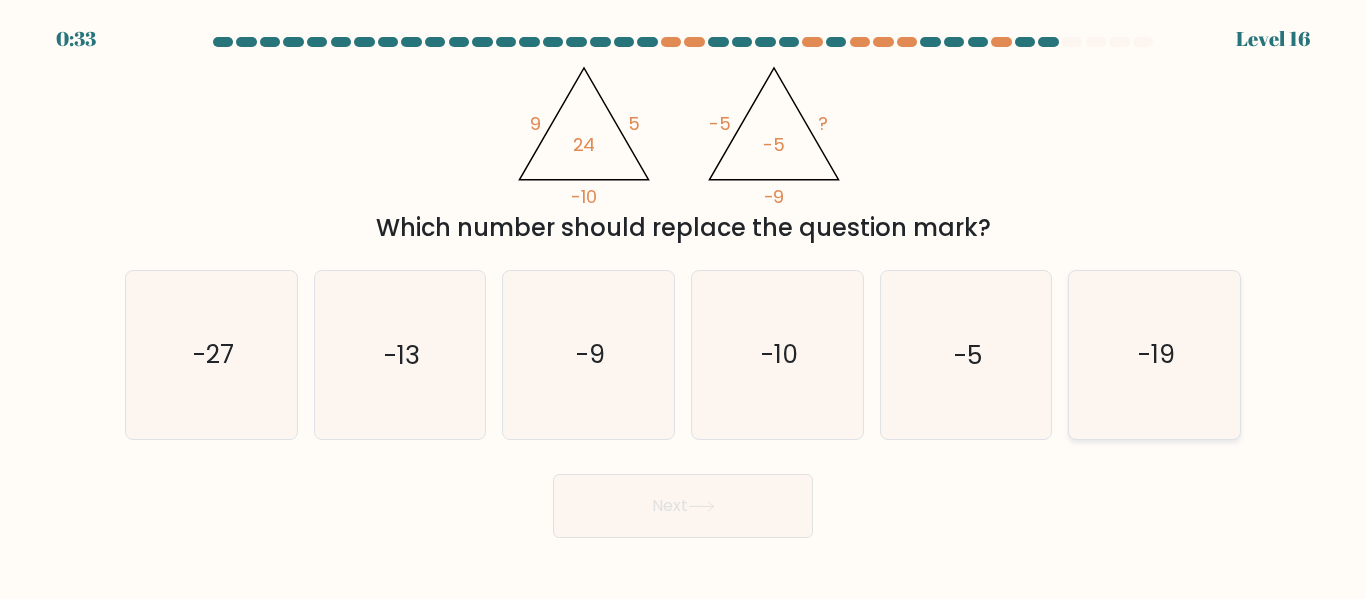 click on "-19" 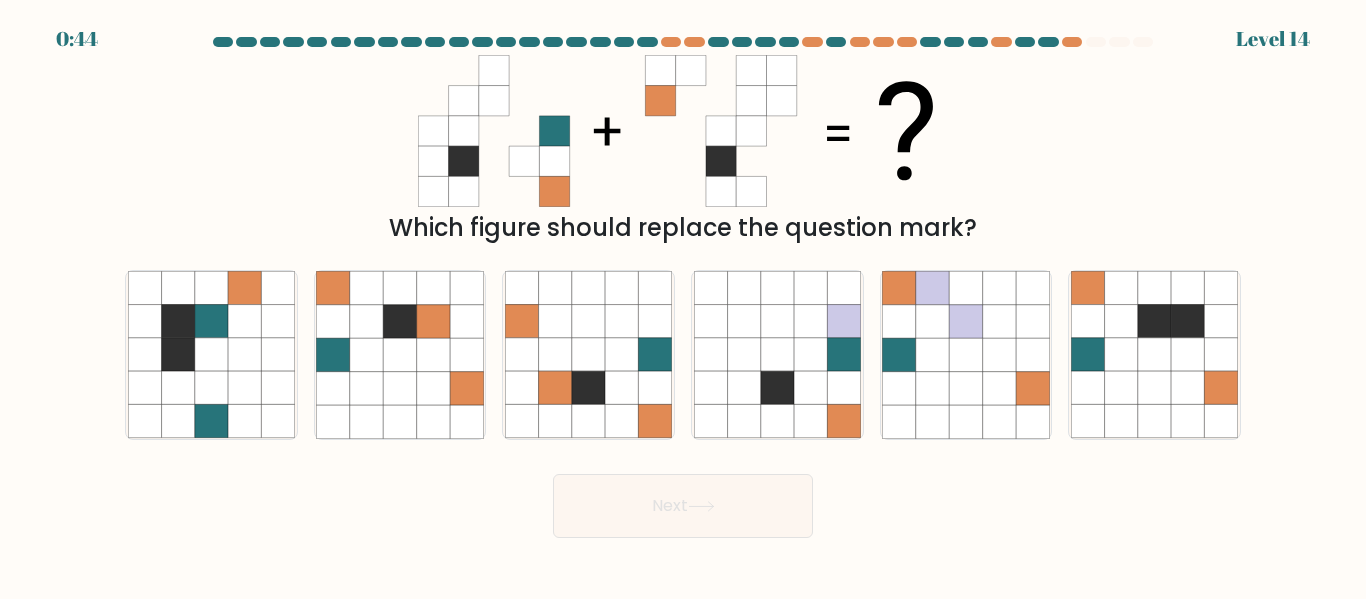 scroll, scrollTop: 0, scrollLeft: 0, axis: both 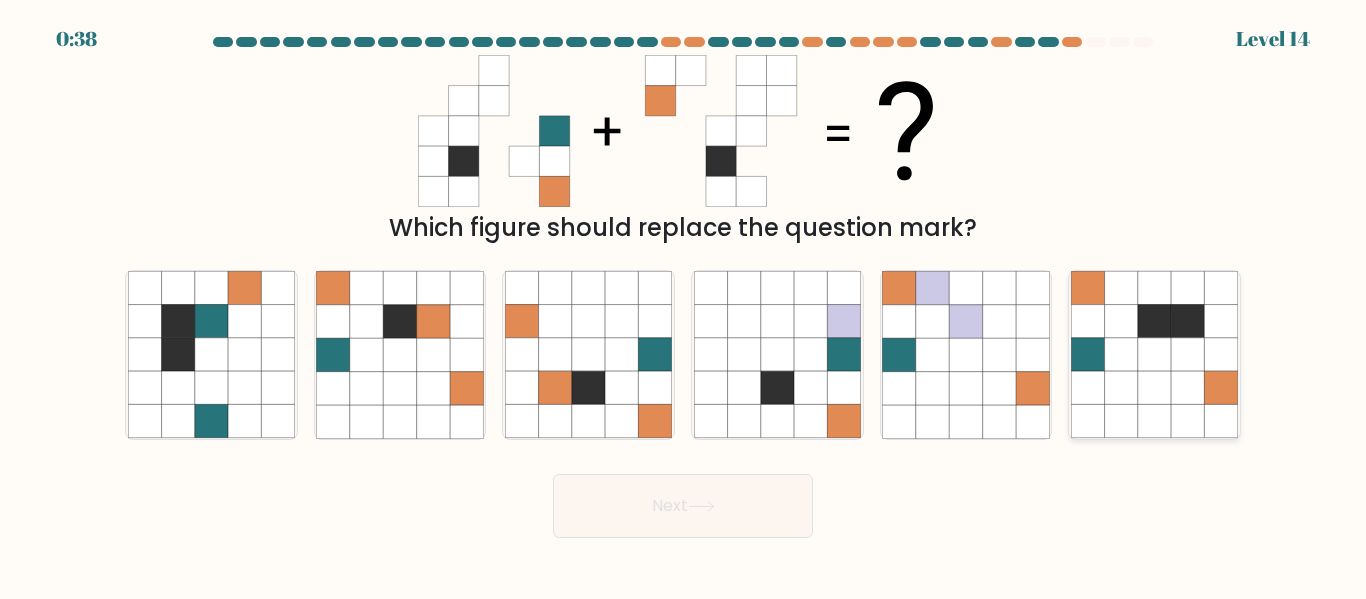 click 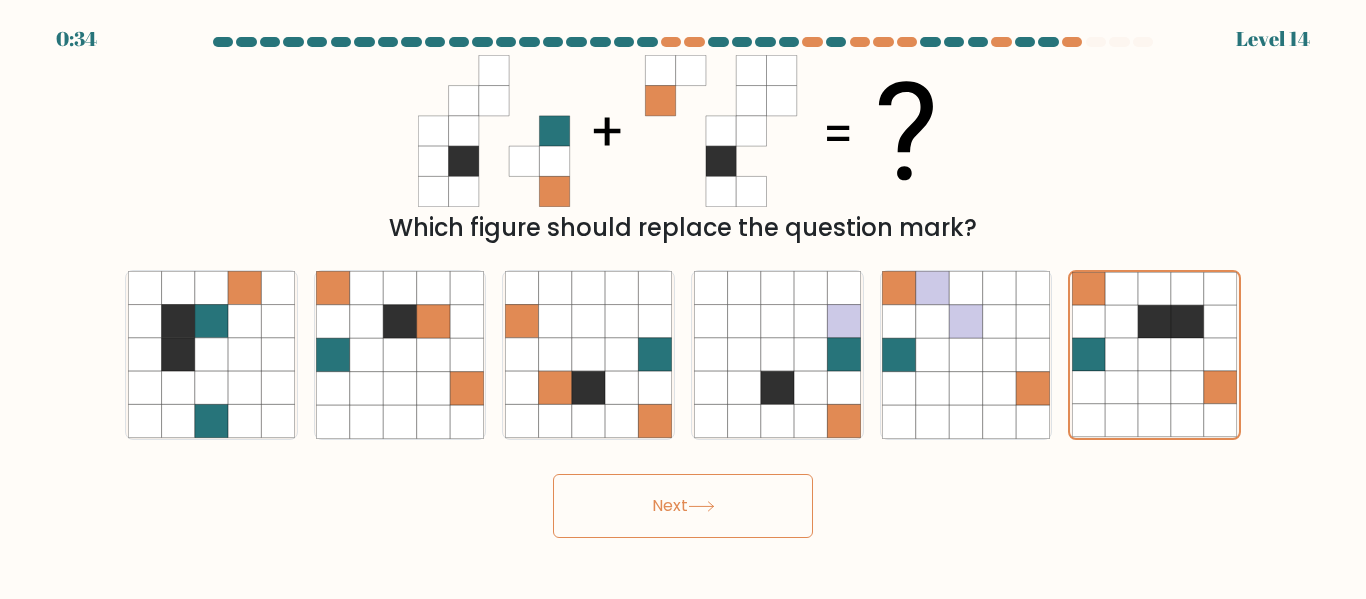 click on "Next" at bounding box center [683, 506] 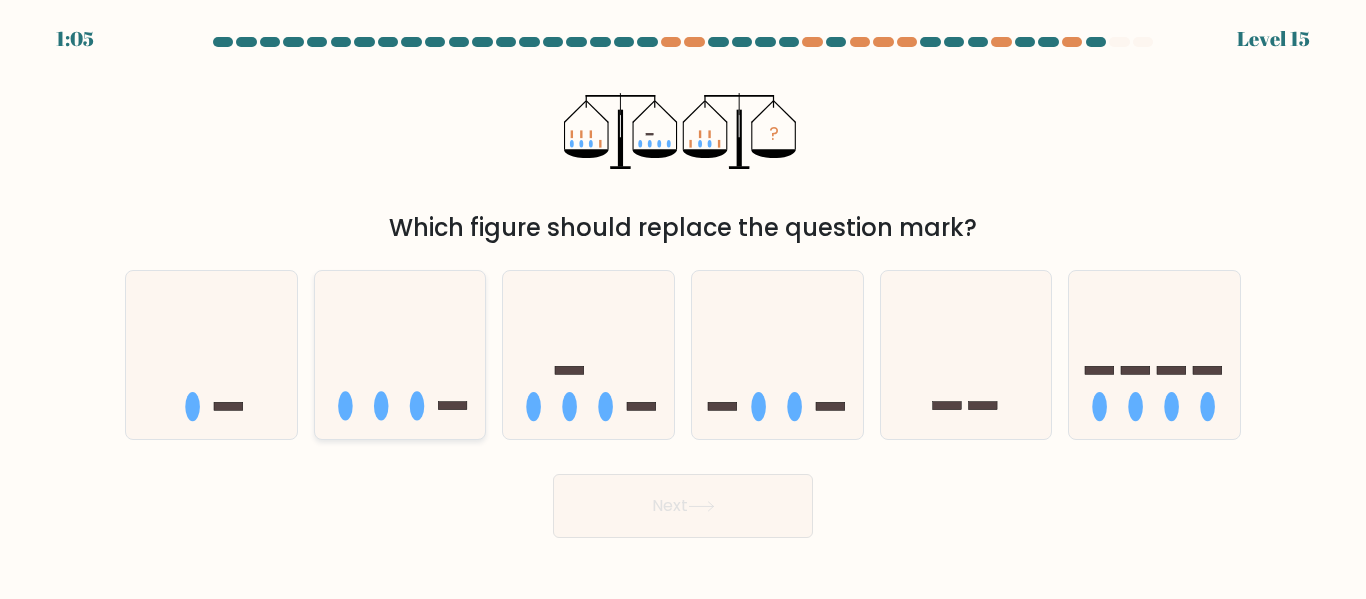 click 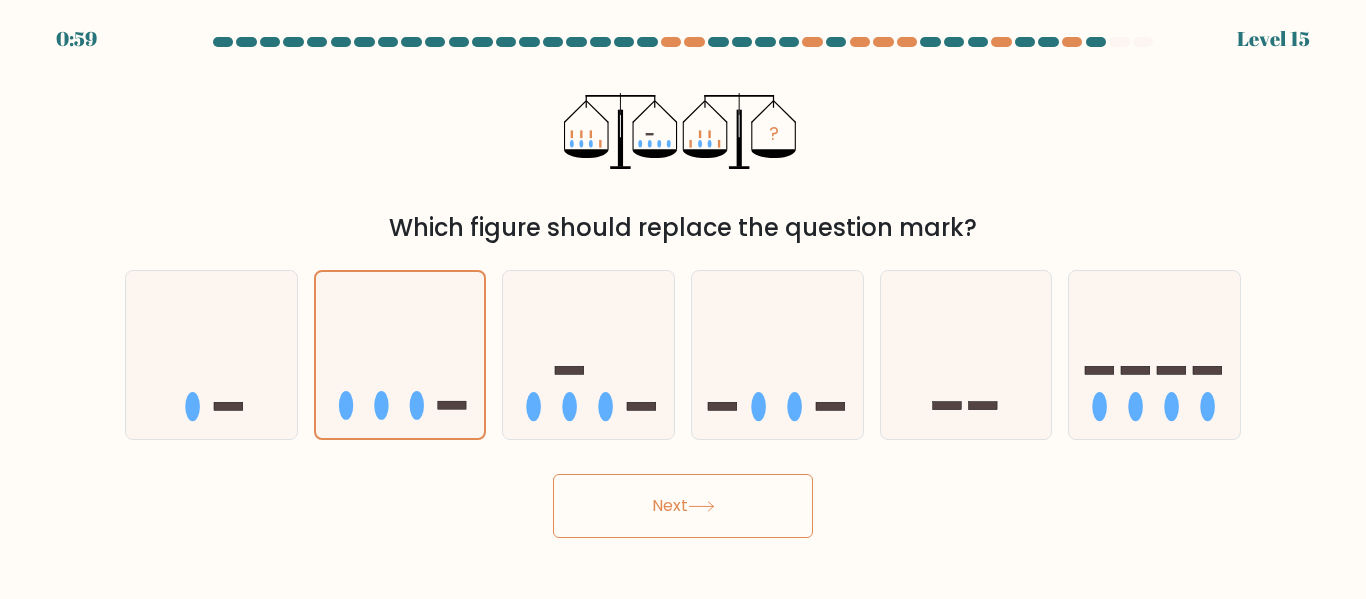 click on "Next" at bounding box center [683, 506] 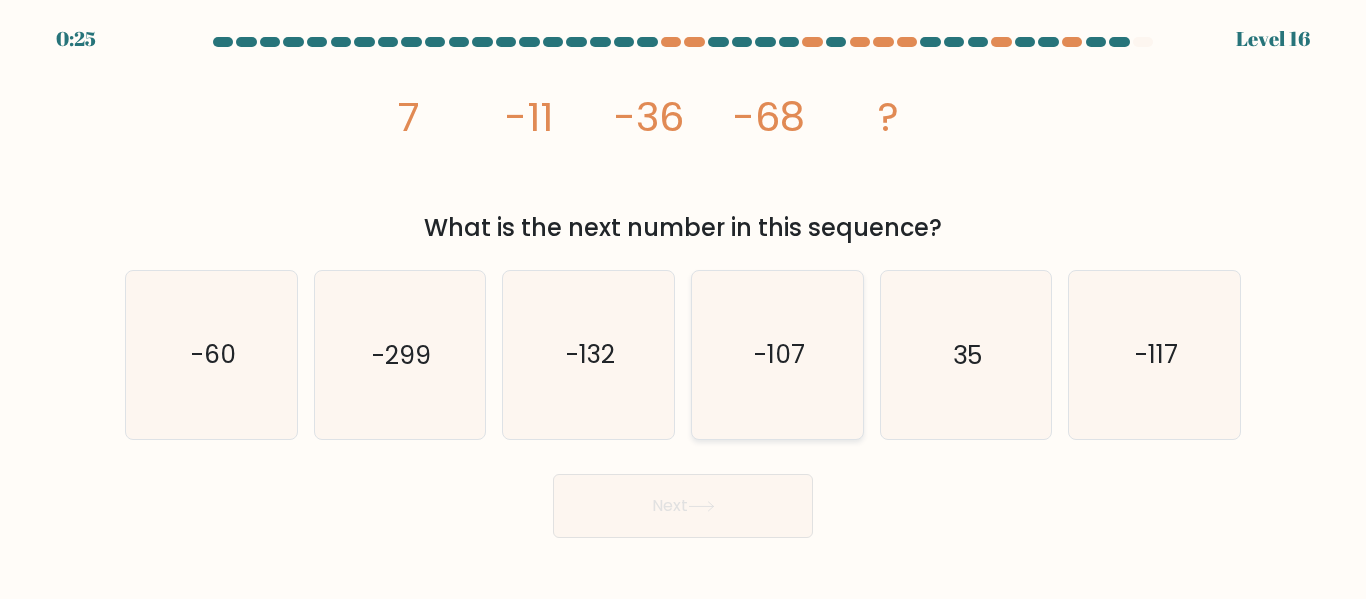 click on "-107" 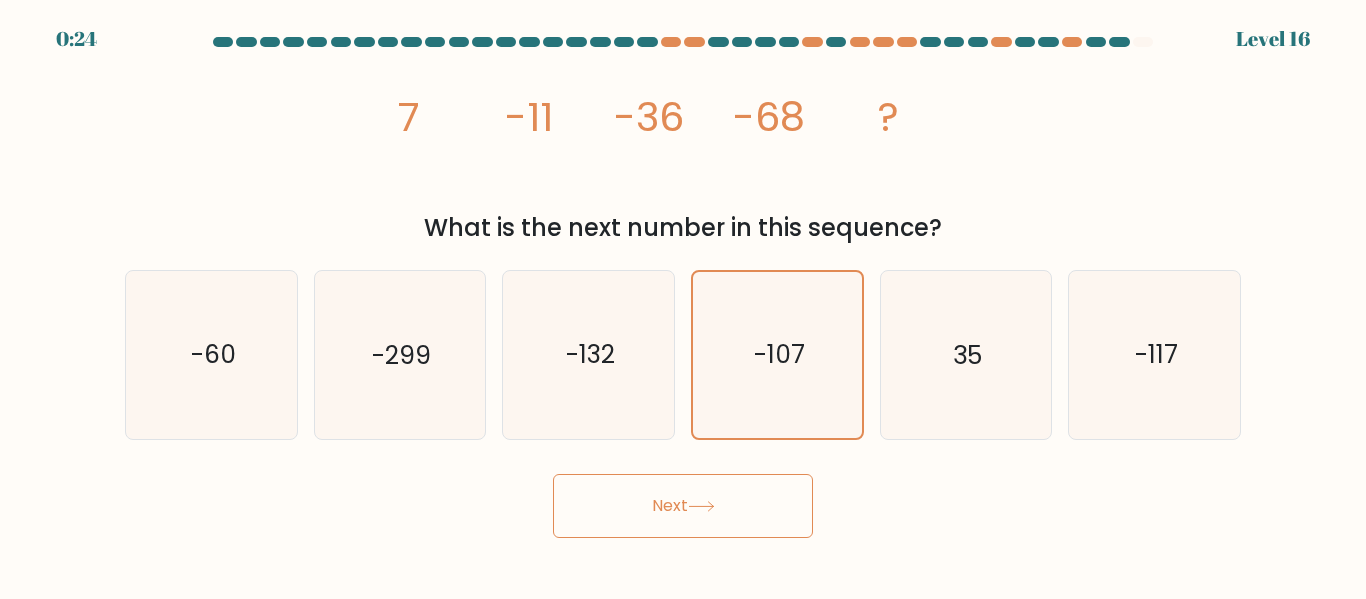 click on "Next" at bounding box center (683, 506) 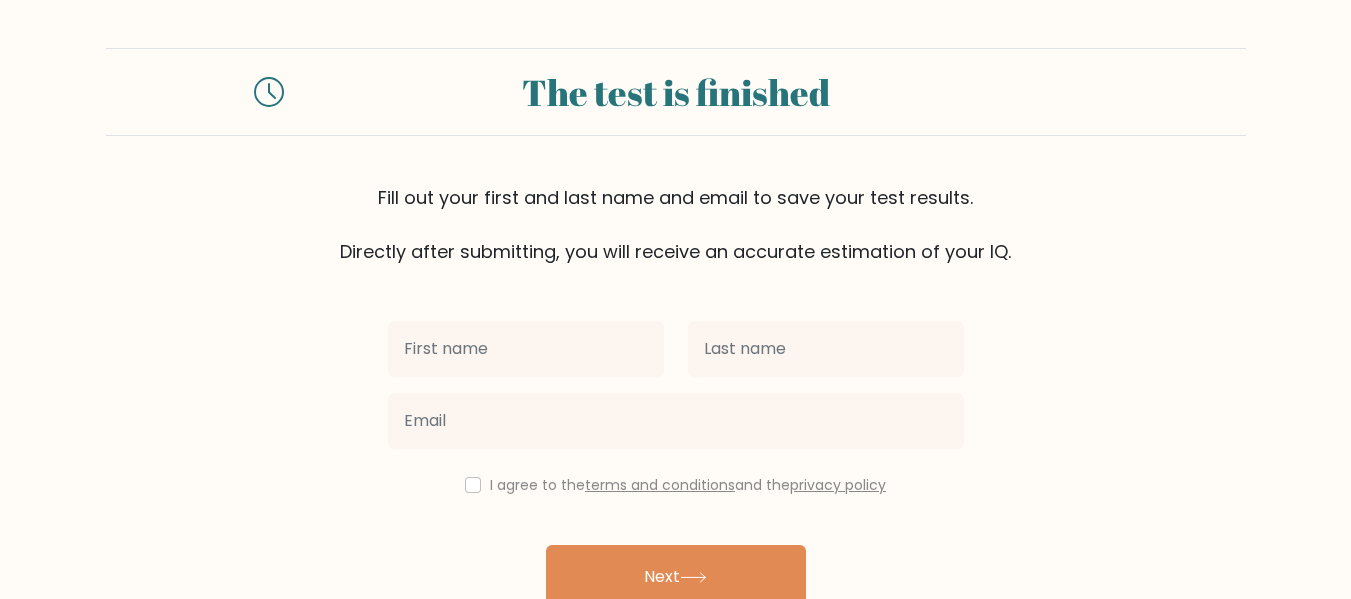 scroll, scrollTop: 0, scrollLeft: 0, axis: both 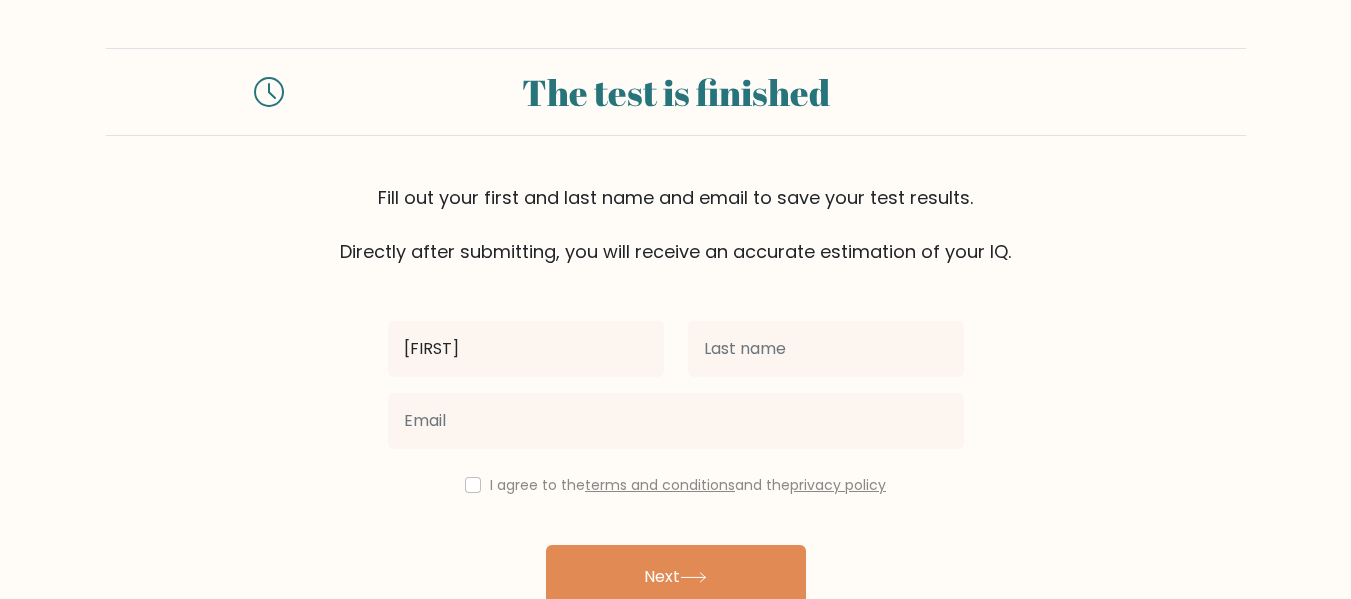type on "[FIRST]" 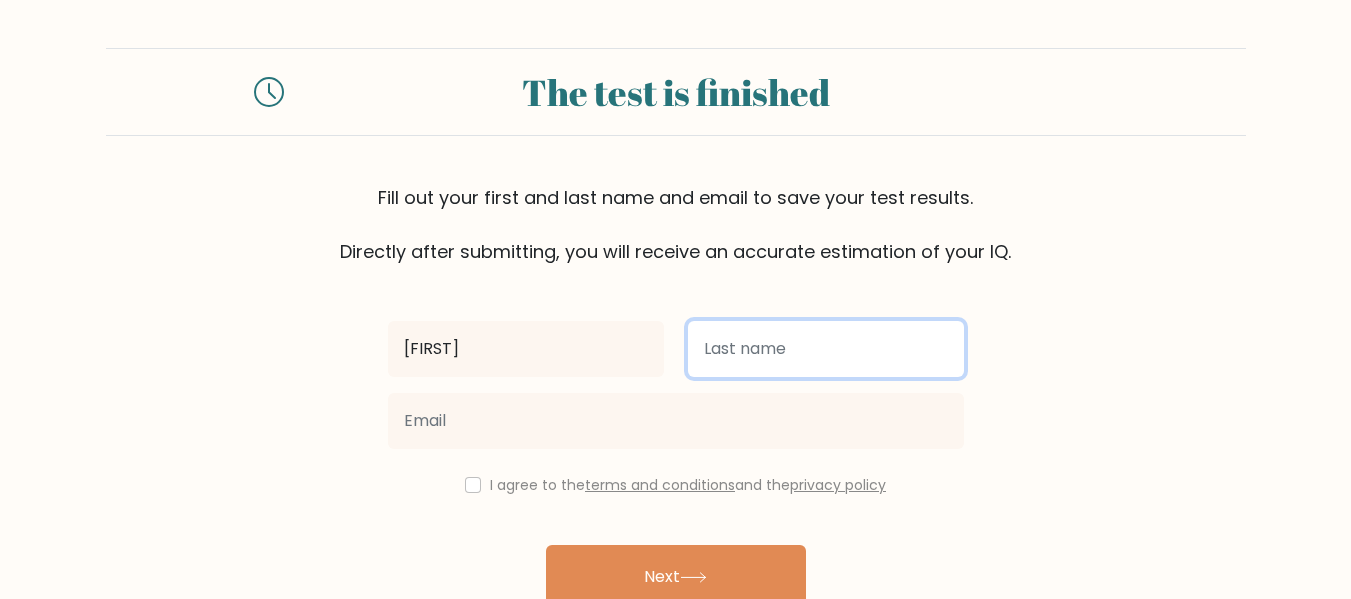 click at bounding box center (826, 349) 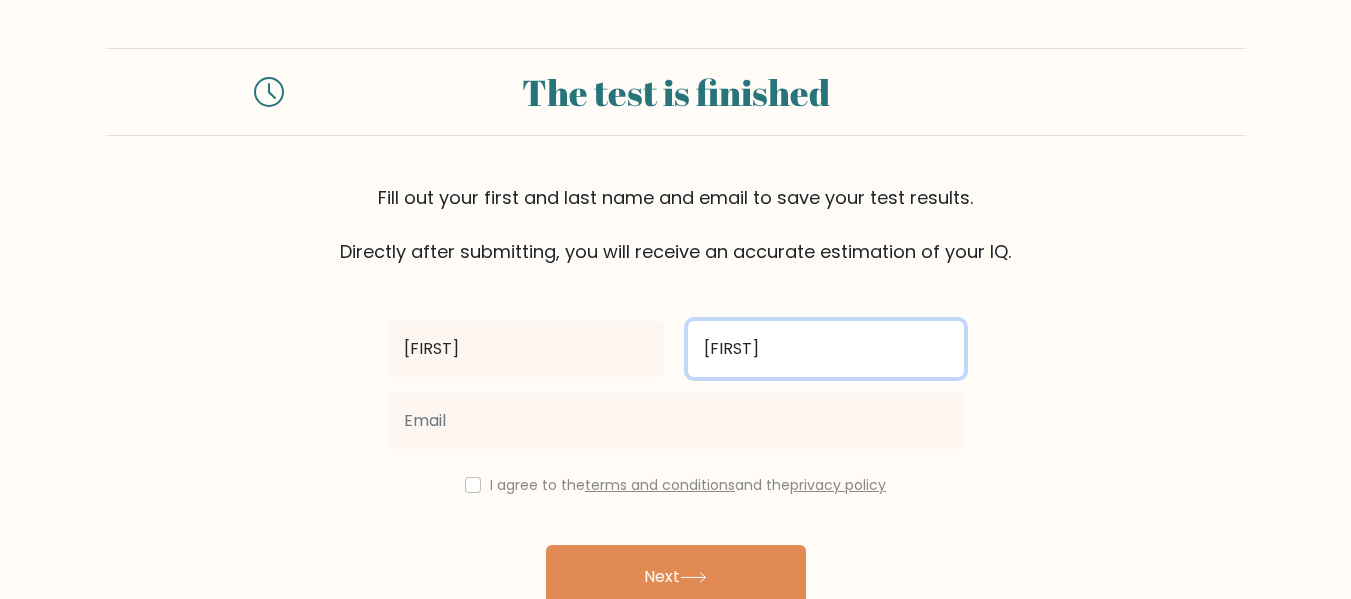 type on "[FIRST]" 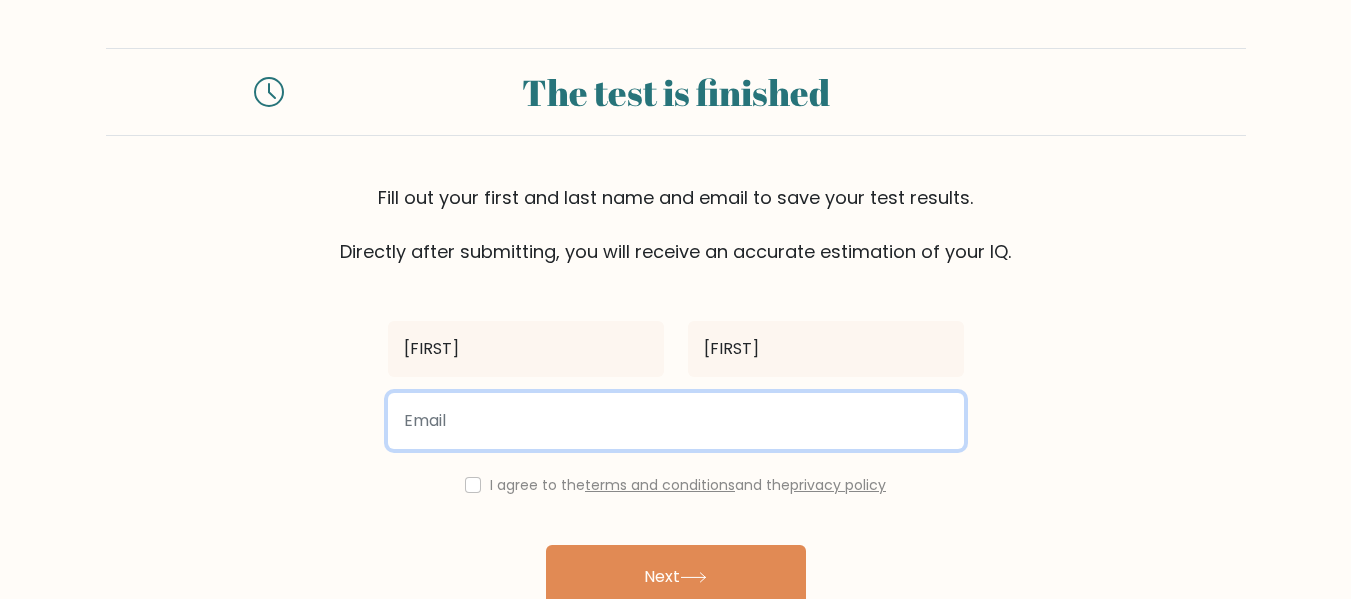 click at bounding box center (676, 421) 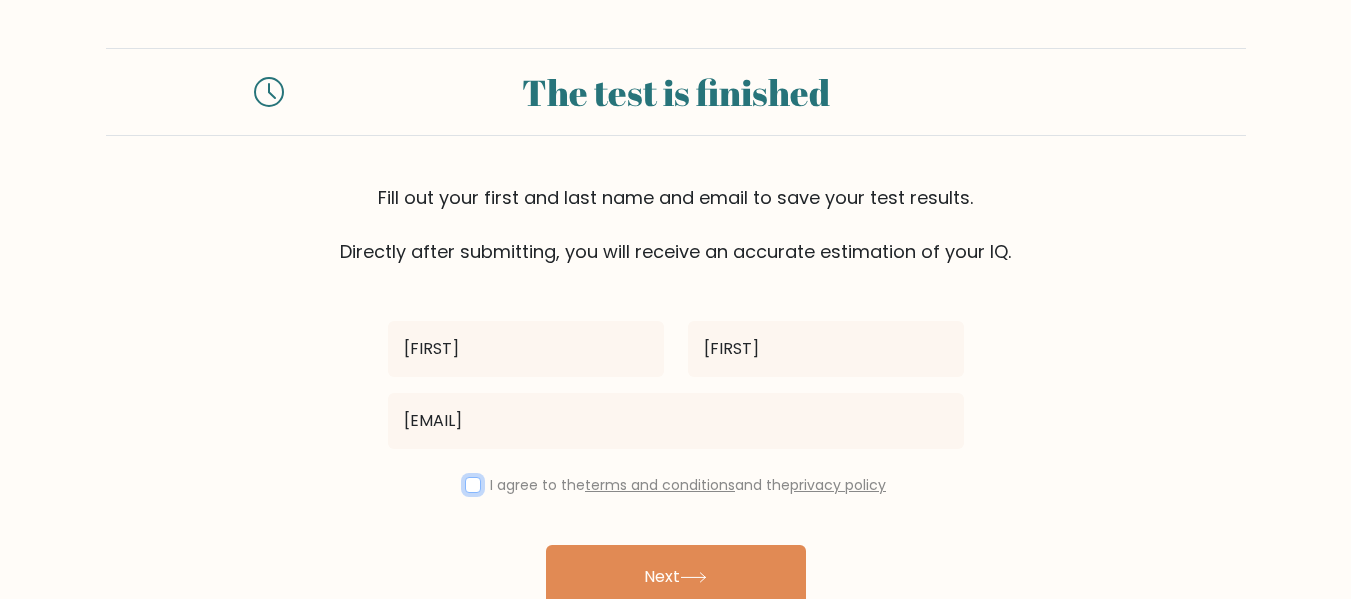 click at bounding box center [473, 485] 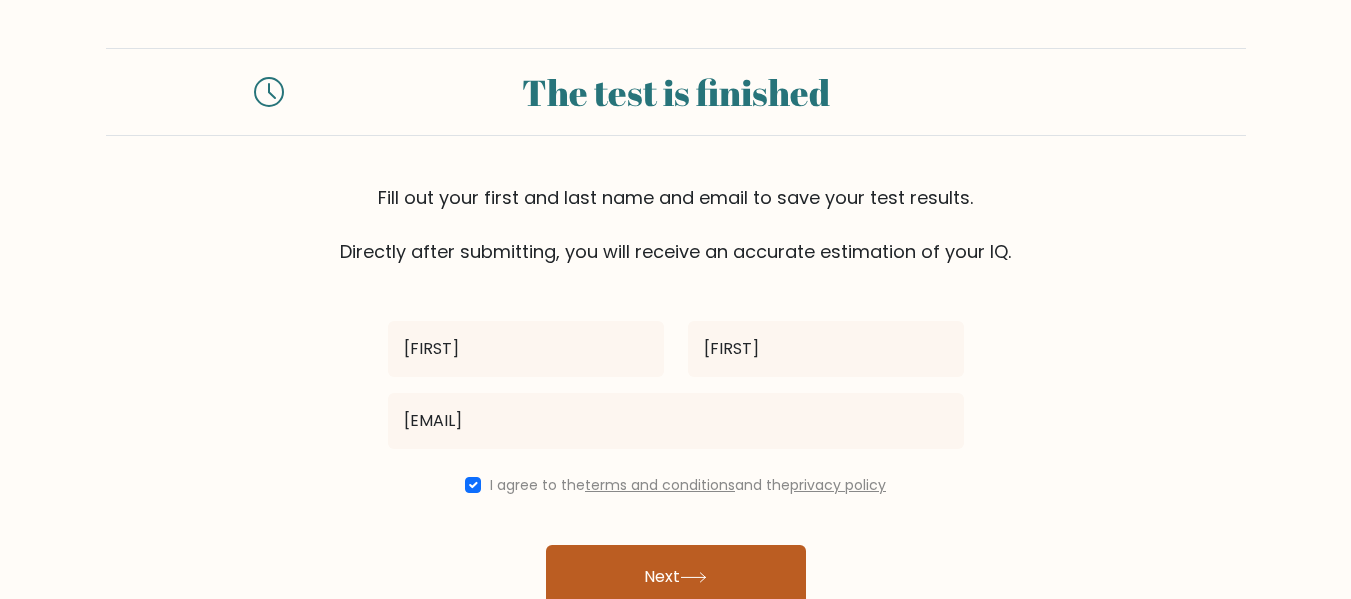 click on "Next" at bounding box center (676, 577) 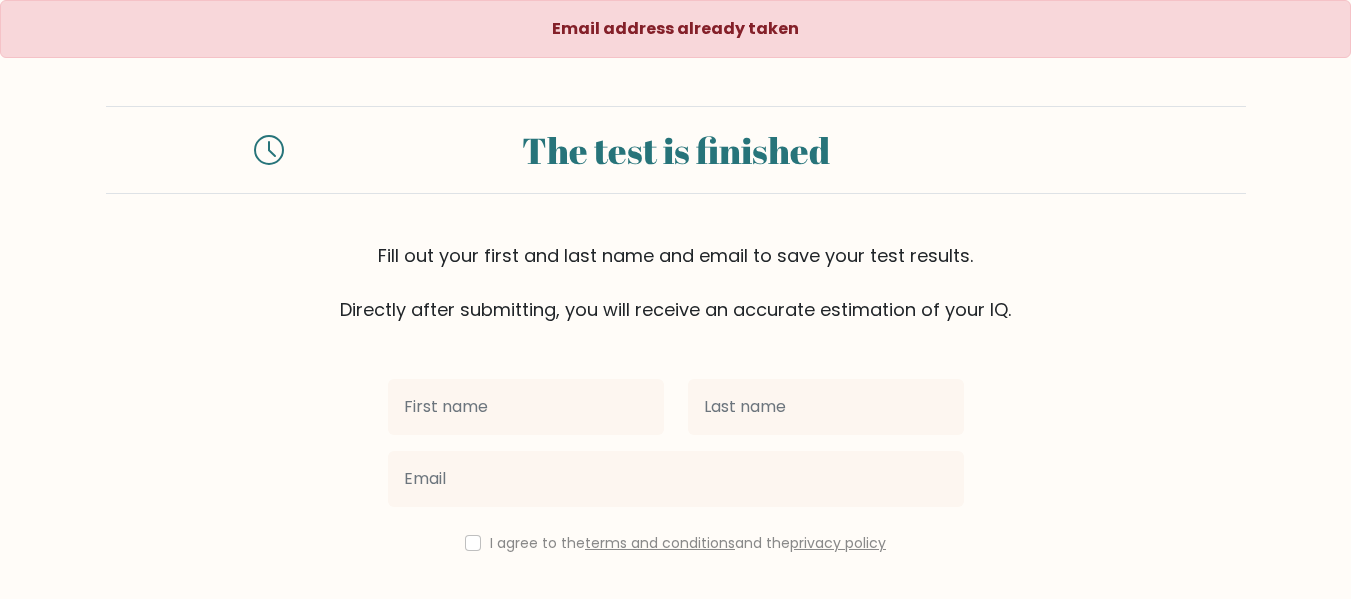 scroll, scrollTop: 161, scrollLeft: 0, axis: vertical 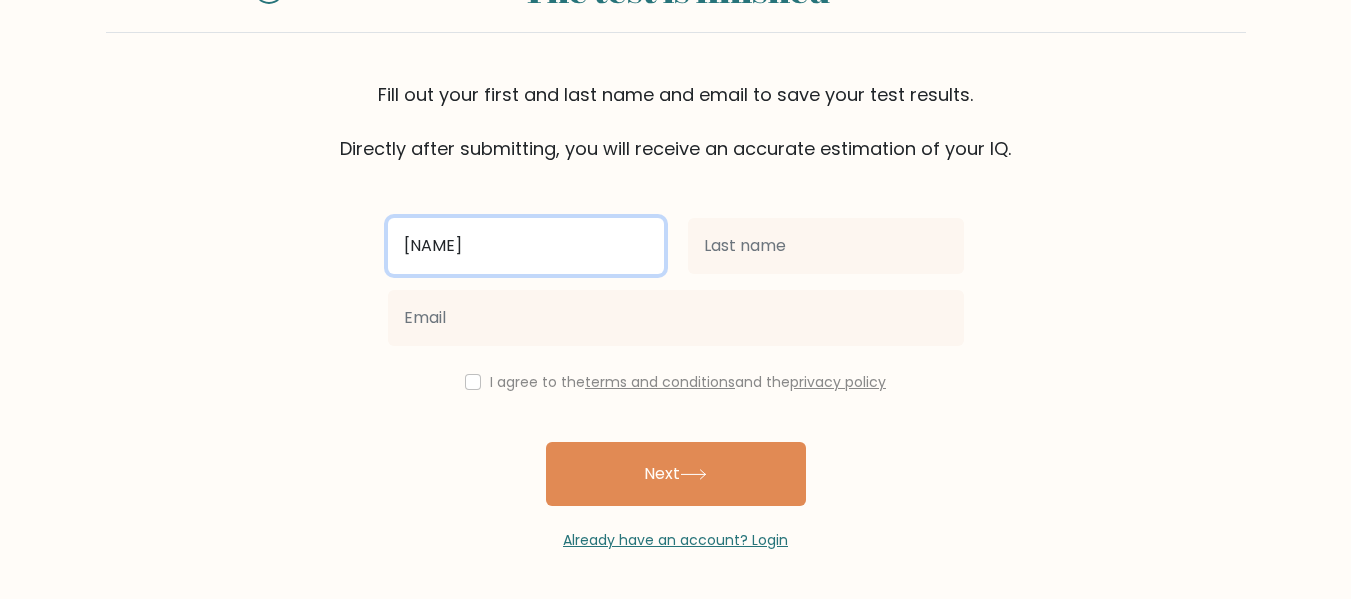 type on "Adam" 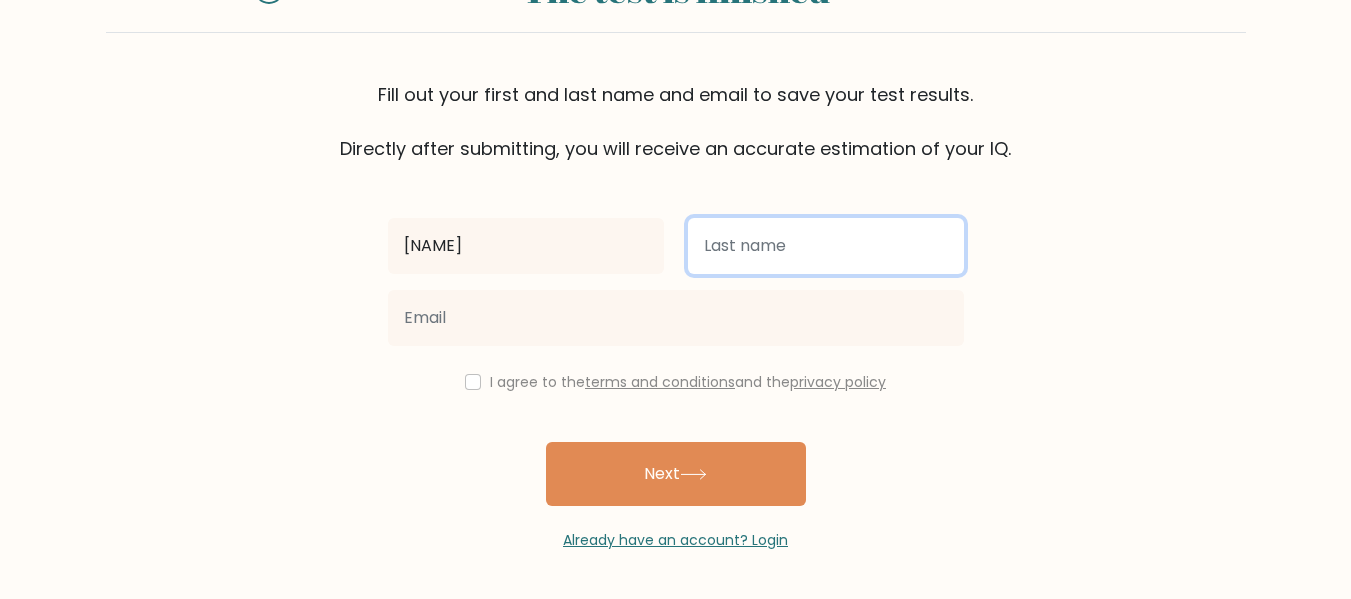 click at bounding box center [826, 246] 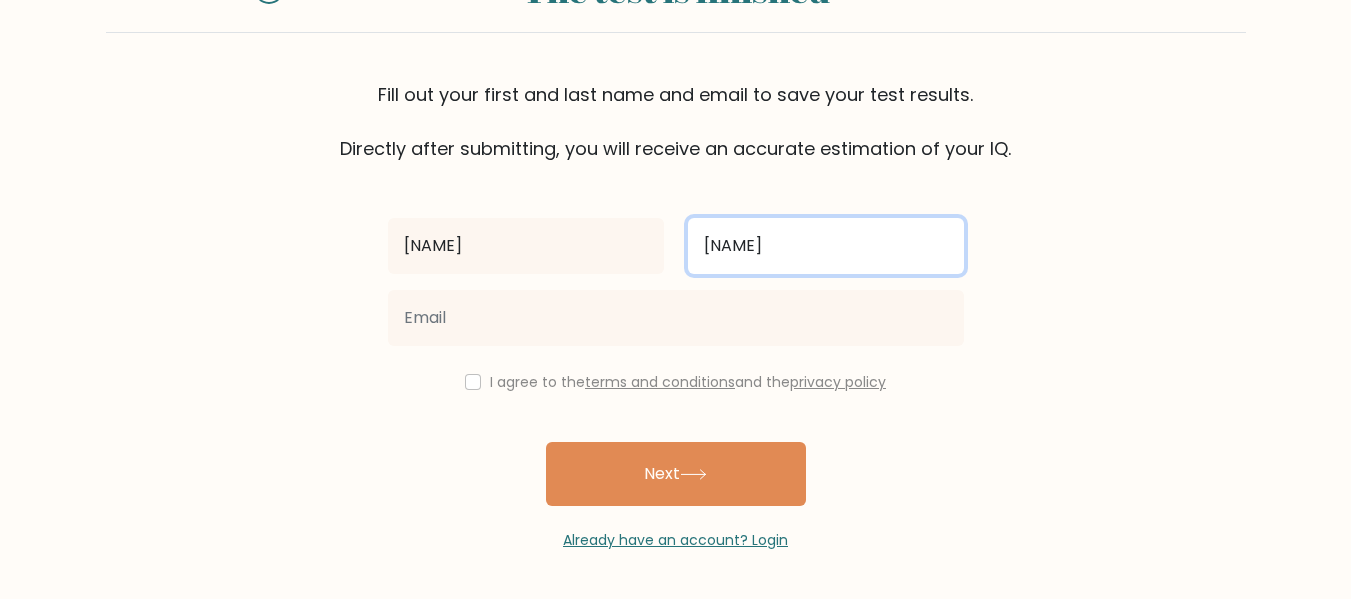 type on "Ibrahim" 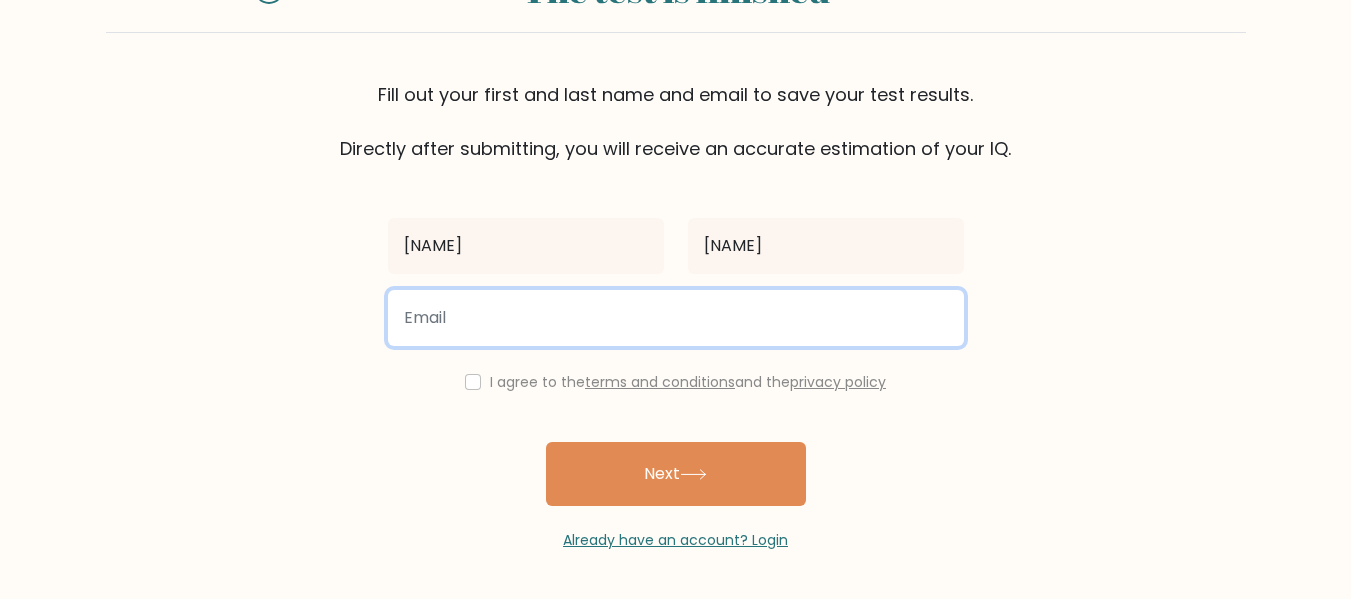 click at bounding box center [676, 318] 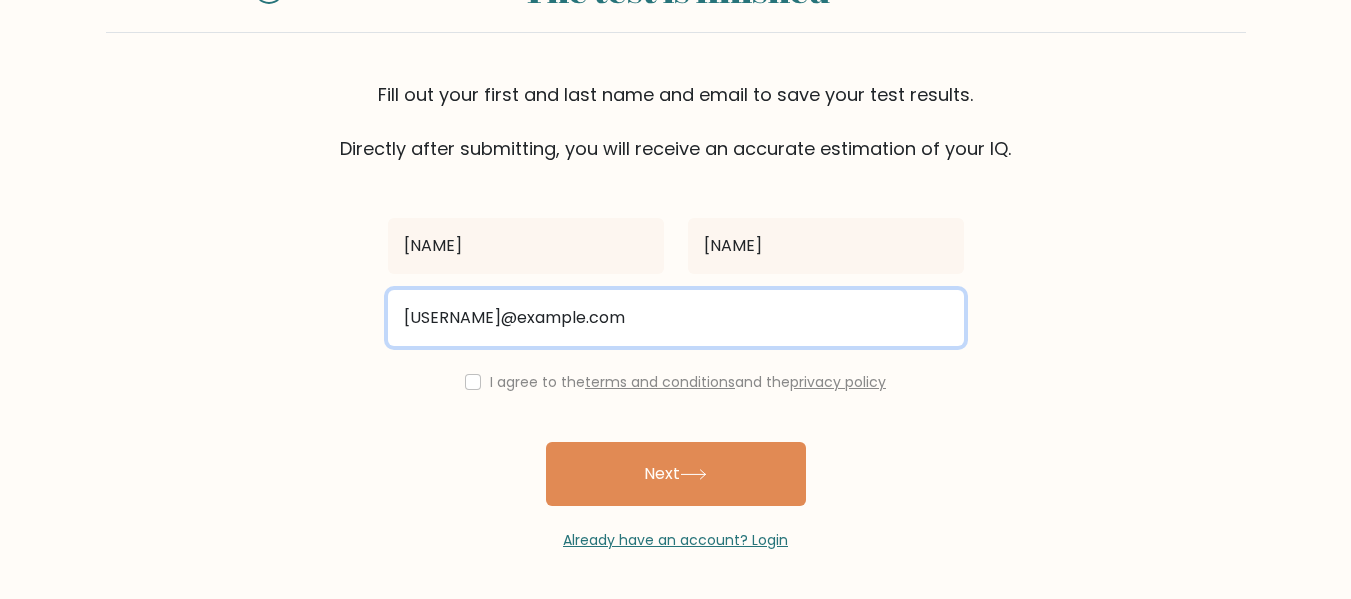 click on "adamibrahimazhar@gmail.com" at bounding box center [676, 318] 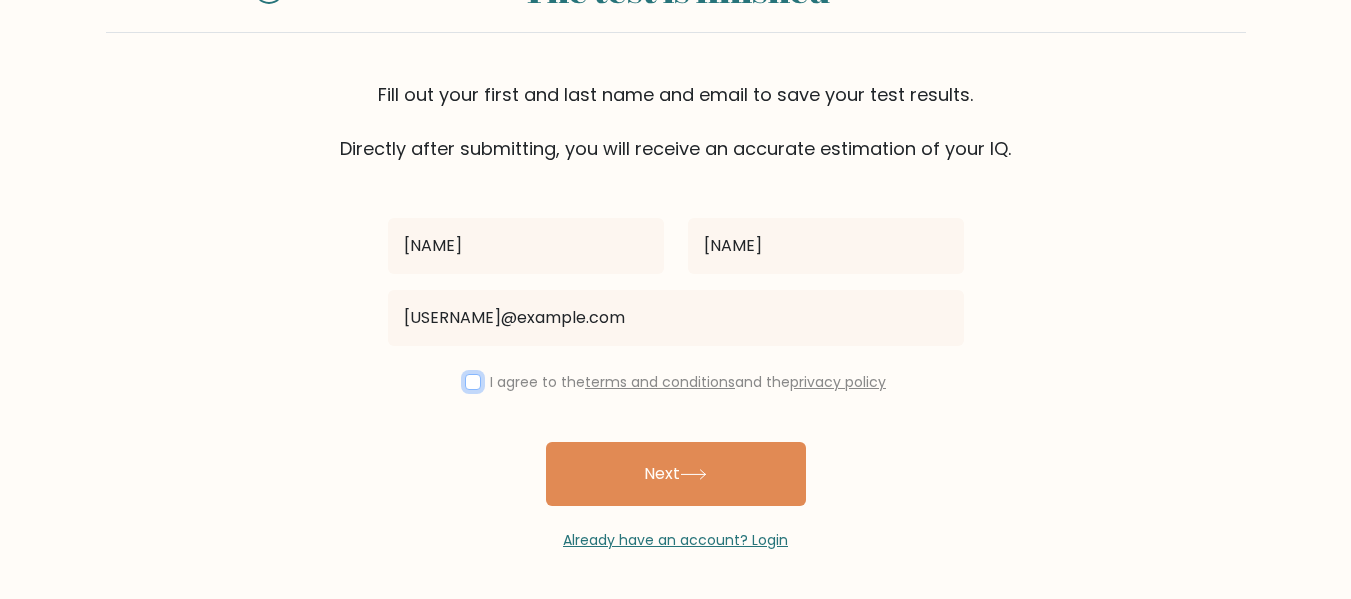 click at bounding box center [473, 382] 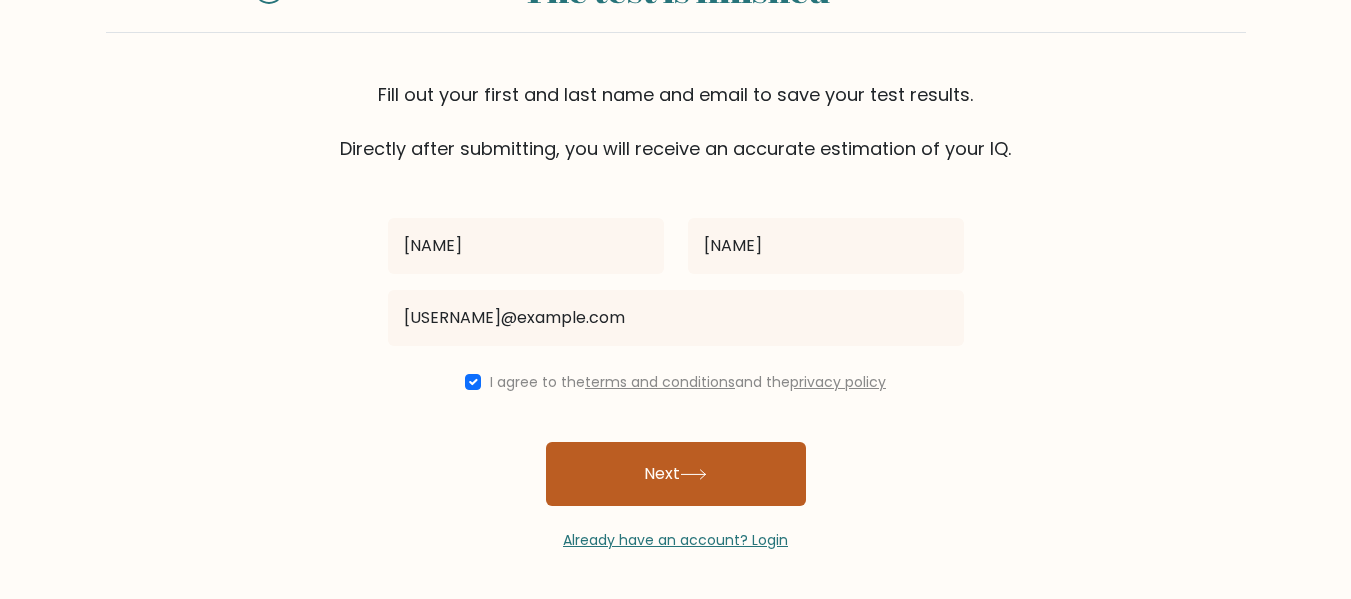 click on "Next" at bounding box center [676, 474] 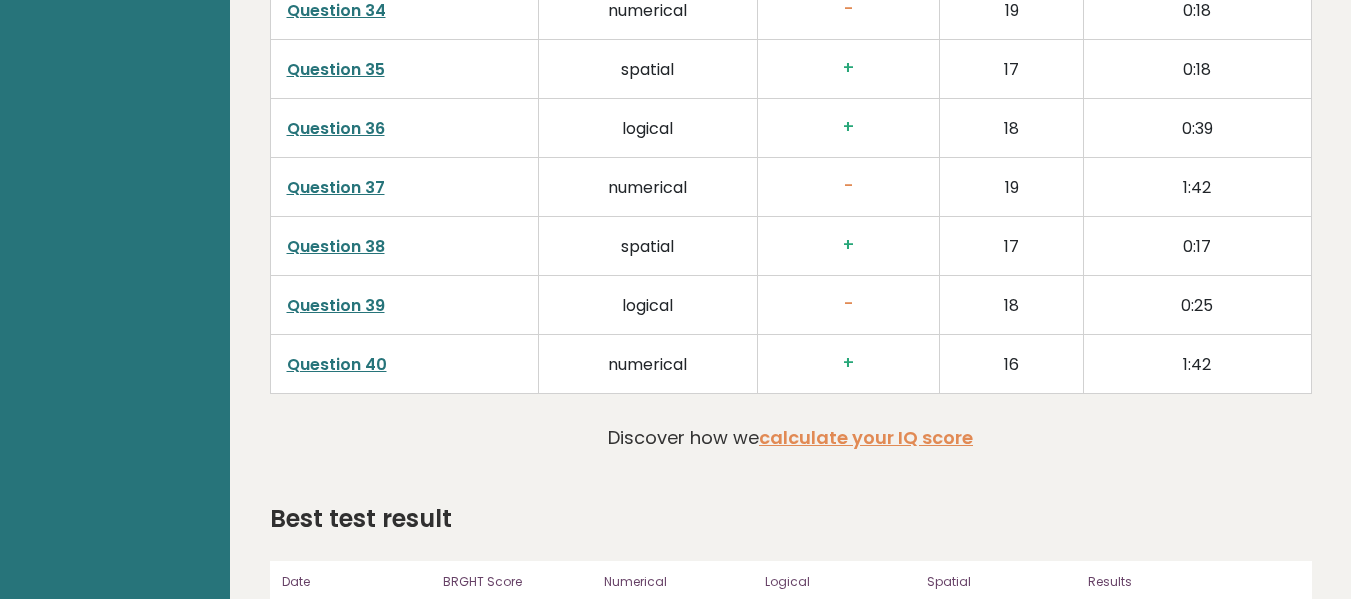 scroll, scrollTop: 4925, scrollLeft: 0, axis: vertical 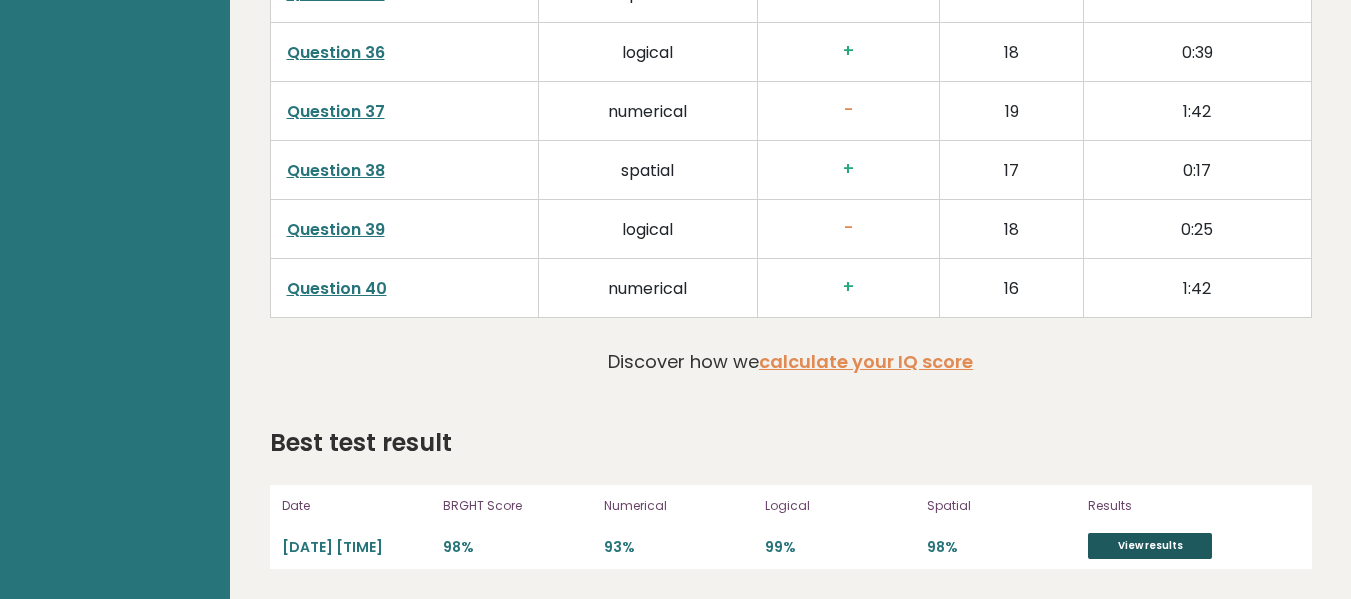 click on "View results" at bounding box center [1150, 546] 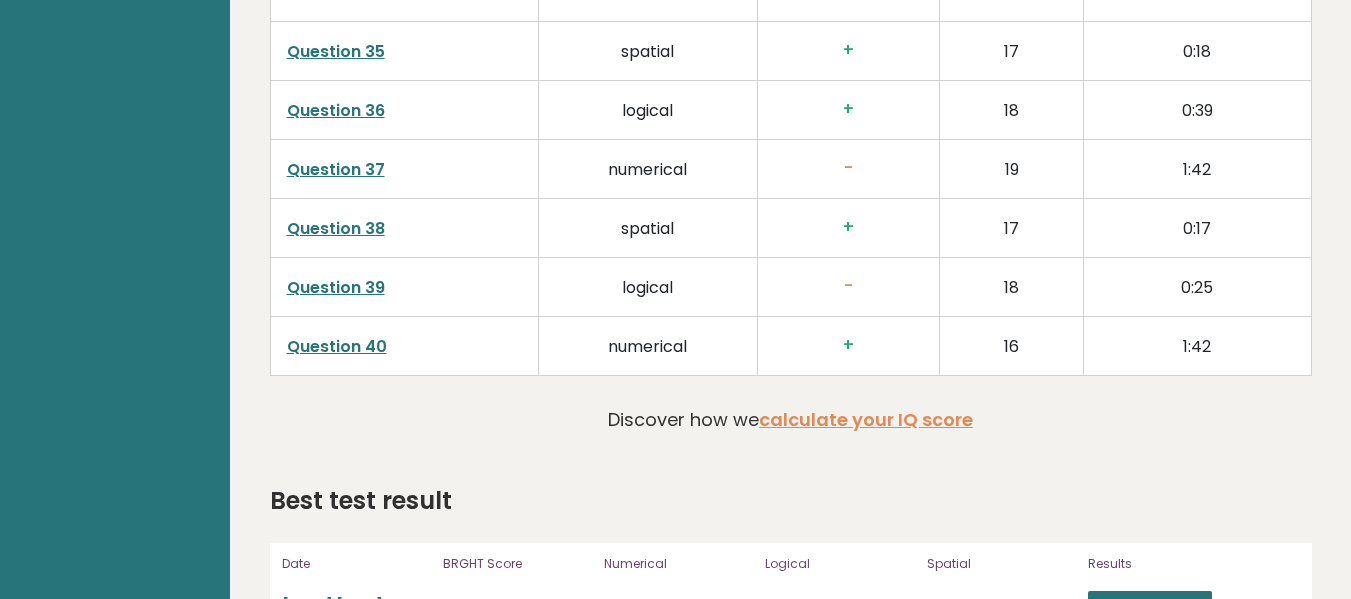 scroll, scrollTop: 4925, scrollLeft: 0, axis: vertical 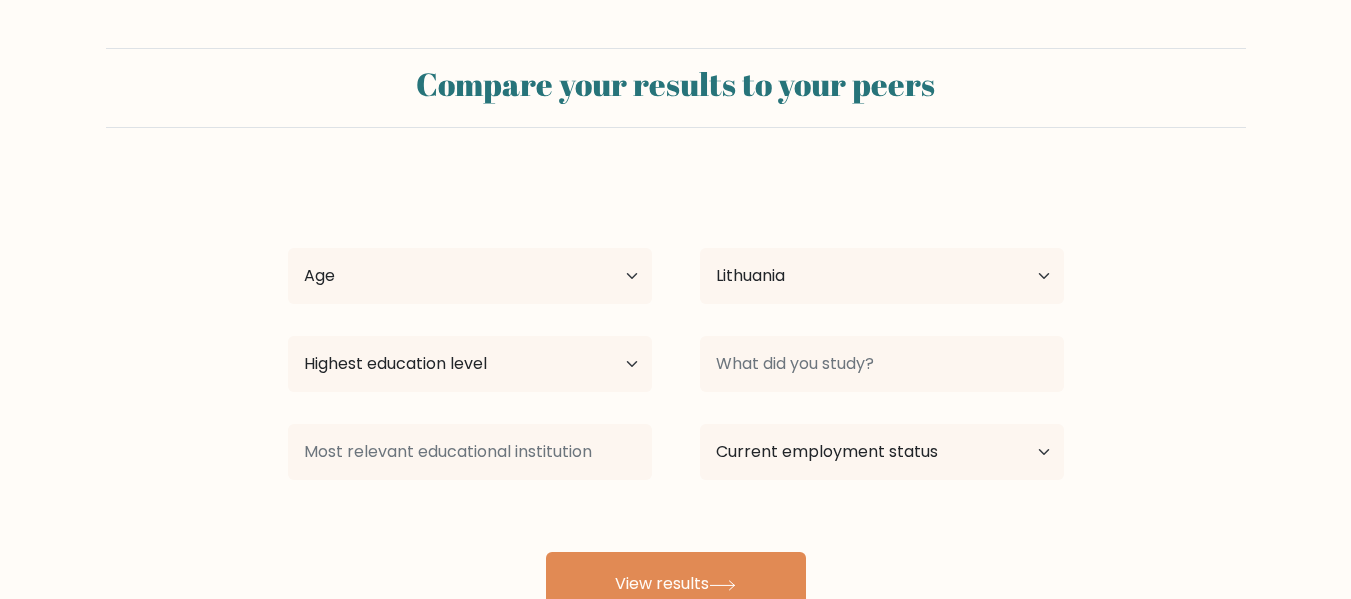 select on "LT" 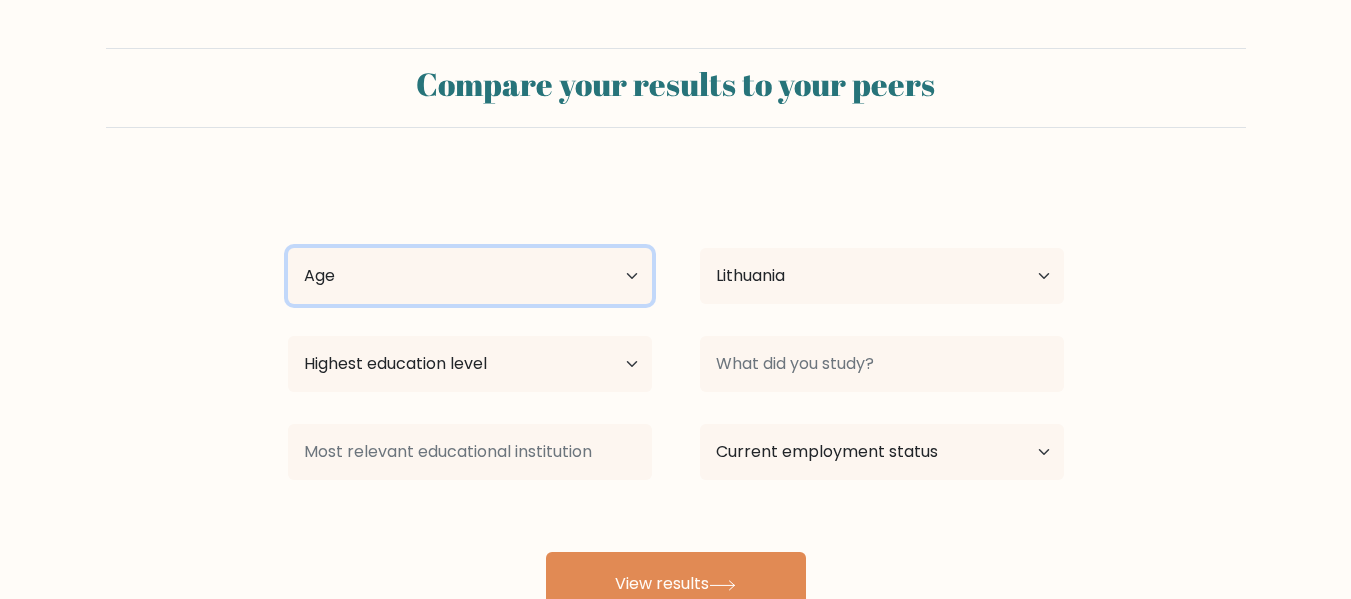 click on "Age
Under 18 years old
18-24 years old
25-34 years old
35-44 years old
45-54 years old
55-64 years old
65 years old and above" at bounding box center (470, 276) 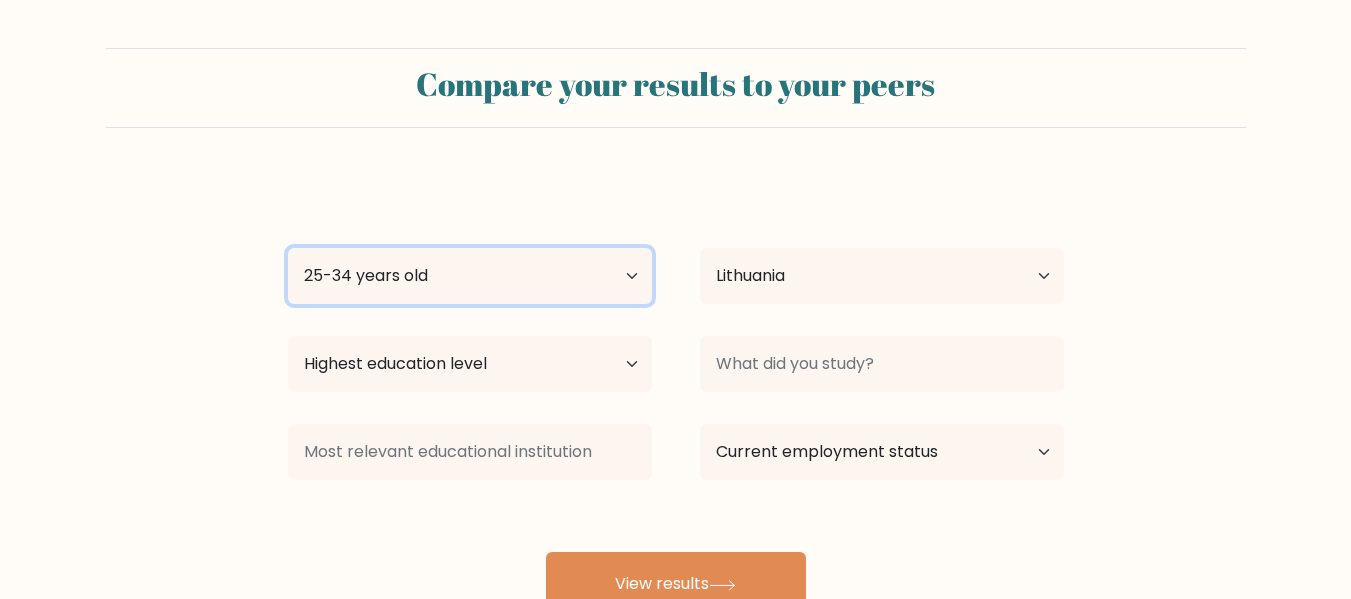 click on "Age
Under 18 years old
18-24 years old
25-34 years old
35-44 years old
45-54 years old
55-64 years old
65 years old and above" at bounding box center (470, 276) 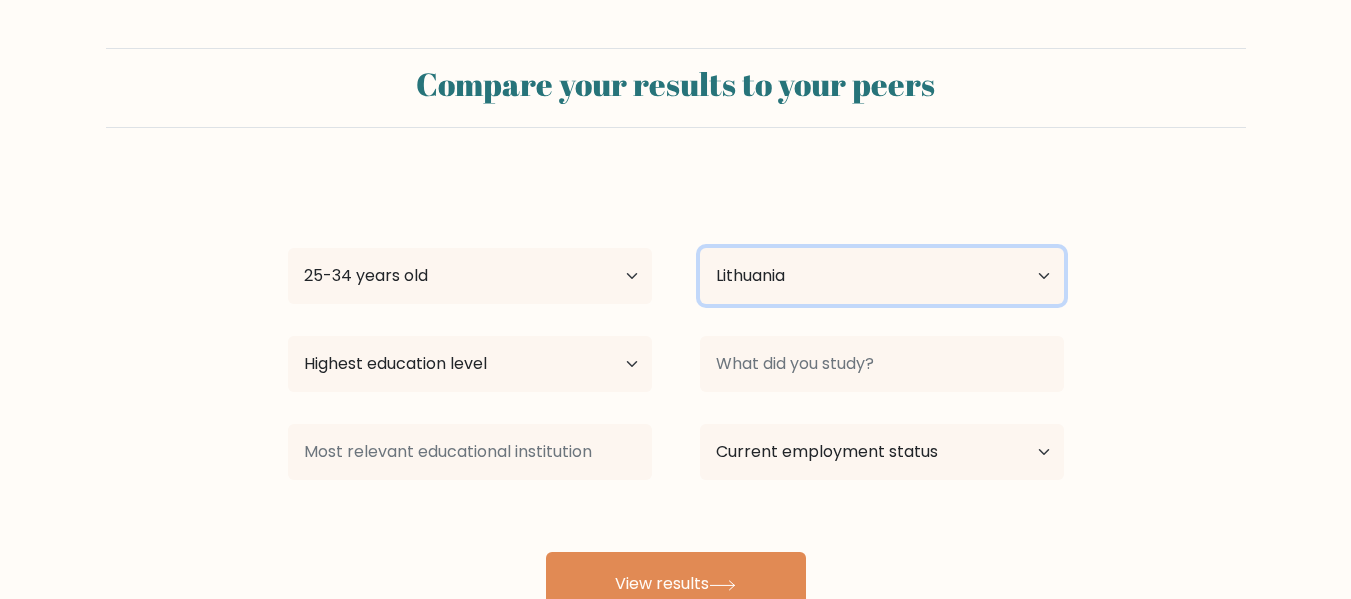 click on "Country
Afghanistan
Albania
Algeria
American Samoa
Andorra
Angola
Anguilla
Antarctica
Antigua and Barbuda
Argentina
Armenia
Aruba
Australia
Austria
Azerbaijan
Bahamas
Bahrain
Bangladesh
Barbados
Belarus
Belgium
Belize
Benin
Bermuda
Bhutan
Bolivia
Bonaire, Sint Eustatius and Saba
Bosnia and Herzegovina
Botswana
Bouvet Island
Brazil
British Indian Ocean Territory
Brunei
Bulgaria
Burkina Faso
Burundi
Cabo Verde
Cambodia
Cameroon
Canada
Cayman Islands
Central African Republic
Chad
Chile
China
Christmas Island
Cocos (Keeling) Islands
Colombia
Comoros
Congo
Congo (the Democratic Republic of the)
Cook Islands
Costa Rica
Côte d'Ivoire
Croatia
Cuba" at bounding box center (882, 276) 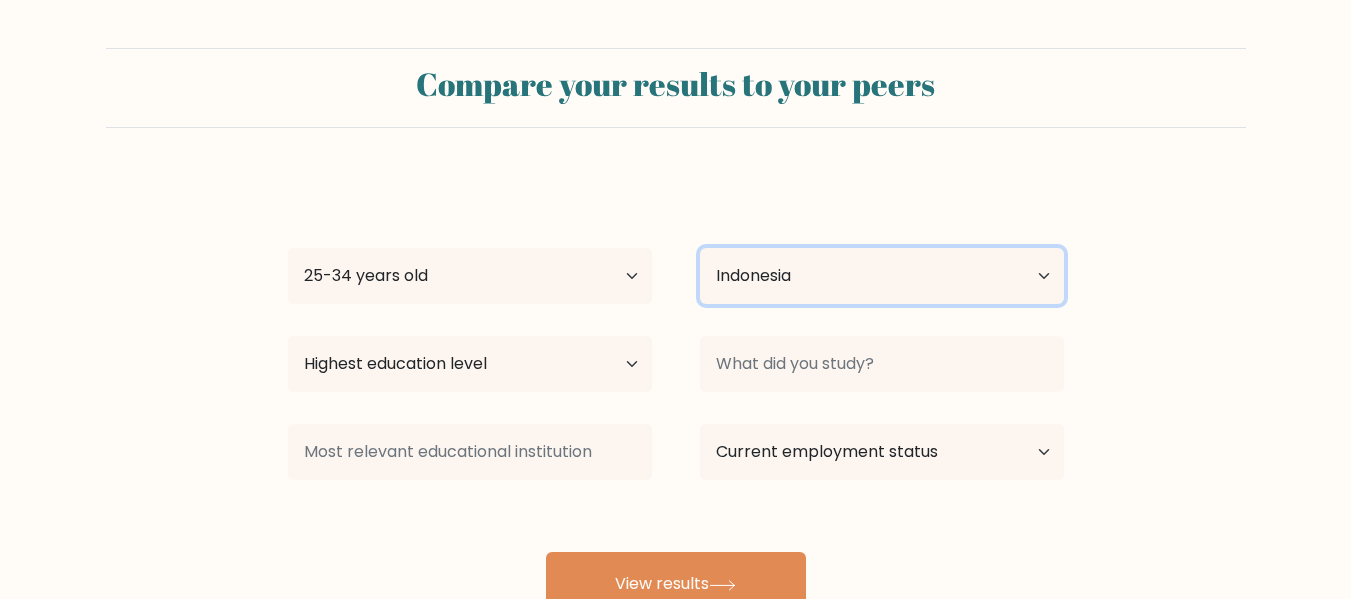 click on "Country
Afghanistan
Albania
Algeria
American Samoa
Andorra
Angola
Anguilla
Antarctica
Antigua and Barbuda
Argentina
Armenia
Aruba
Australia
Austria
Azerbaijan
Bahamas
Bahrain
Bangladesh
Barbados
Belarus
Belgium
Belize
Benin
Bermuda
Bhutan
Bolivia
Bonaire, Sint Eustatius and Saba
Bosnia and Herzegovina
Botswana
Bouvet Island
Brazil
British Indian Ocean Territory
Brunei
Bulgaria
Burkina Faso
Burundi
Cabo Verde
Cambodia
Cameroon
Canada
Cayman Islands
Central African Republic
Chad
Chile
China
Christmas Island
Cocos (Keeling) Islands
Colombia
Comoros
Congo
Congo (the Democratic Republic of the)
Cook Islands
Costa Rica
Côte d'Ivoire
Croatia
Cuba" at bounding box center (882, 276) 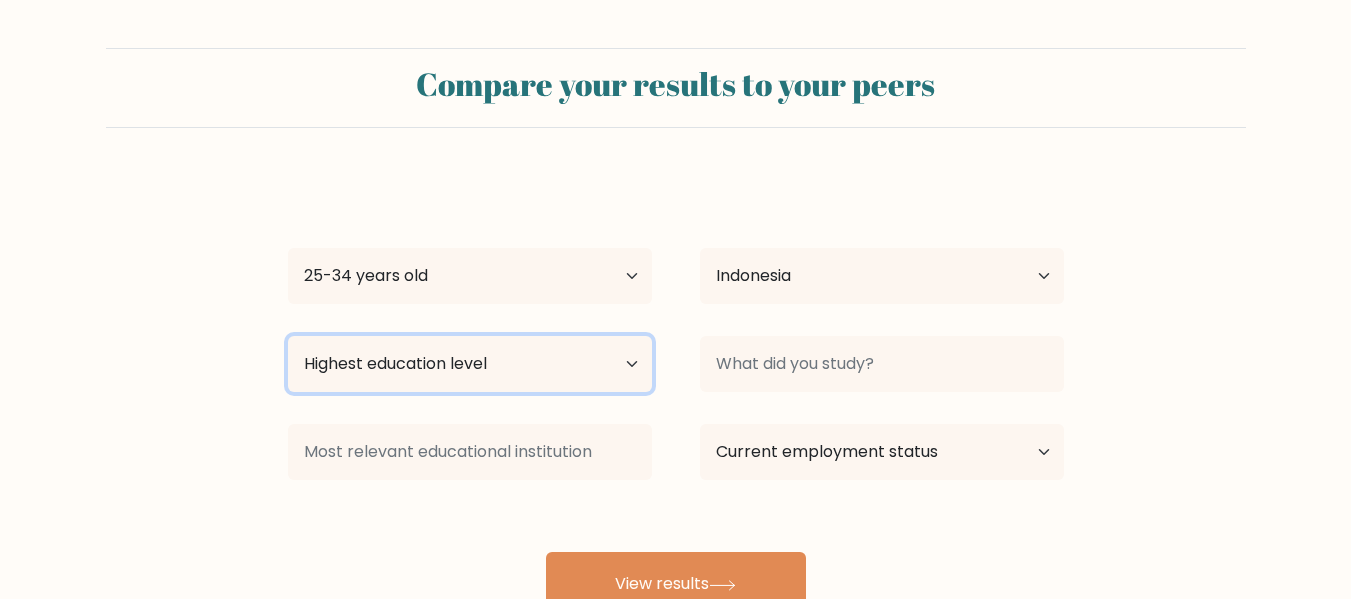 click on "Highest education level
No schooling
Primary
Lower Secondary
Upper Secondary
Occupation Specific
Bachelor's degree
Master's degree
Doctoral degree" at bounding box center [470, 364] 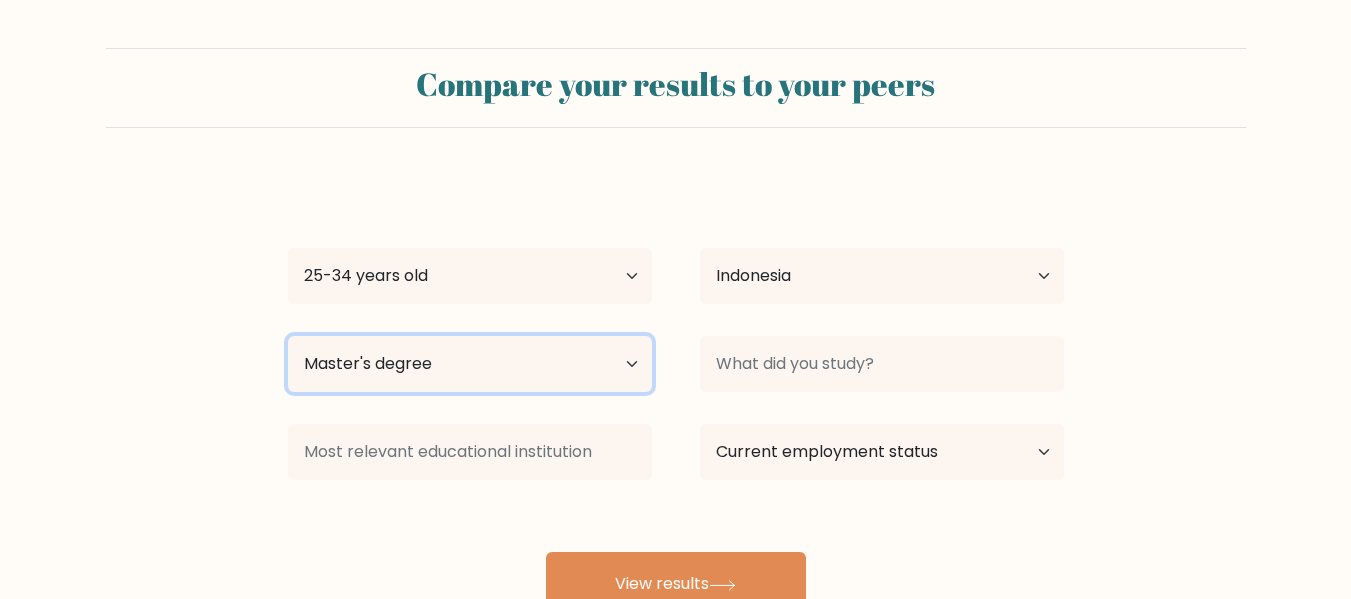 click on "Highest education level
No schooling
Primary
Lower Secondary
Upper Secondary
Occupation Specific
Bachelor's degree
Master's degree
Doctoral degree" at bounding box center [470, 364] 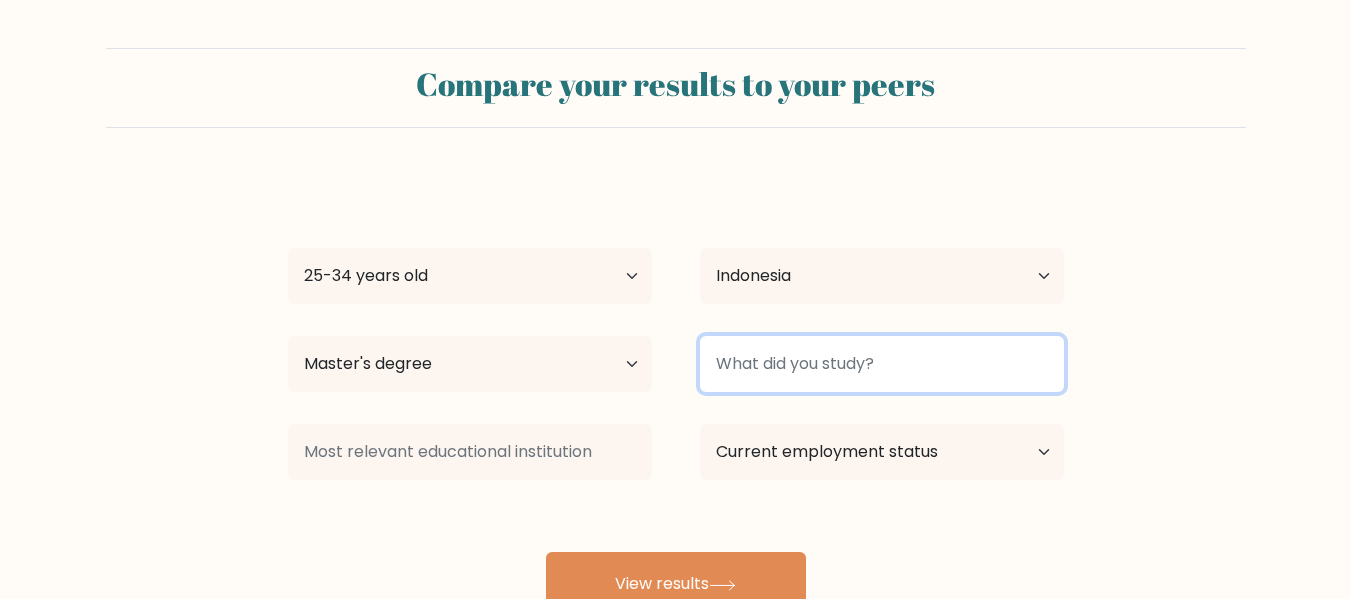 click at bounding box center (882, 364) 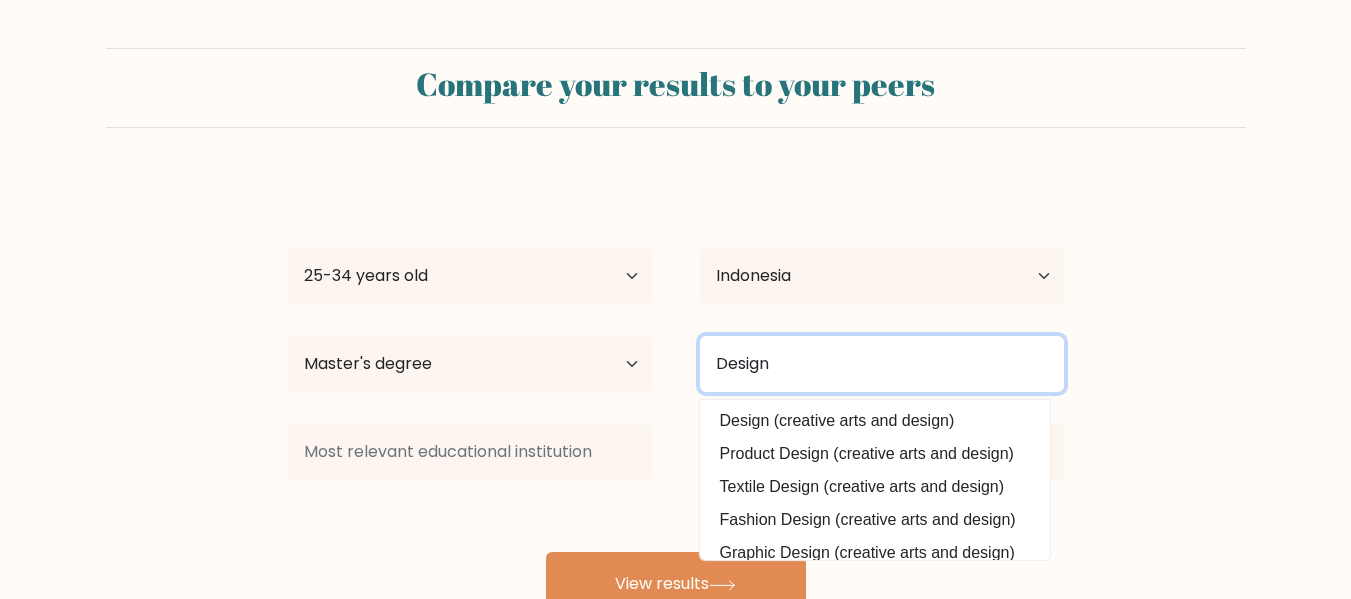 click on "Design" at bounding box center (882, 364) 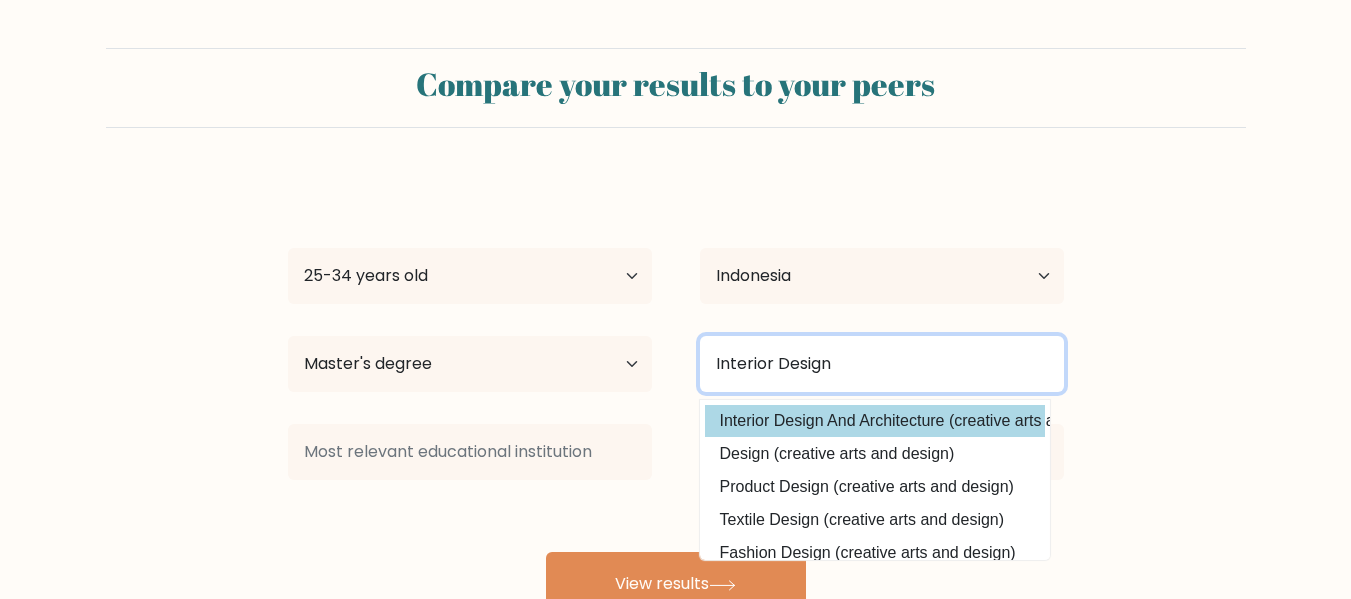 type on "Interior Design" 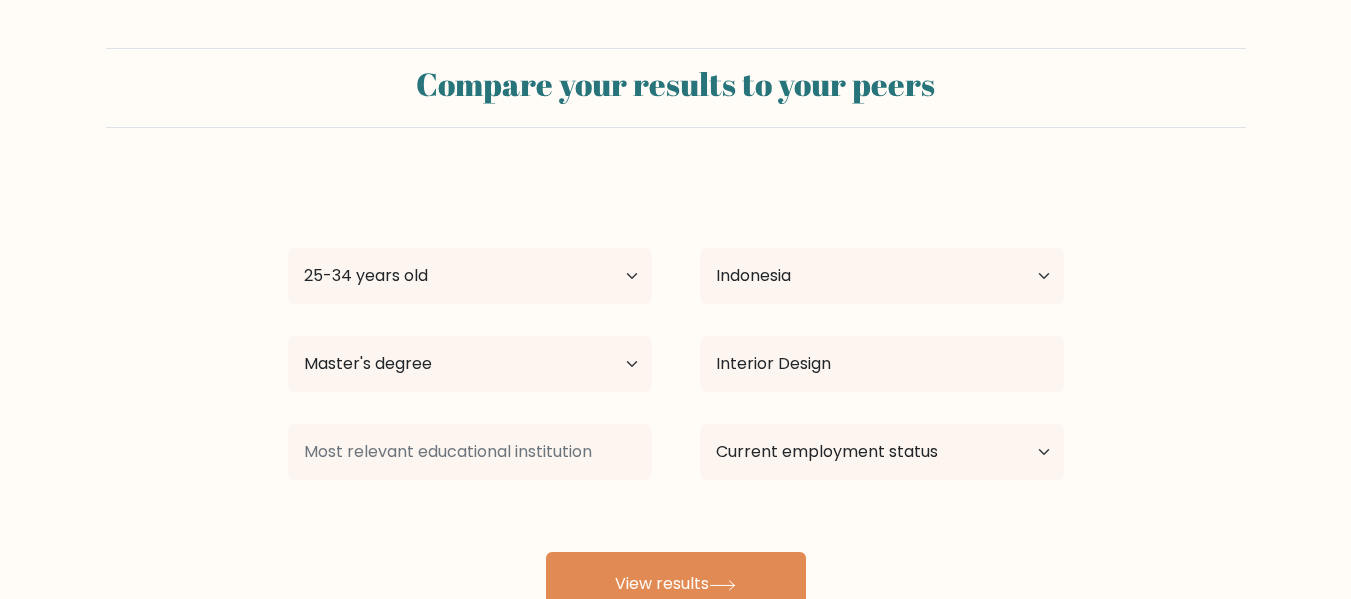 click on "Adam
[LAST]
Age
Under 18 years old
18-24 years old
25-34 years old
35-44 years old
45-54 years old
55-64 years old
65 years old and above
Country
Afghanistan
Albania
Algeria
American Samoa
Andorra
Angola
Anguilla
Antarctica
Antigua and Barbuda
Argentina
Armenia
Aruba
Australia
Austria
Azerbaijan
Bahamas
Bahrain
Bangladesh
Barbados
Belarus
Belgium
Belize
Benin
Bermuda
Bhutan
Bolivia
Bonaire, Sint Eustatius and Saba
Bosnia and Herzegovina
Botswana
Bouvet Island
Brazil
Brunei Chad" at bounding box center (676, 396) 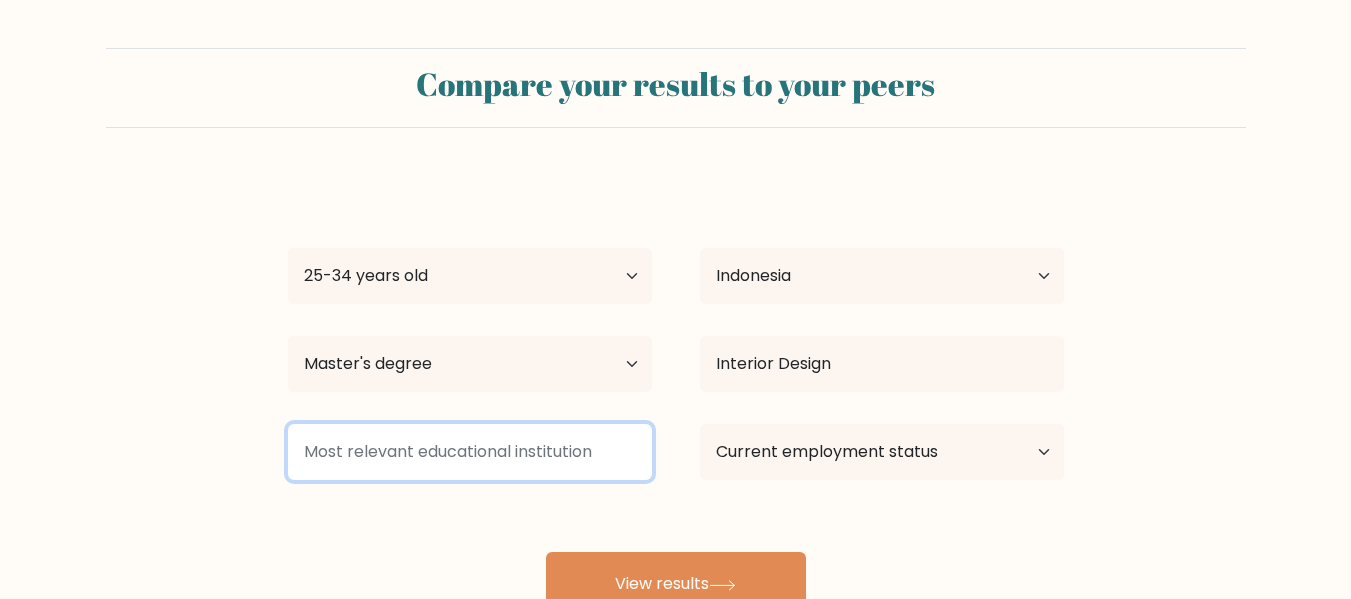 click at bounding box center (470, 452) 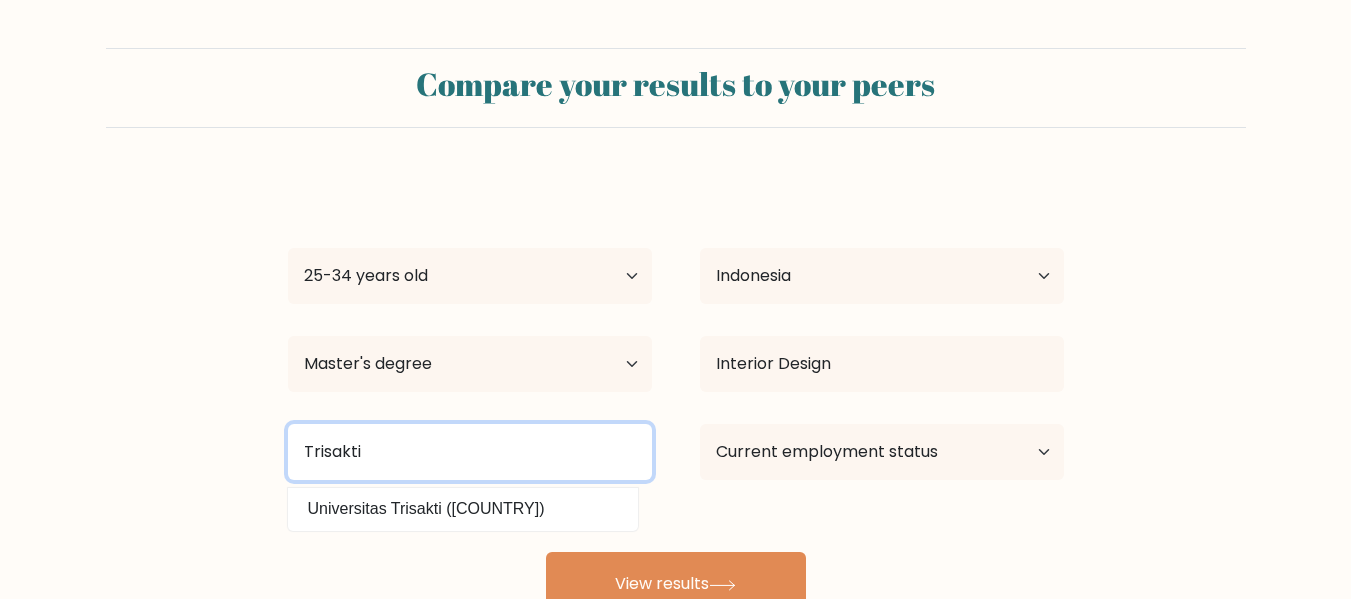 click on "Trisakti" at bounding box center [470, 452] 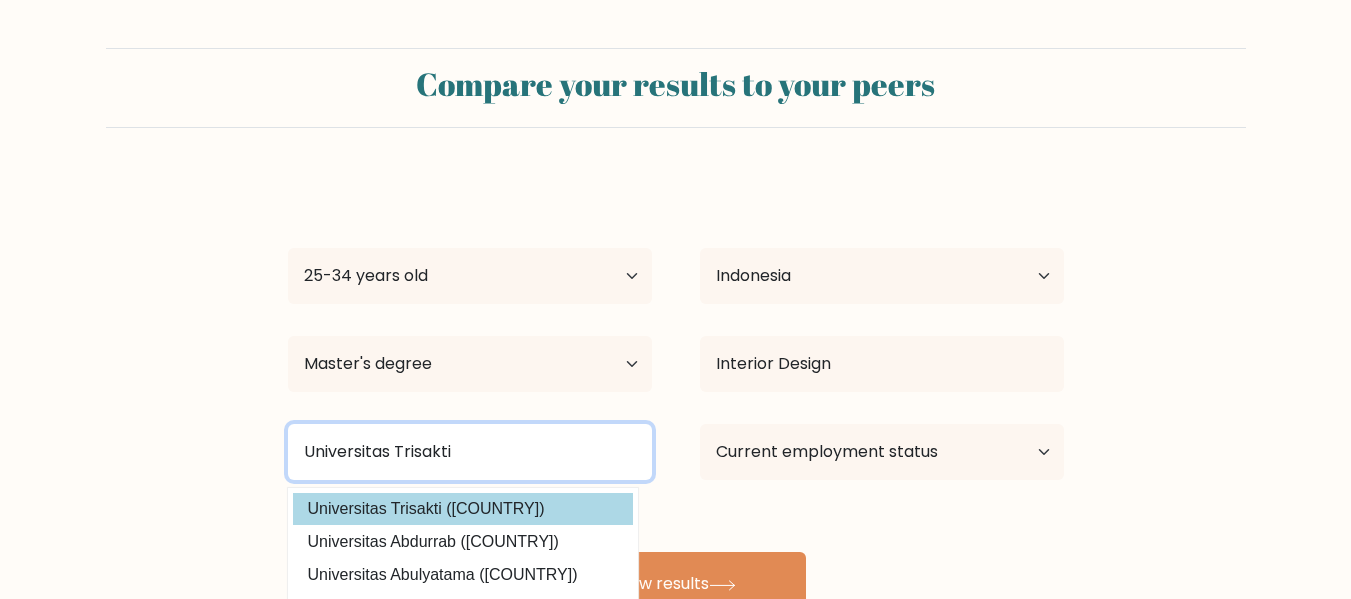 type on "Universitas Trisakti" 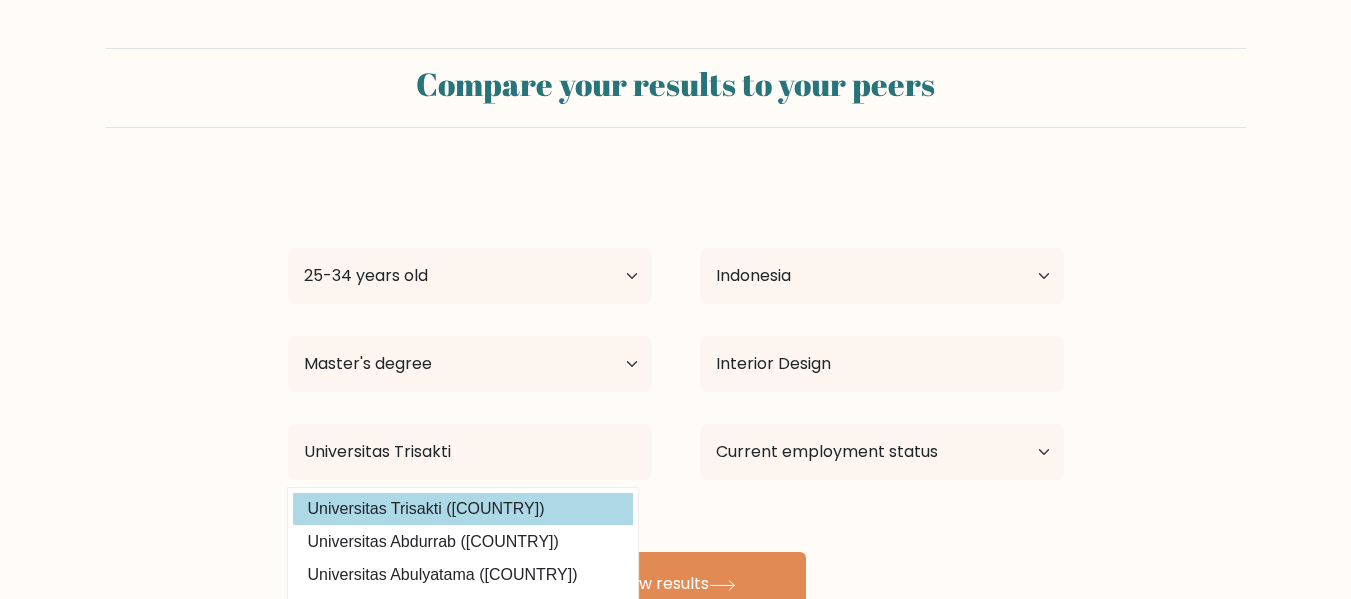 click on "Adam
[LAST]
Age
Under 18 years old
18-24 years old
25-34 years old
35-44 years old
45-54 years old
55-64 years old
65 years old and above
Country
Afghanistan
Albania
Algeria
American Samoa
Andorra
Angola
Anguilla
Antarctica
Antigua and Barbuda
Argentina
Armenia
Aruba
Australia
Austria
Azerbaijan
Bahamas
Bahrain
Bangladesh
Barbados
Belarus
Belgium
Belize
Benin
Bermuda
Bhutan
Bolivia
Bonaire, Sint Eustatius and Saba
Bosnia and Herzegovina
Botswana
Bouvet Island
Brazil
Brunei Chad" at bounding box center [676, 396] 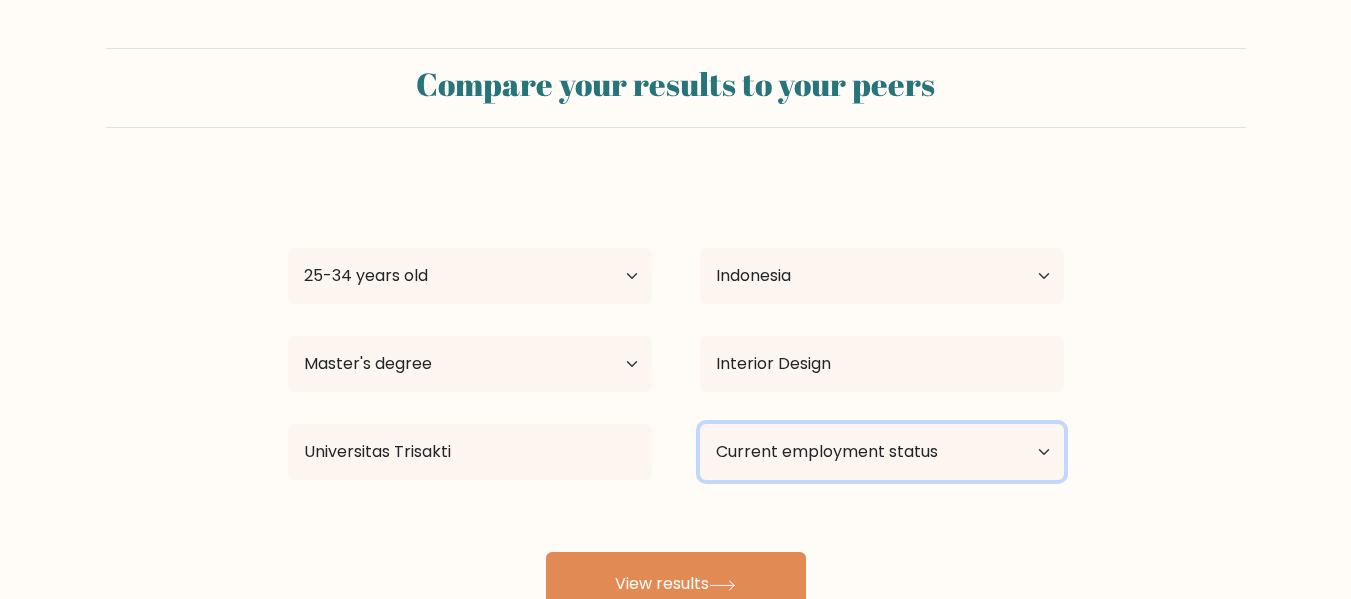 click on "Current employment status
Employed
Student
Retired
Other / prefer not to answer" at bounding box center [882, 452] 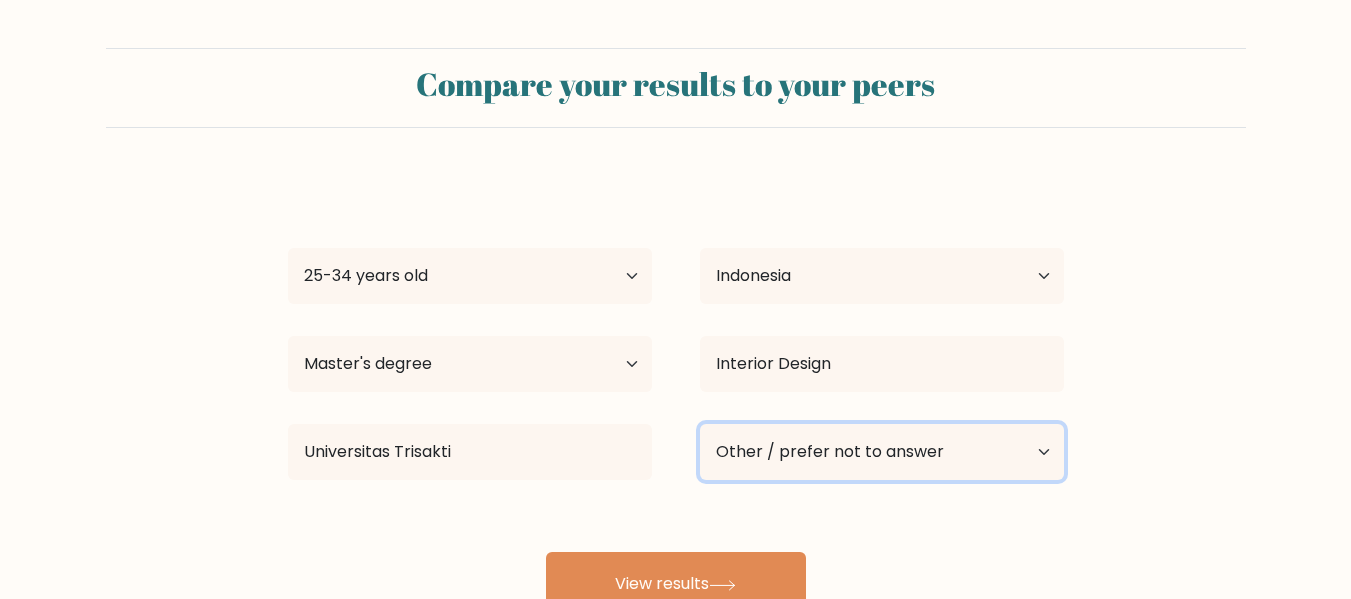 click on "Current employment status
Employed
Student
Retired
Other / prefer not to answer" at bounding box center [882, 452] 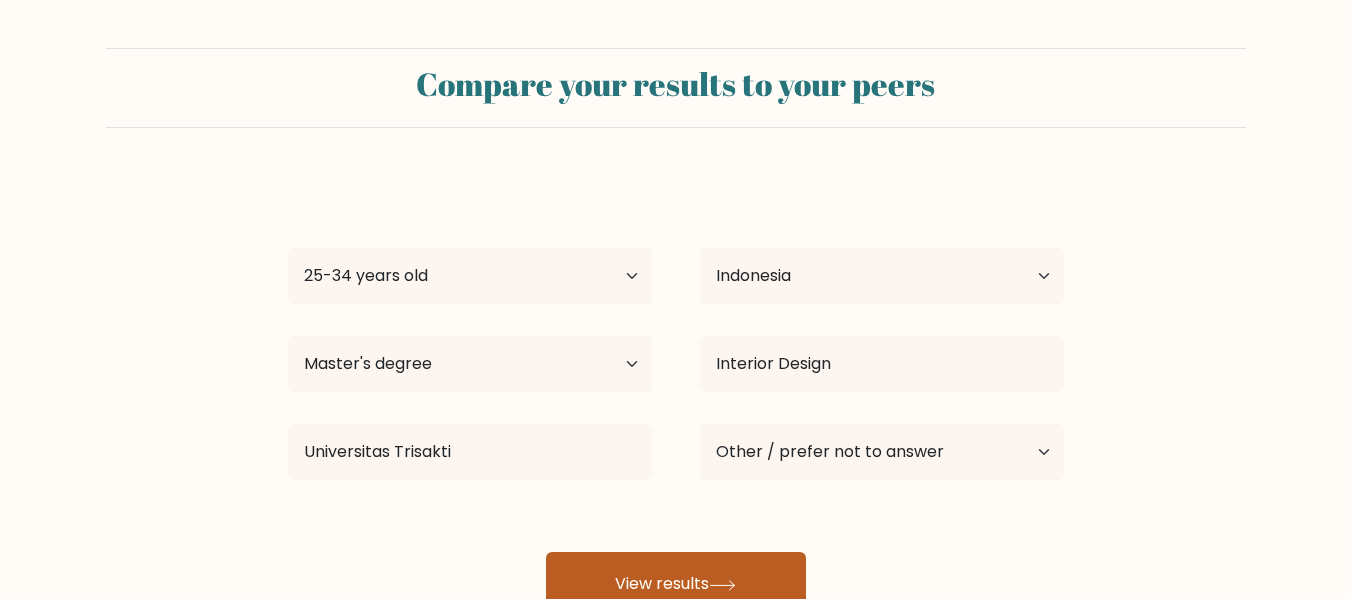 click on "View results" at bounding box center (676, 584) 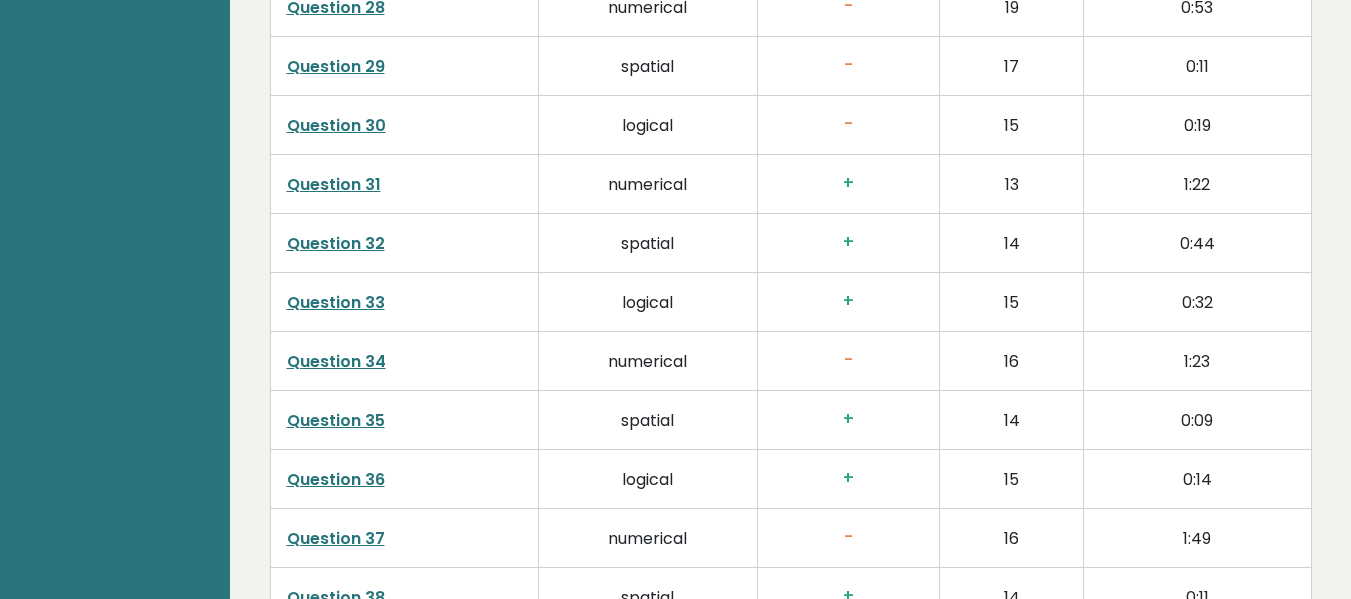 scroll, scrollTop: 4238, scrollLeft: 0, axis: vertical 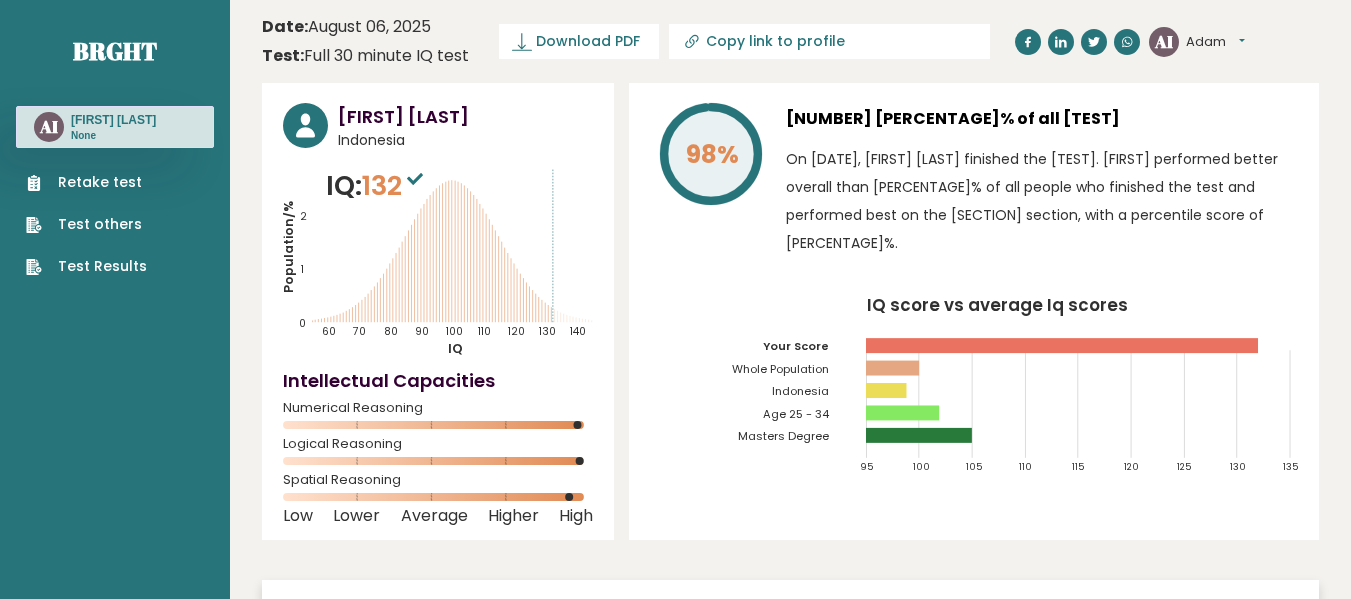 click 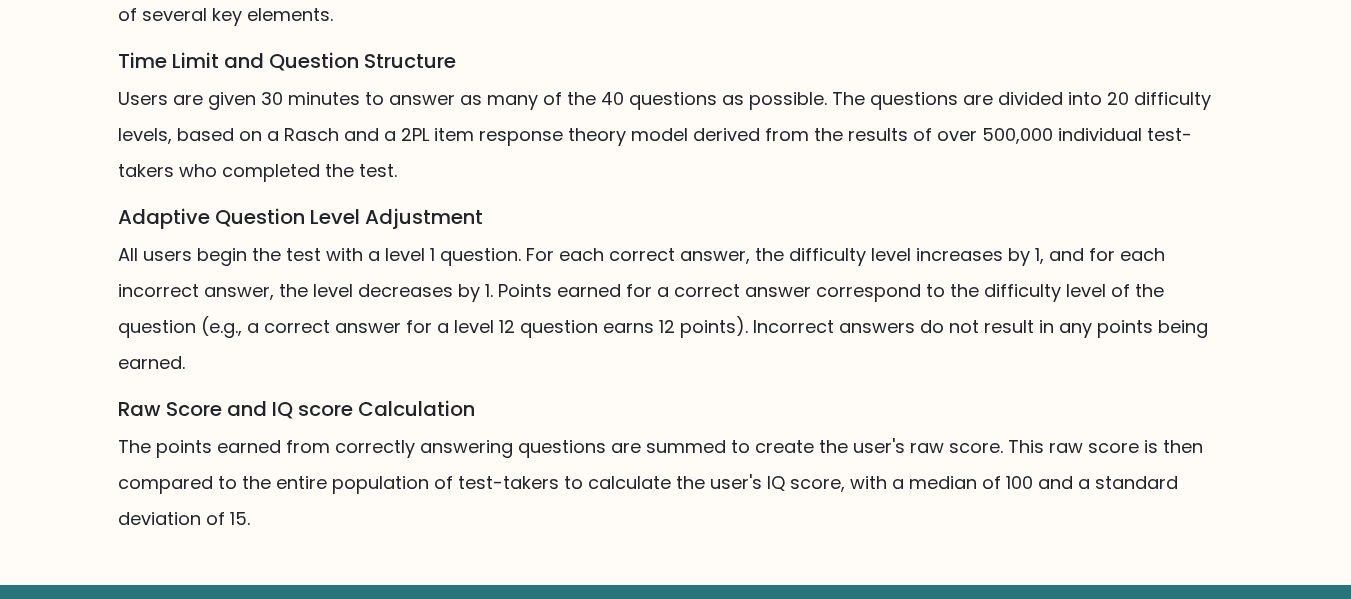 scroll, scrollTop: 1541, scrollLeft: 0, axis: vertical 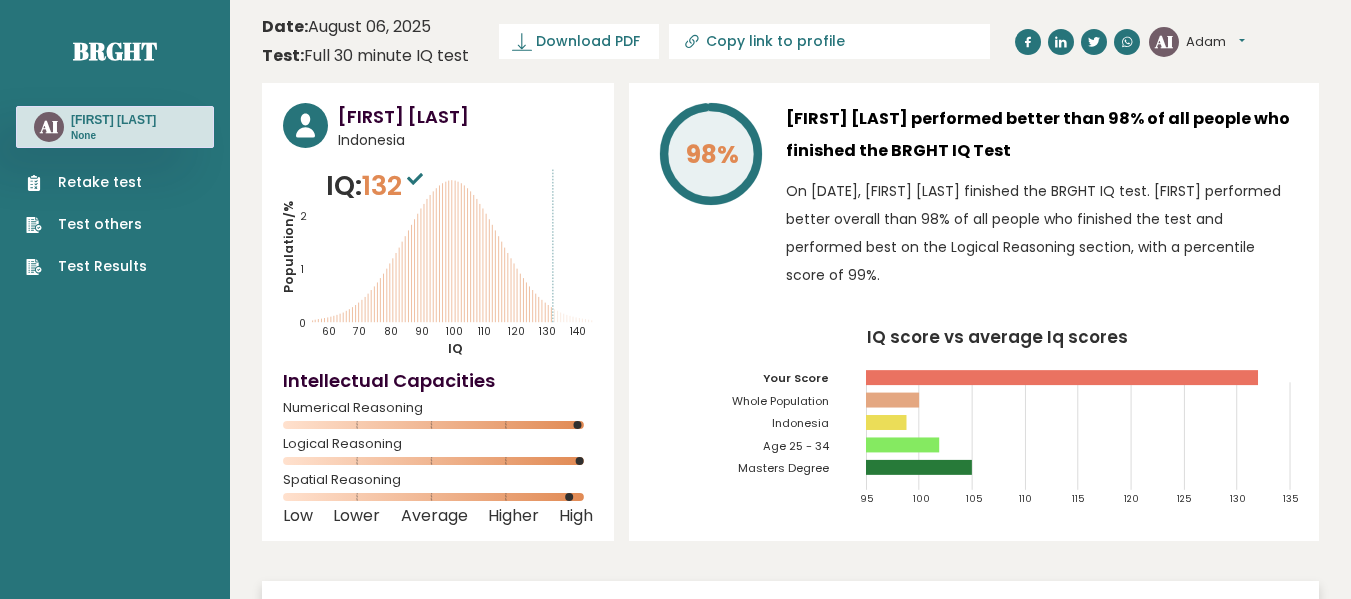 click on "Adam" at bounding box center (1215, 42) 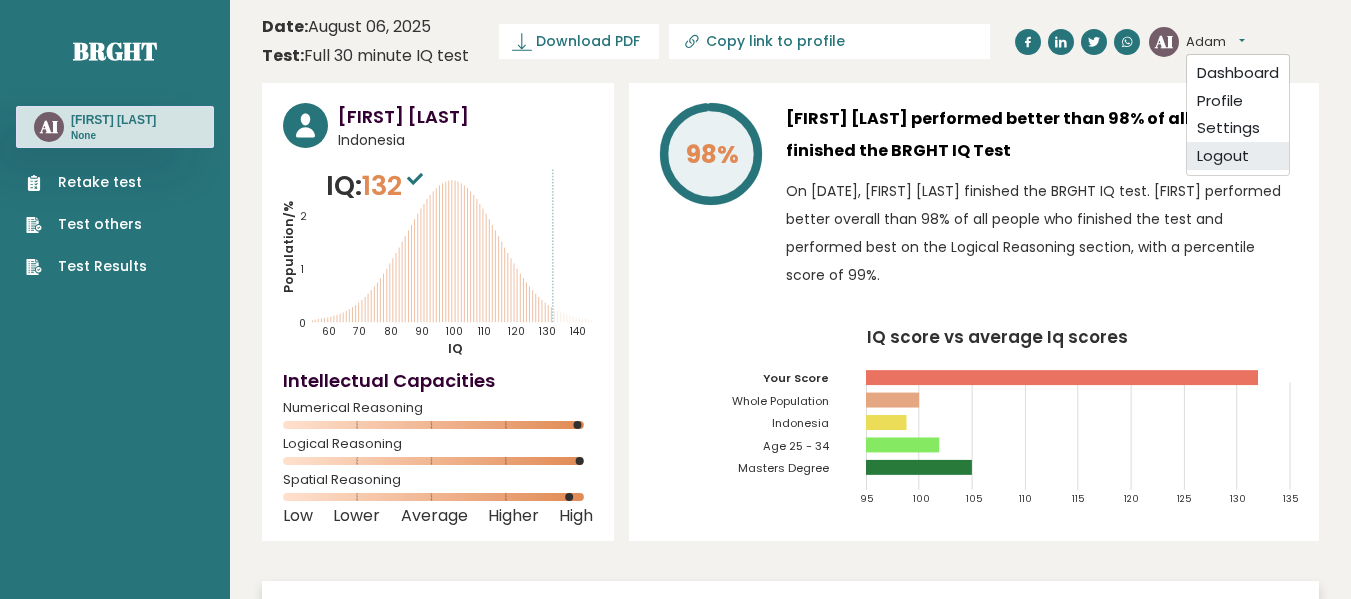 click on "Logout" at bounding box center [1238, 156] 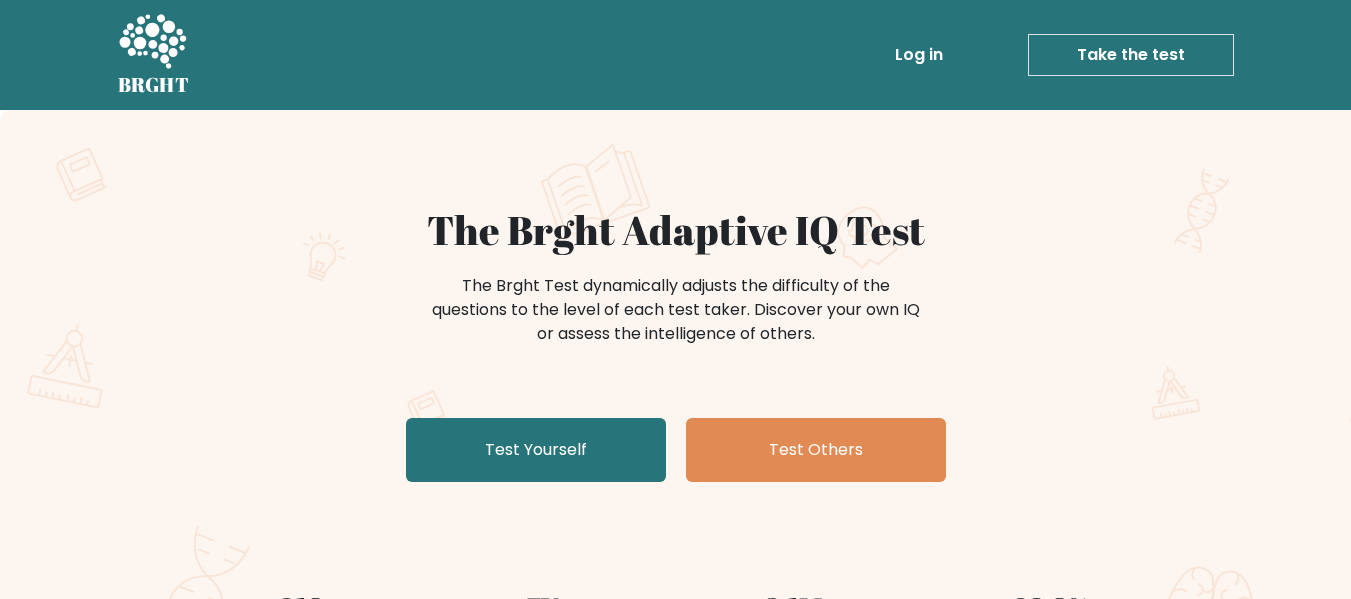 scroll, scrollTop: 0, scrollLeft: 0, axis: both 